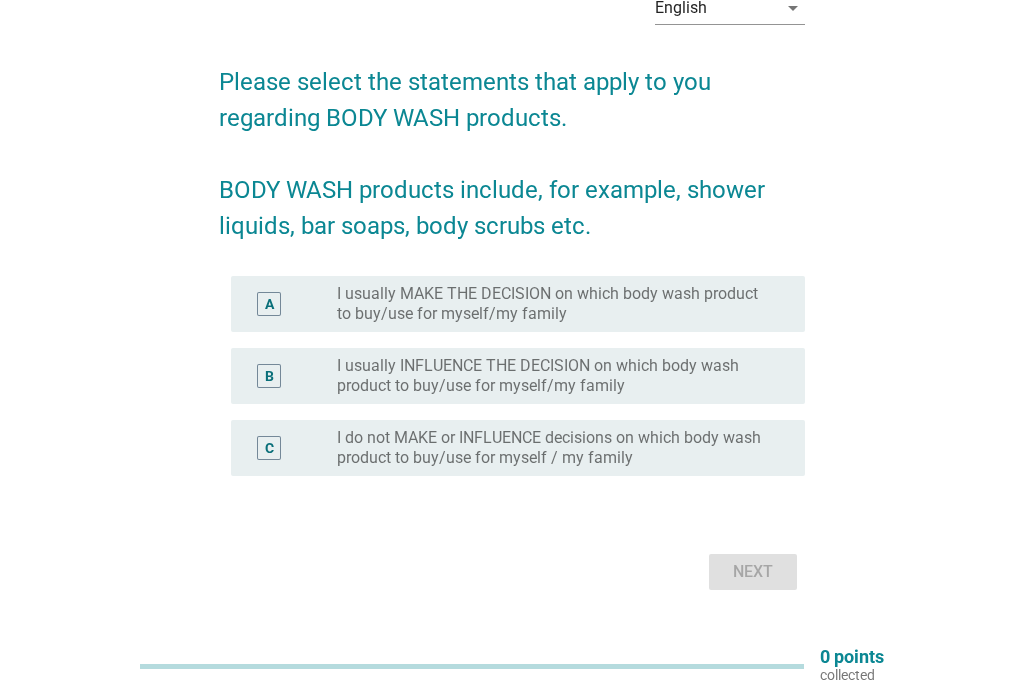 scroll, scrollTop: 0, scrollLeft: 0, axis: both 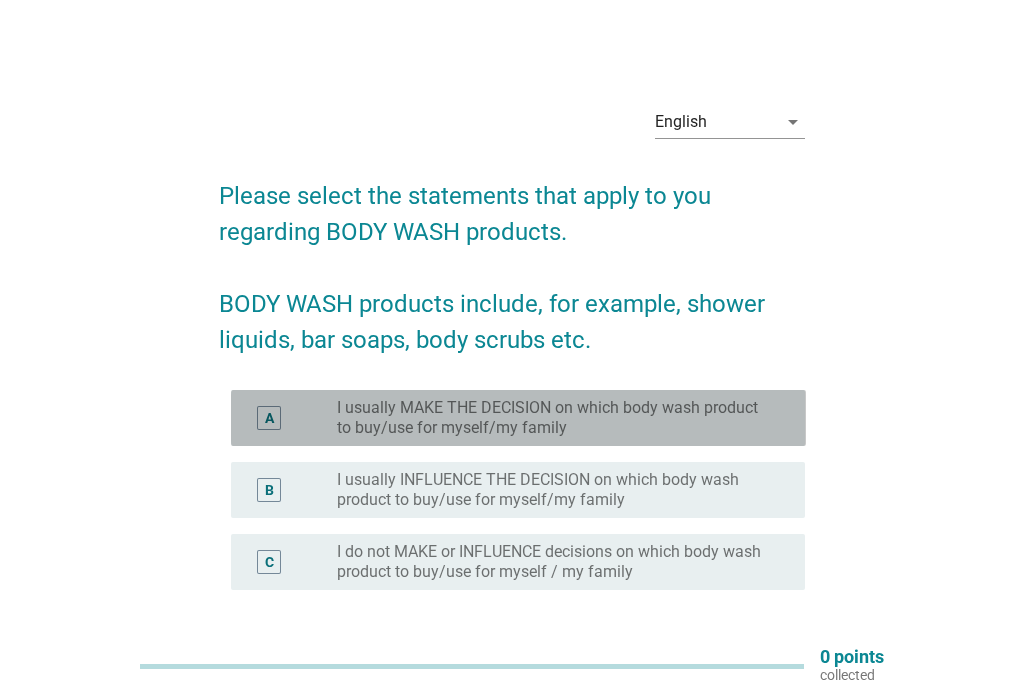 click on "A" at bounding box center [269, 418] 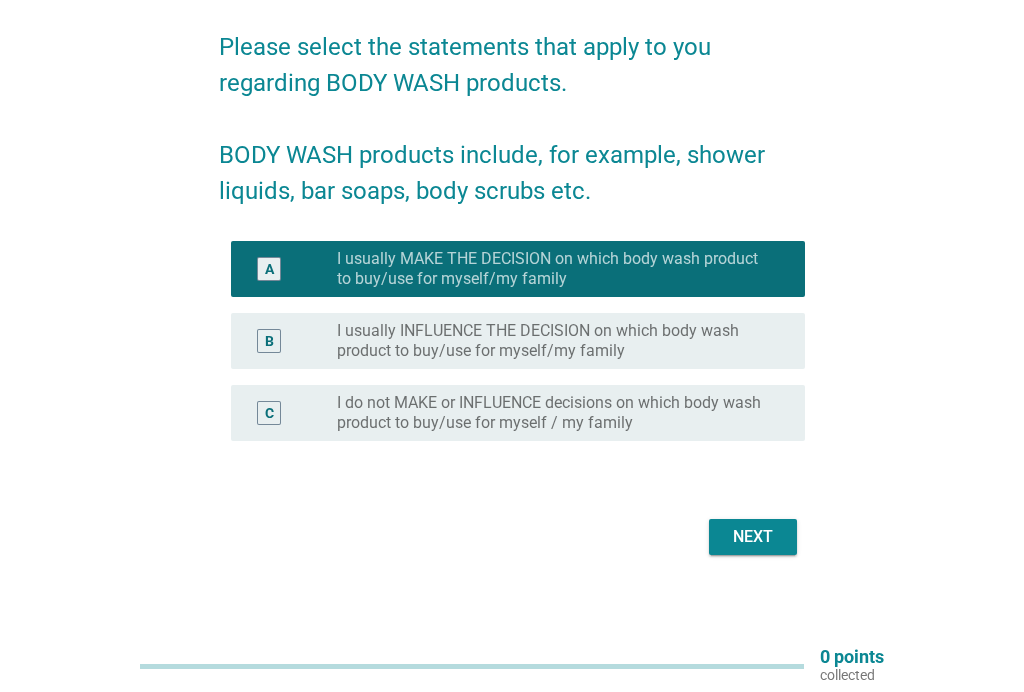 scroll, scrollTop: 160, scrollLeft: 0, axis: vertical 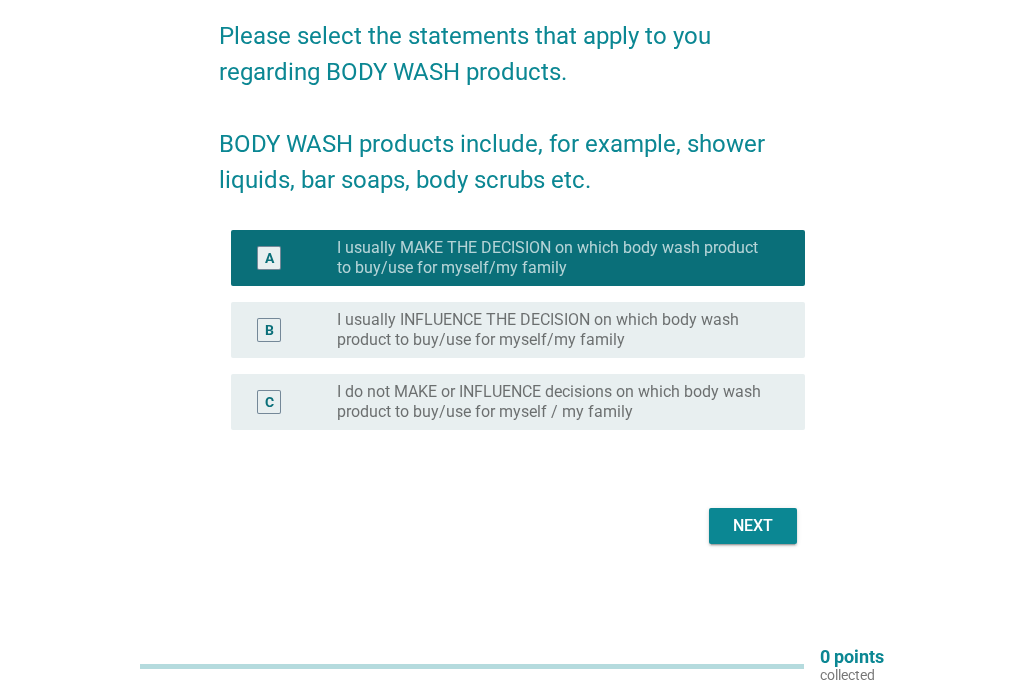click on "Next" at bounding box center [753, 526] 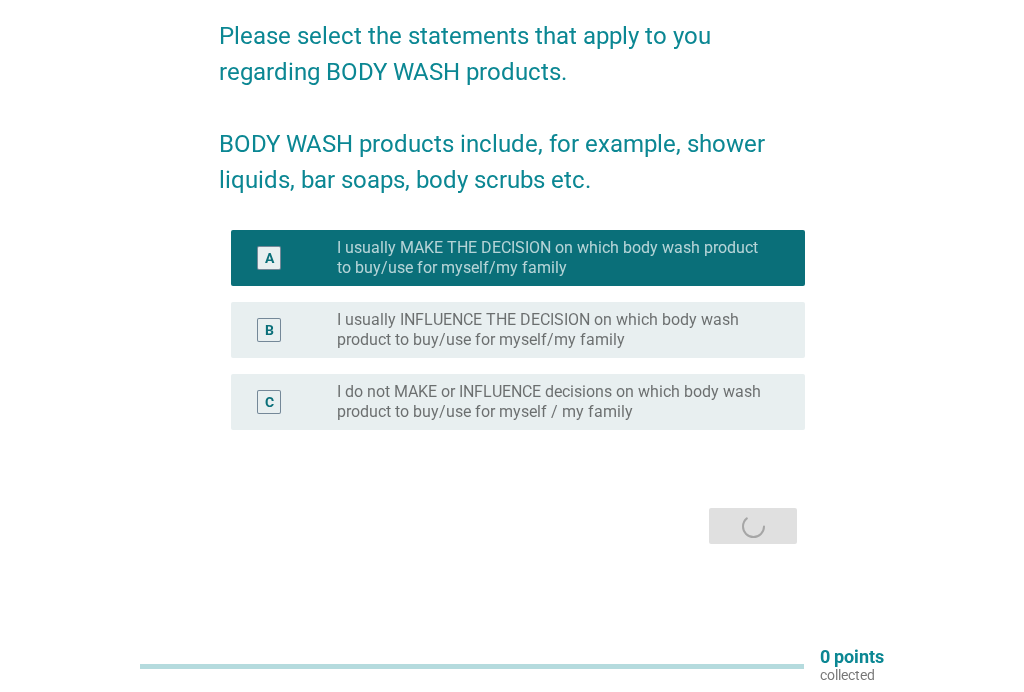 scroll, scrollTop: 0, scrollLeft: 0, axis: both 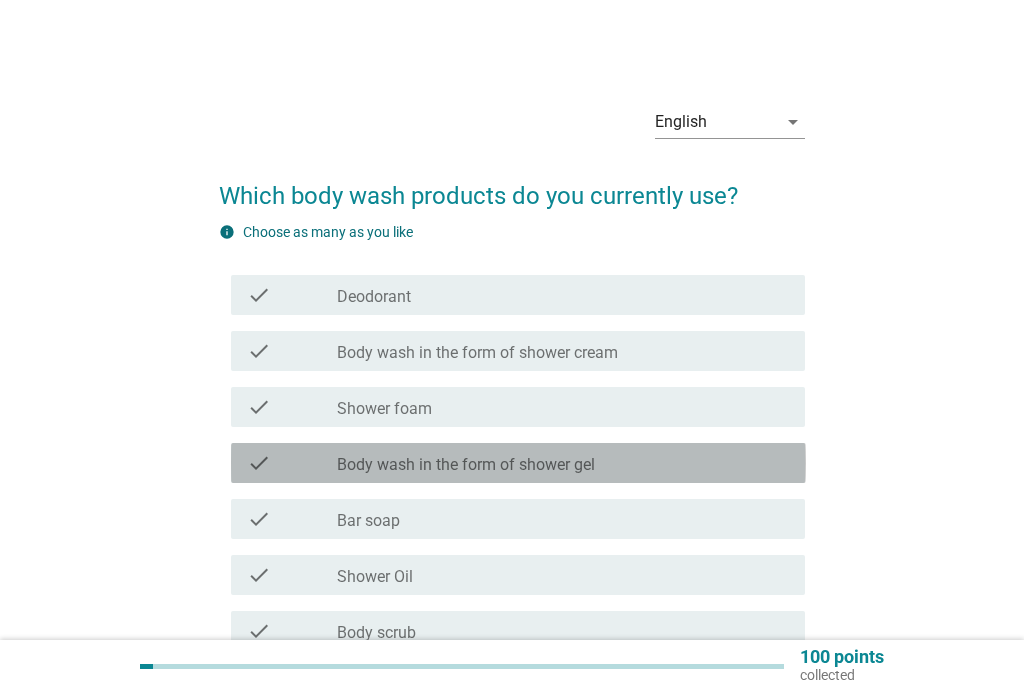 click on "check_box_outline_blank Body wash in the form of shower gel" at bounding box center [563, 463] 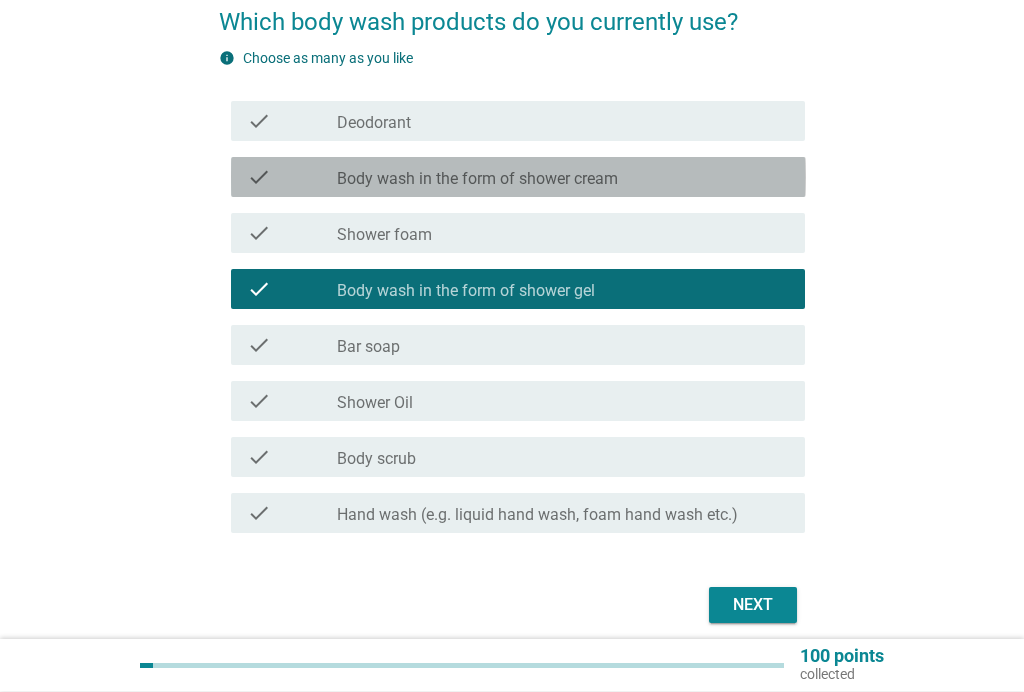 scroll, scrollTop: 177, scrollLeft: 0, axis: vertical 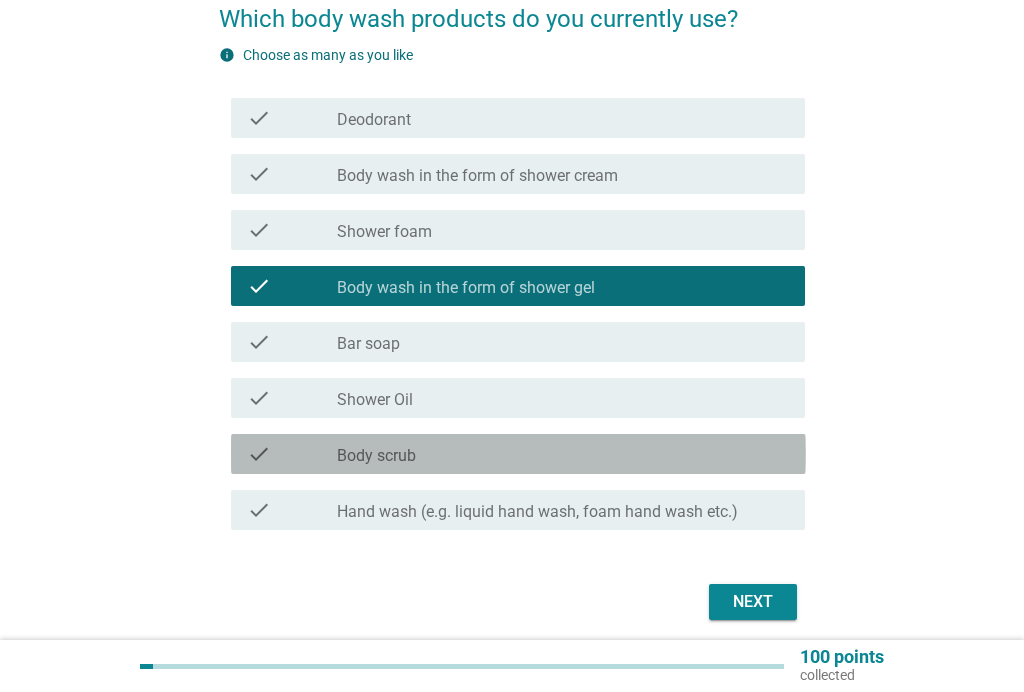 click on "check_box_outline_blank Body scrub" at bounding box center [563, 454] 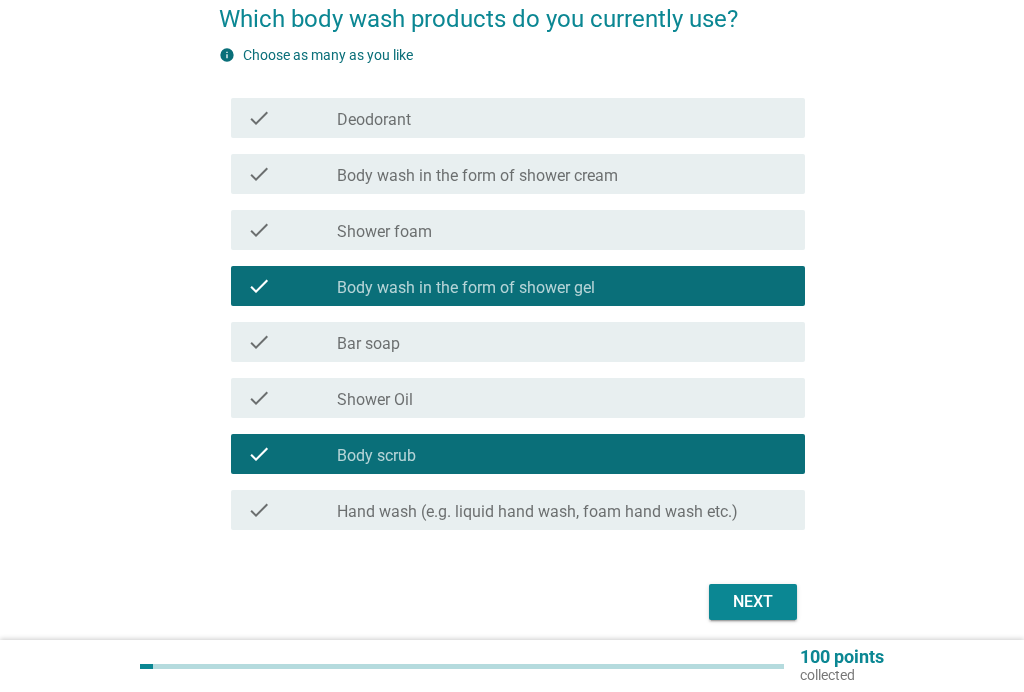 click on "Hand wash (e.g. liquid hand wash, foam hand wash etc.)" at bounding box center [537, 512] 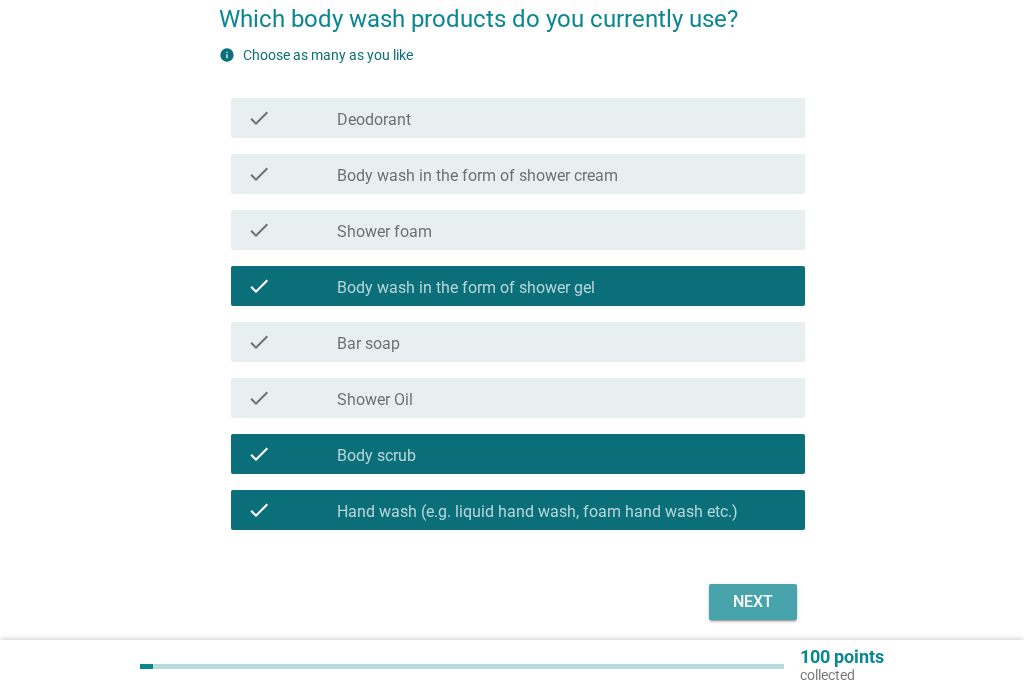 click on "Next" at bounding box center [753, 602] 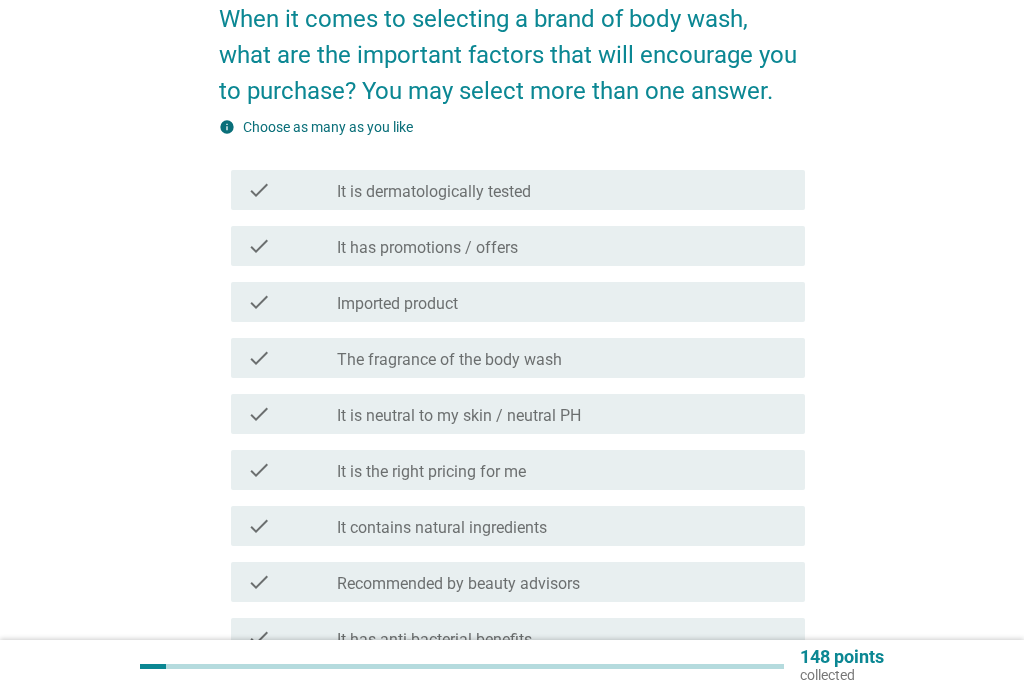 scroll, scrollTop: 0, scrollLeft: 0, axis: both 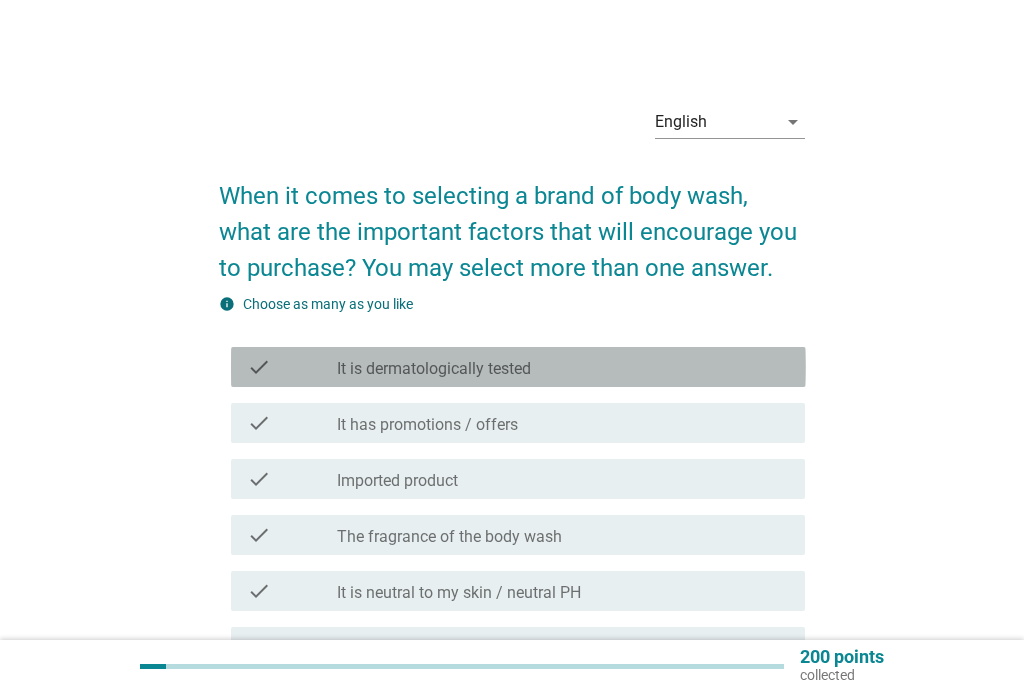 click on "check_box_outline_blank It is dermatologically tested" at bounding box center (563, 367) 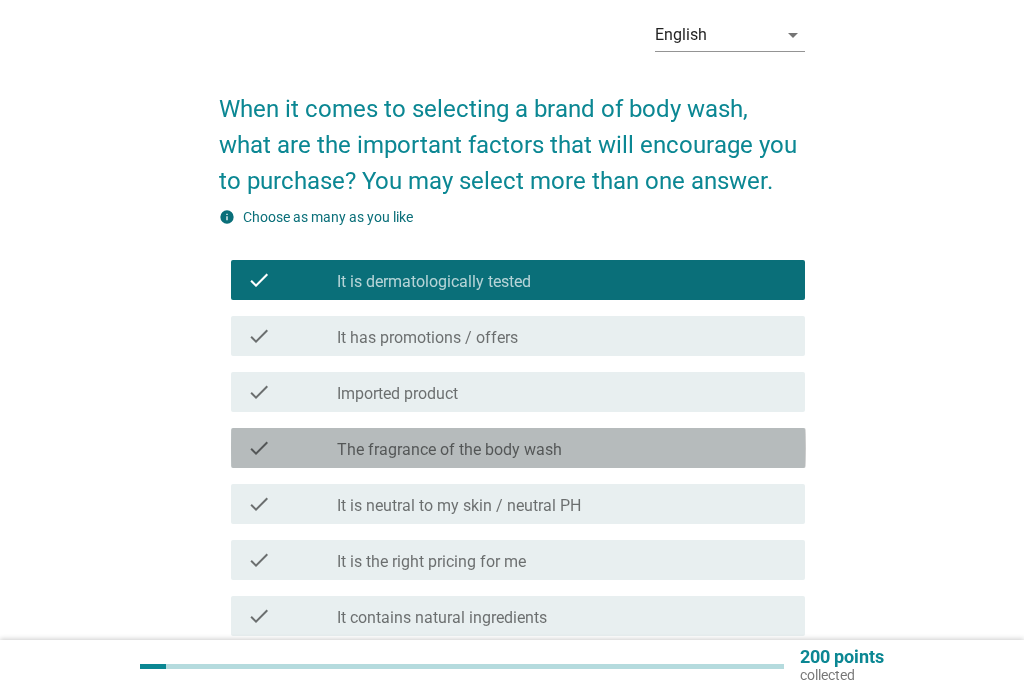 scroll, scrollTop: 89, scrollLeft: 0, axis: vertical 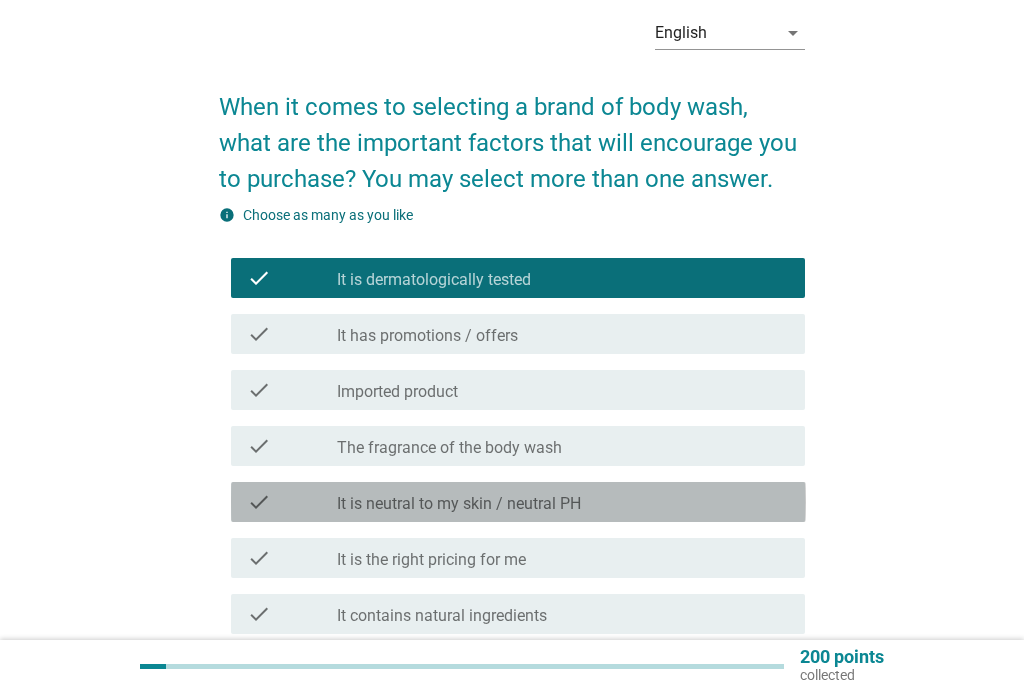 click on "check_box_outline_blank It is neutral to my skin / neutral PH" at bounding box center (563, 502) 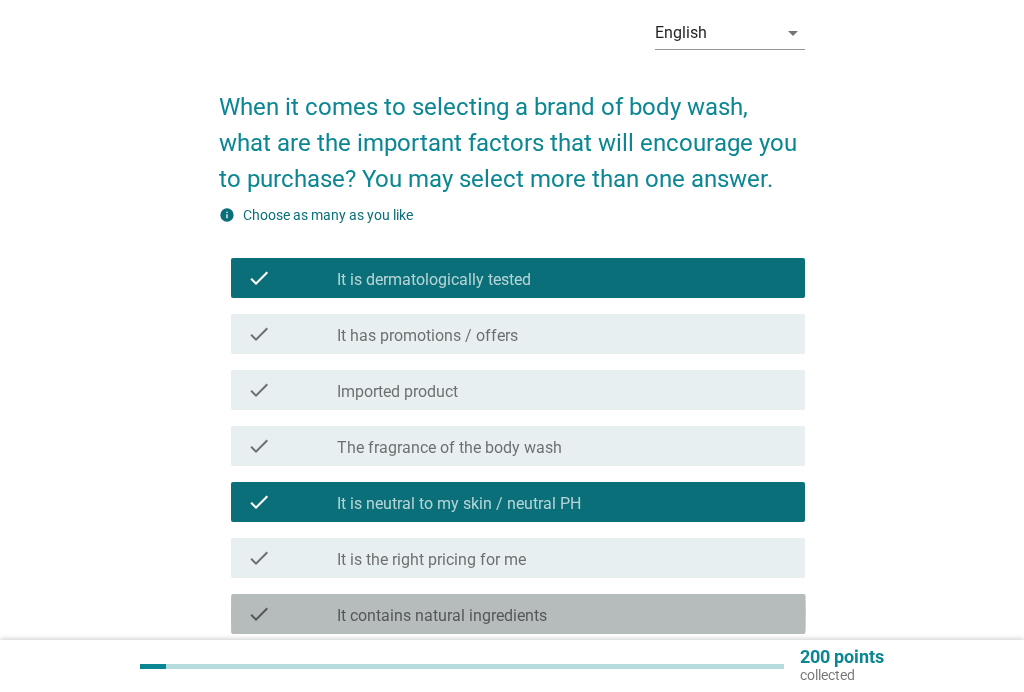 click on "check     check_box_outline_blank It contains natural ingredients" at bounding box center (518, 614) 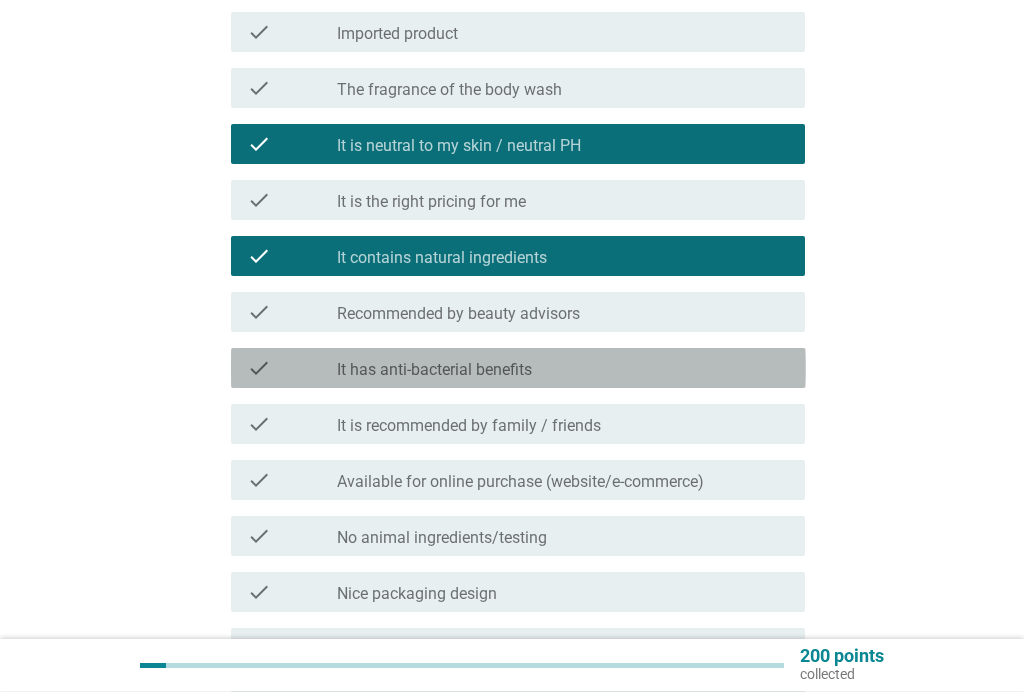 scroll, scrollTop: 447, scrollLeft: 0, axis: vertical 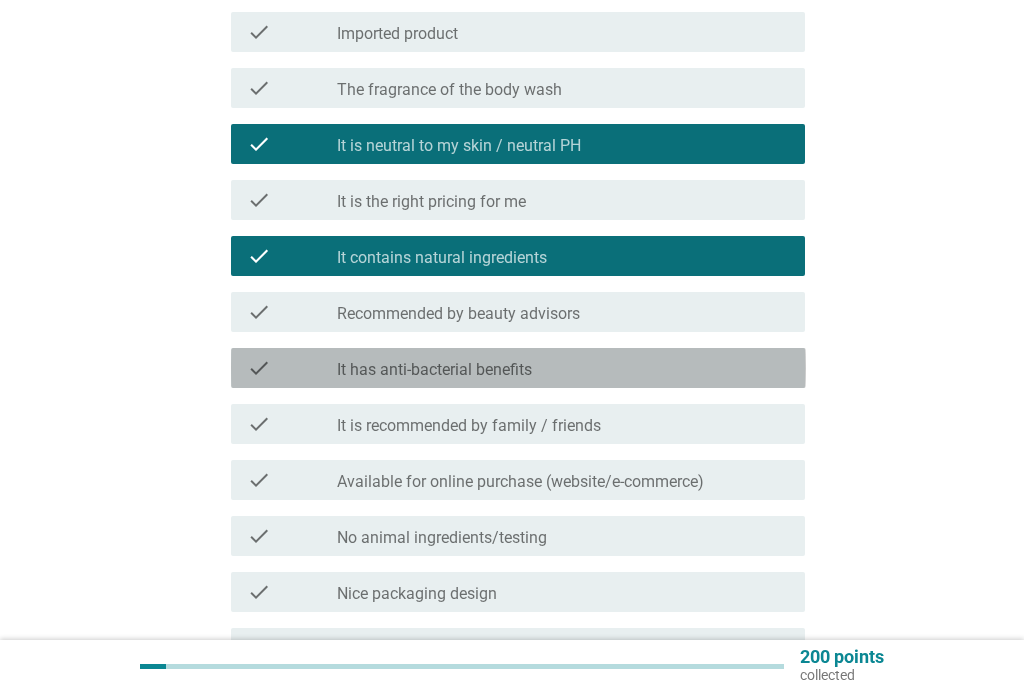 click on "check_box_outline_blank It has anti-bacterial benefits" at bounding box center (563, 368) 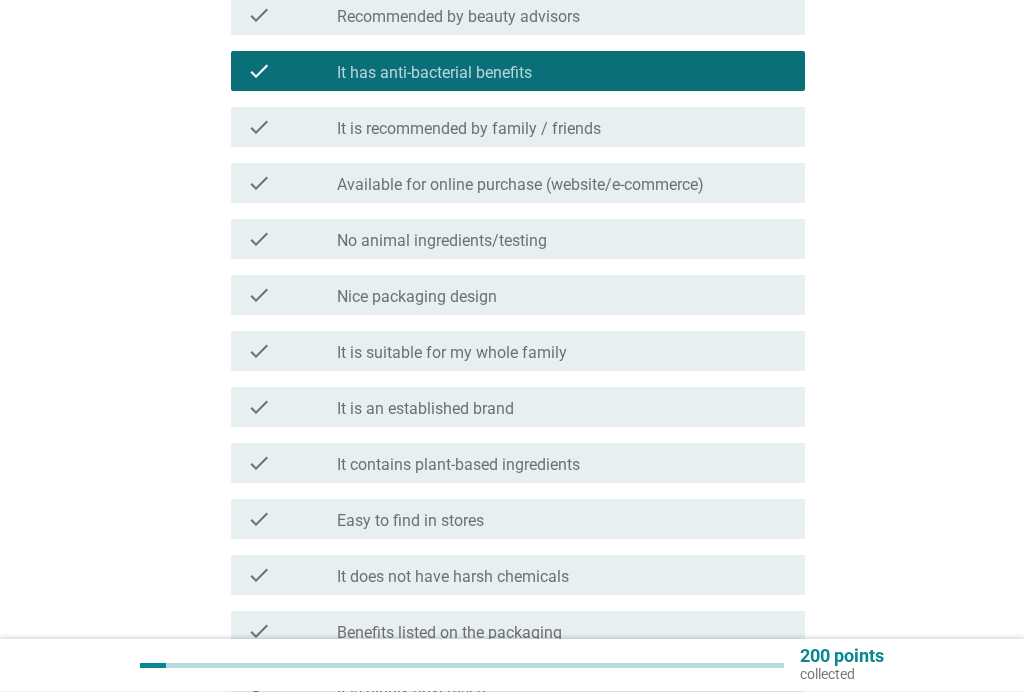 scroll, scrollTop: 746, scrollLeft: 0, axis: vertical 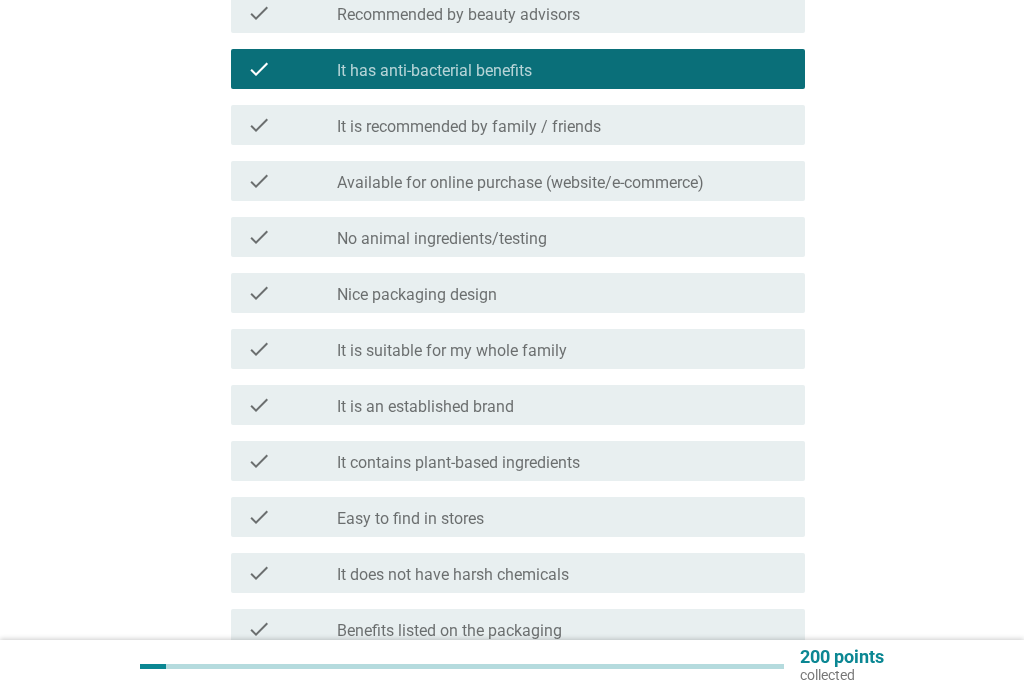 click on "check_box_outline_blank It is suitable for my whole family" at bounding box center [563, 349] 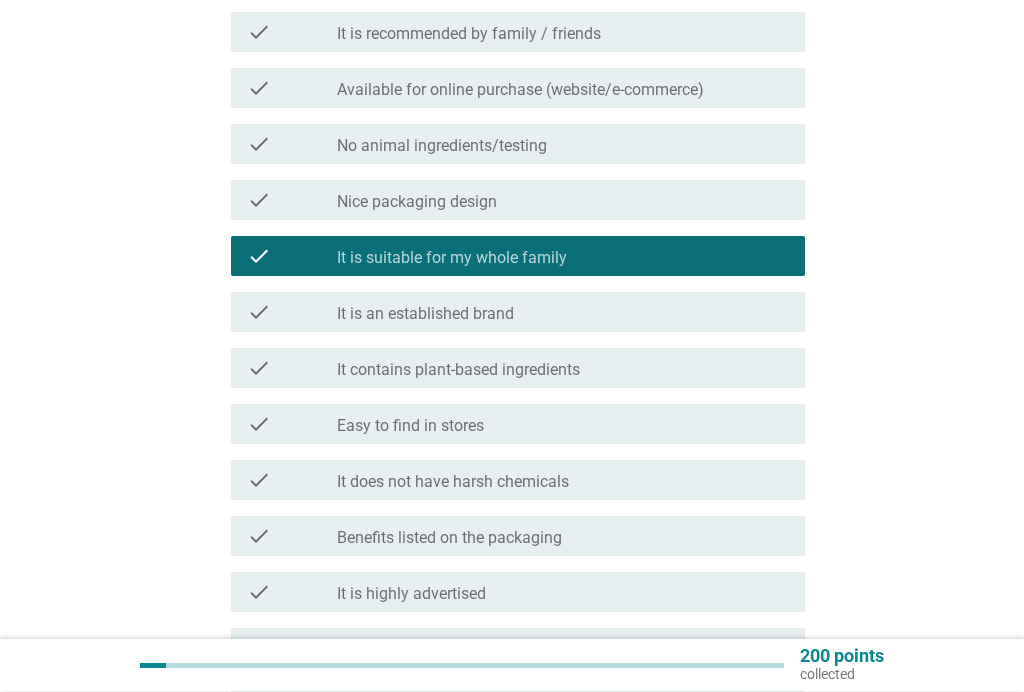 scroll, scrollTop: 839, scrollLeft: 0, axis: vertical 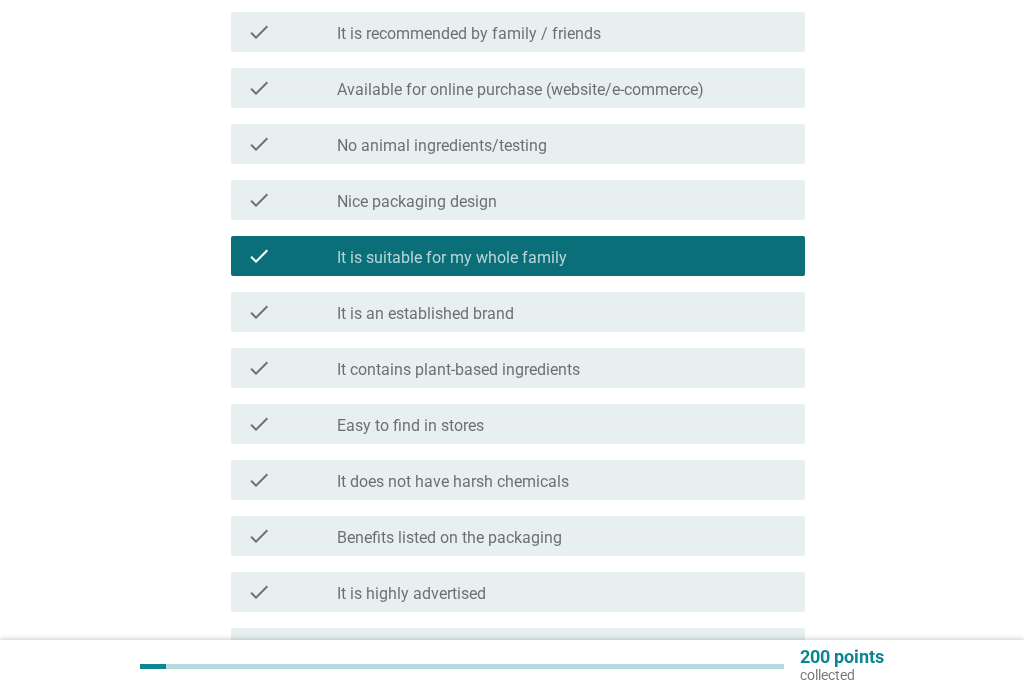 click on "check_box_outline_blank It does not have harsh chemicals" at bounding box center (563, 480) 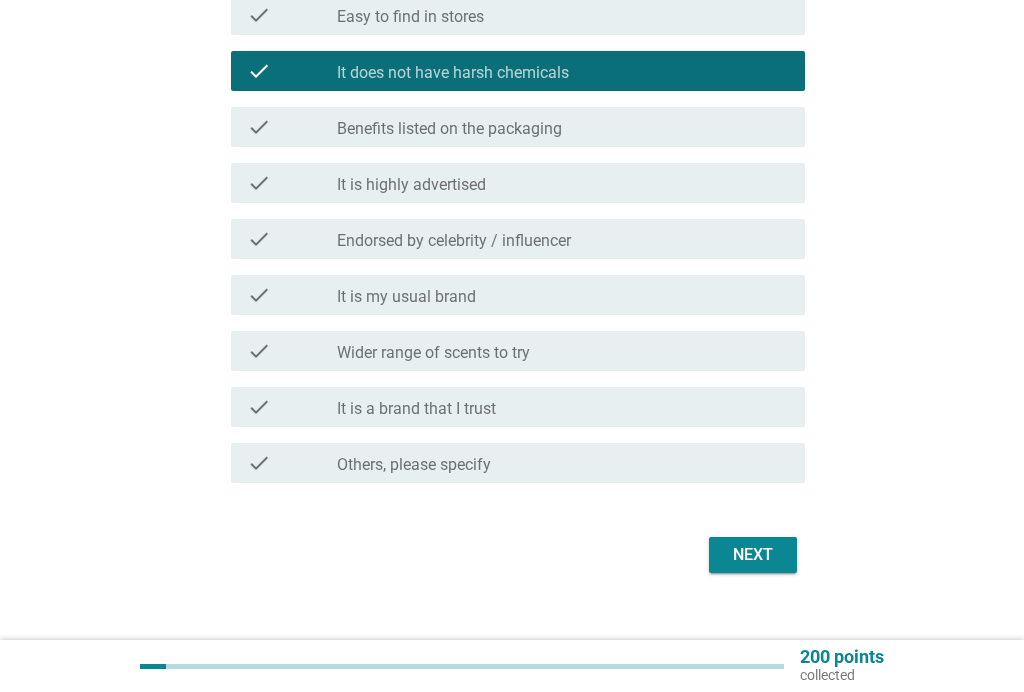 scroll, scrollTop: 1277, scrollLeft: 0, axis: vertical 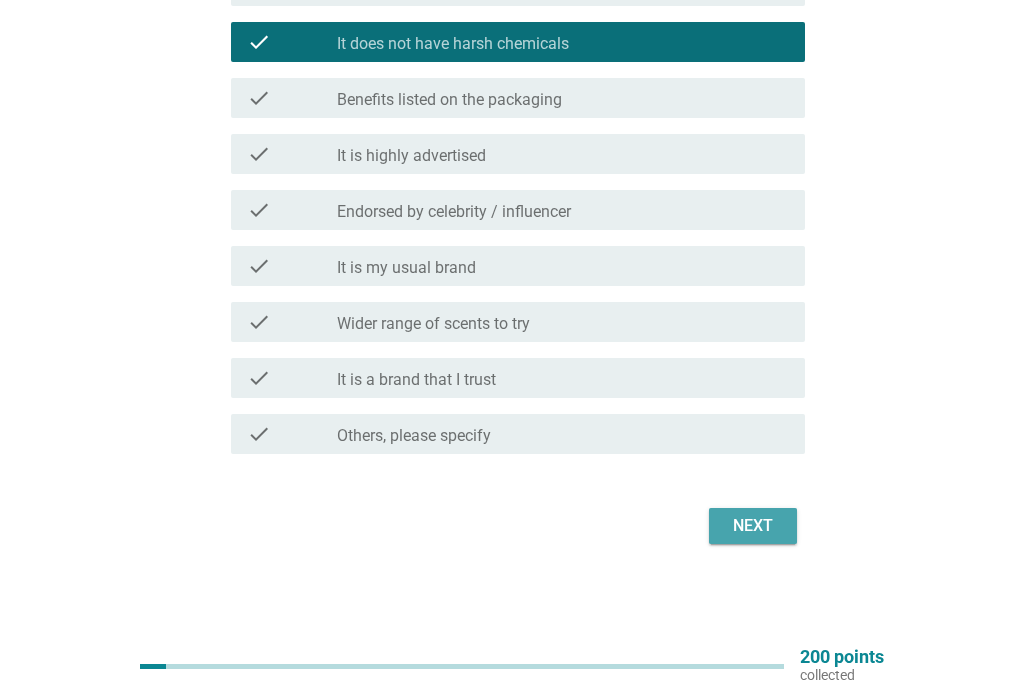 click on "Next" at bounding box center [753, 526] 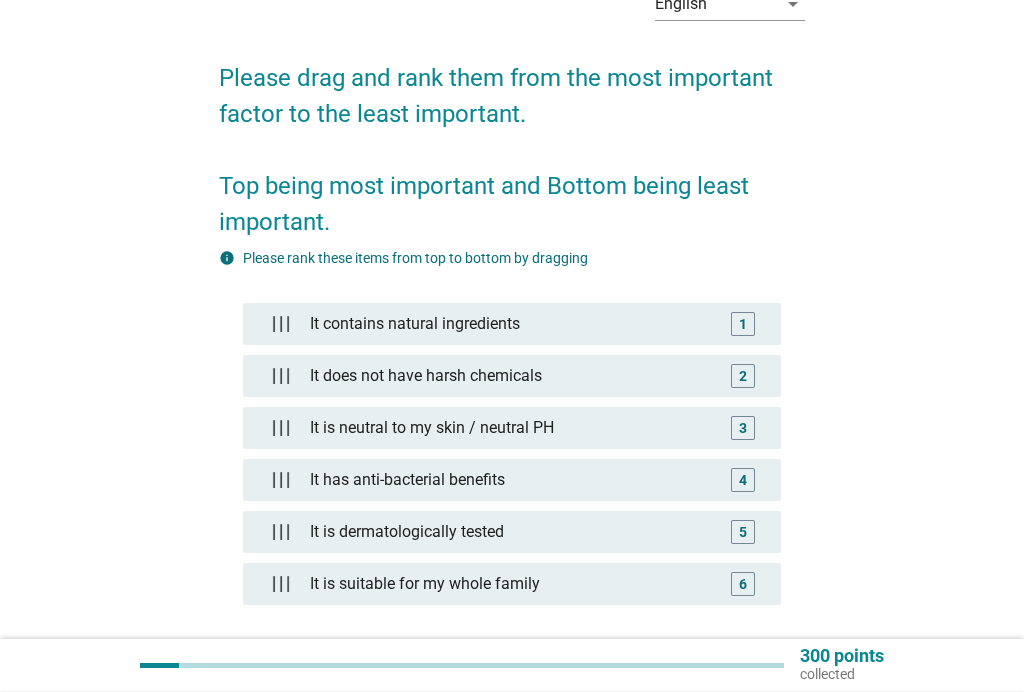 scroll, scrollTop: 118, scrollLeft: 0, axis: vertical 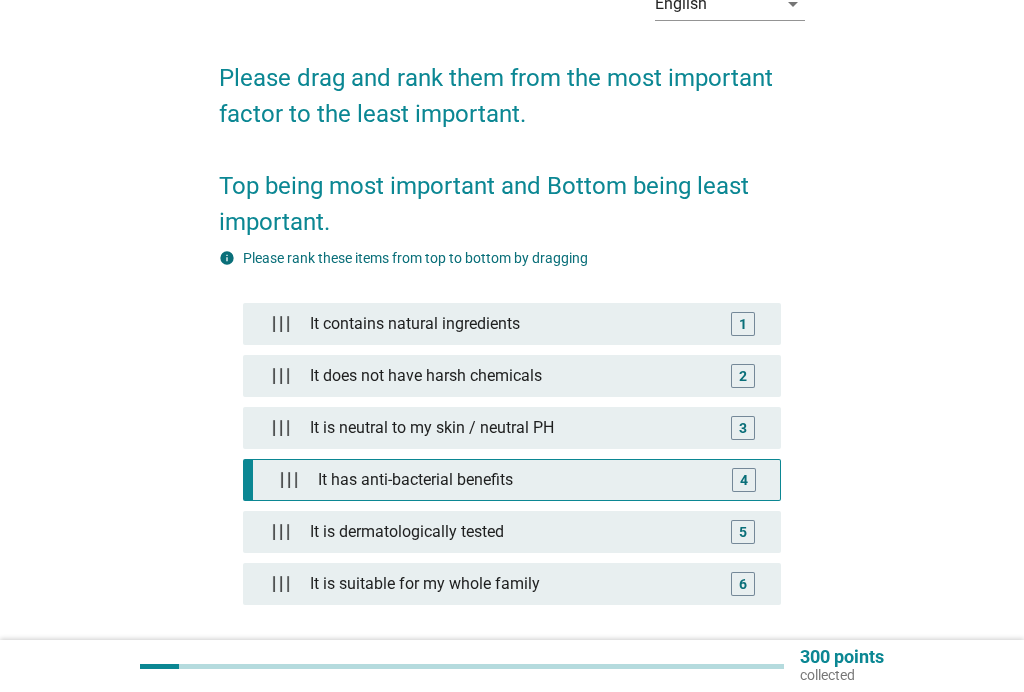 type 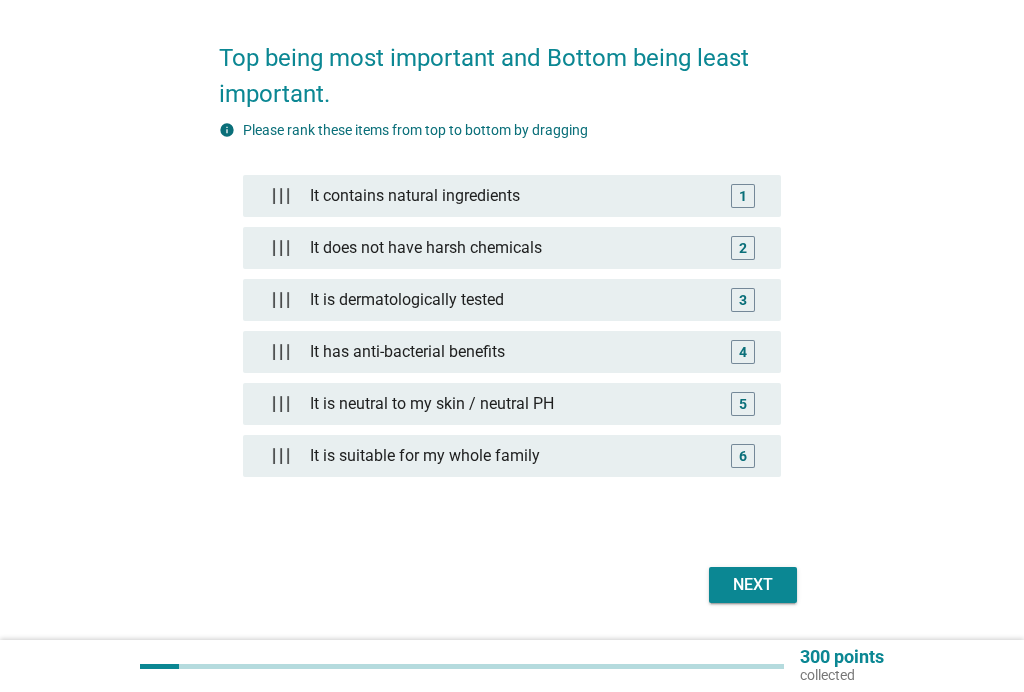 scroll, scrollTop: 261, scrollLeft: 0, axis: vertical 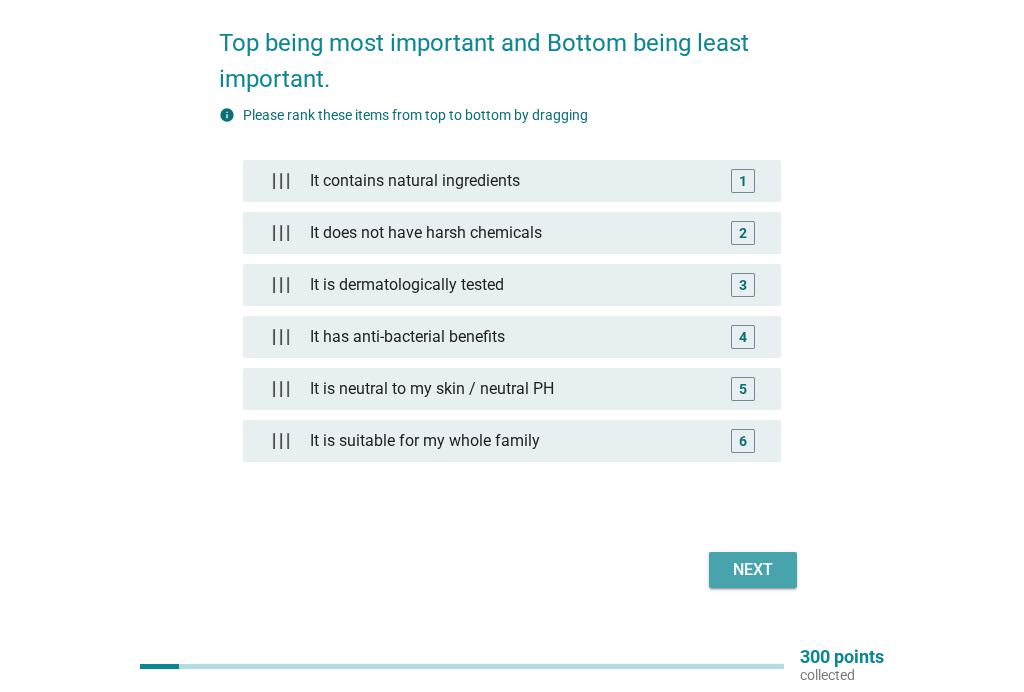 click on "Next" at bounding box center (753, 570) 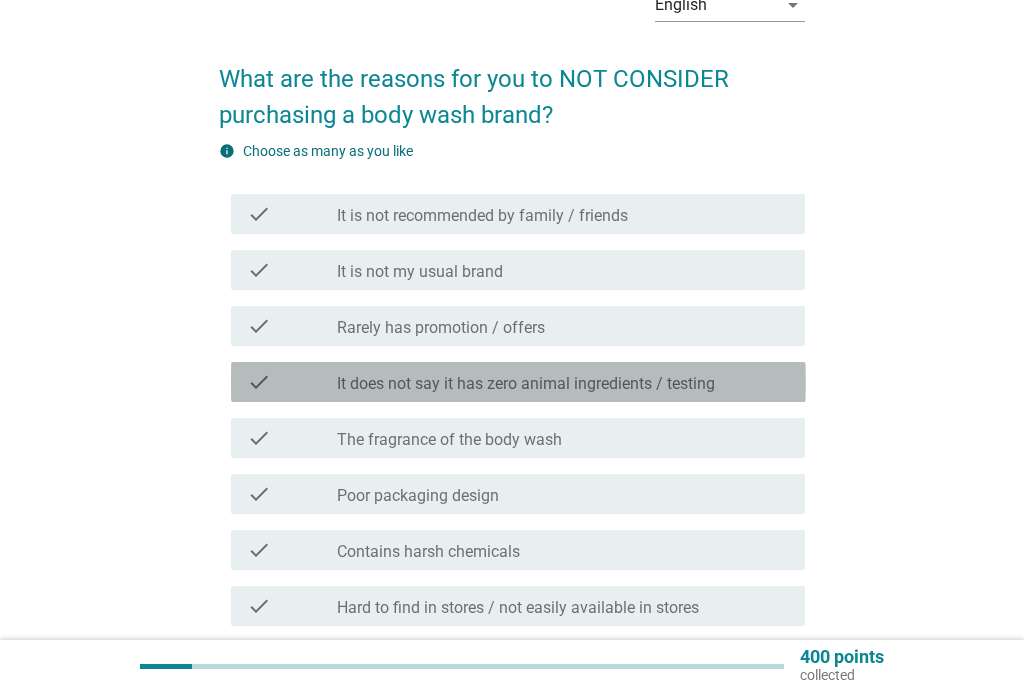 scroll, scrollTop: 138, scrollLeft: 0, axis: vertical 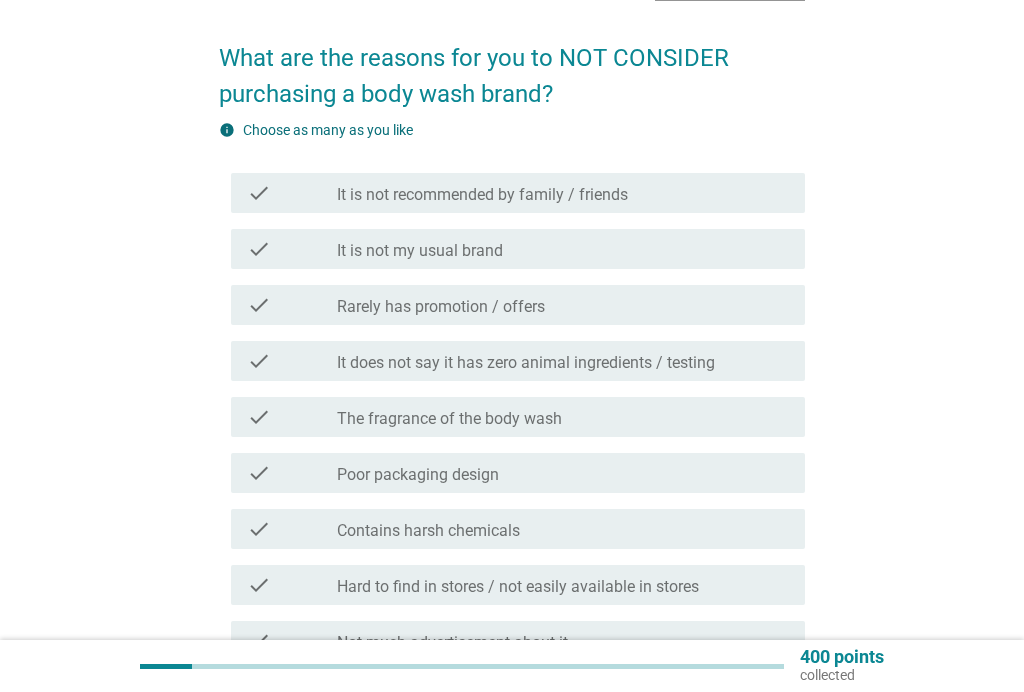 click on "check_box_outline_blank Rarely has promotion / offers" at bounding box center [563, 305] 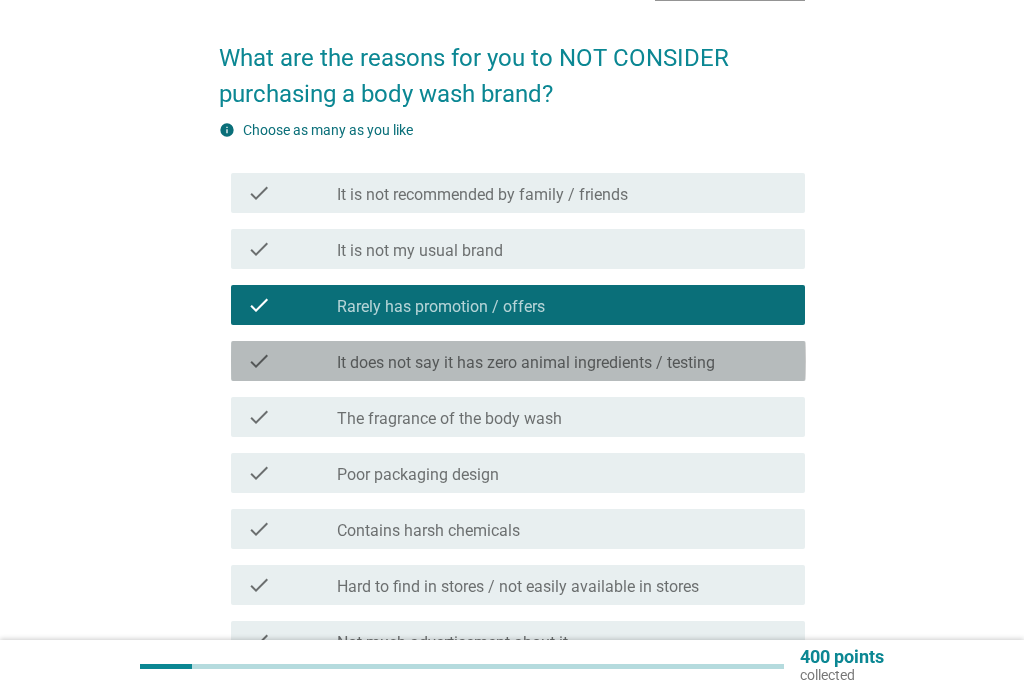 click on "check_box_outline_blank It does not say it has zero animal ingredients / testing" at bounding box center [563, 361] 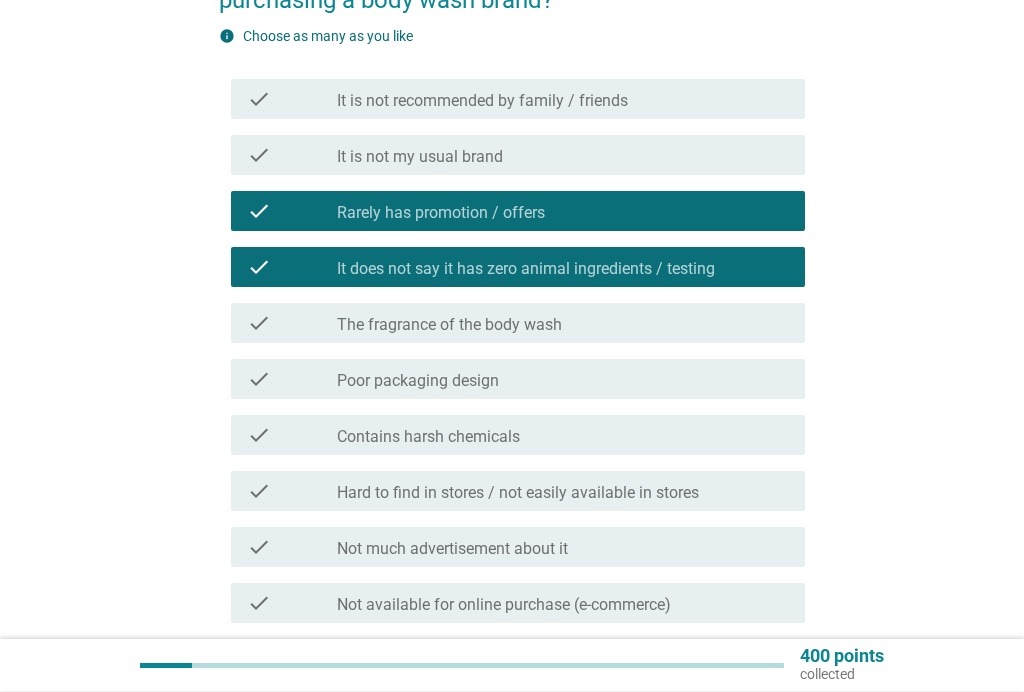 scroll, scrollTop: 232, scrollLeft: 0, axis: vertical 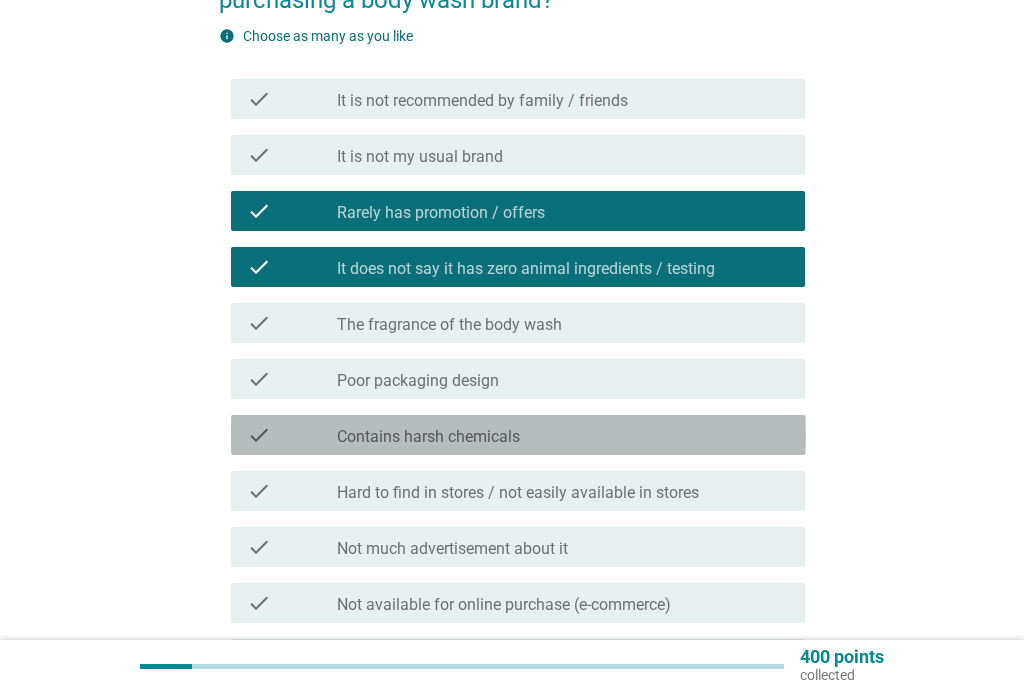 click on "check     check_box_outline_blank Contains harsh chemicals" at bounding box center [518, 435] 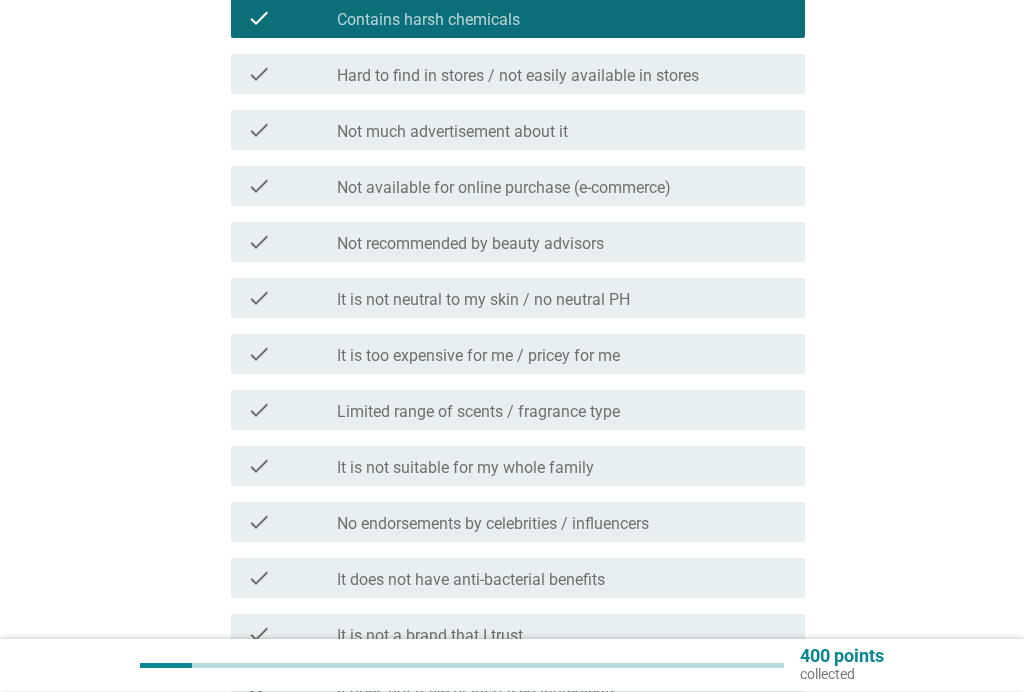 scroll, scrollTop: 649, scrollLeft: 0, axis: vertical 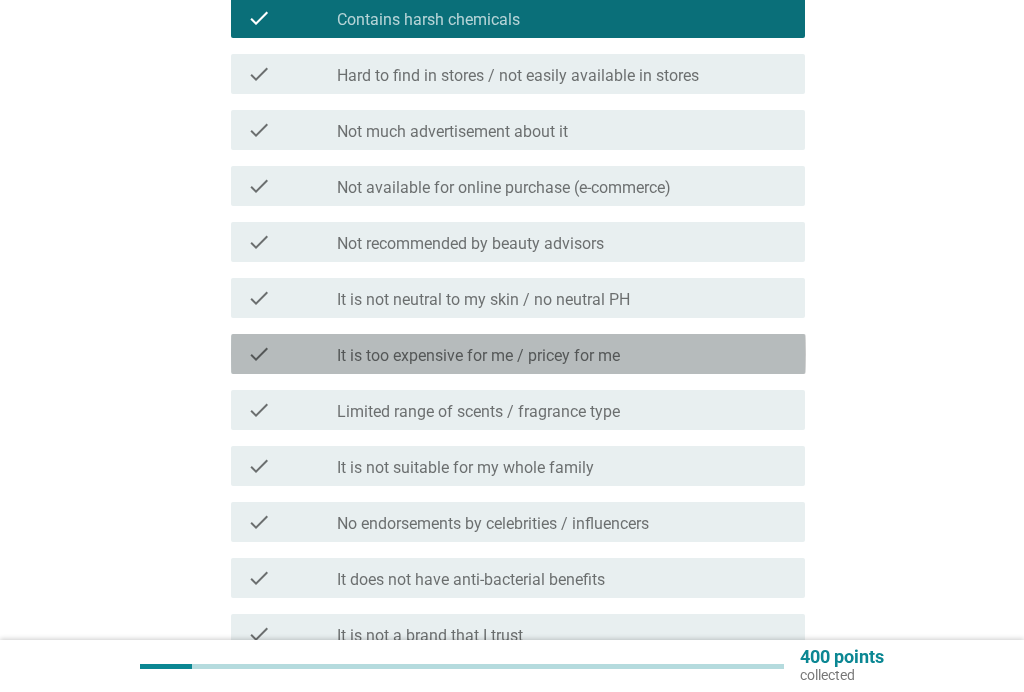click on "check_box_outline_blank It is too expensive for me / pricey for me" at bounding box center [563, 354] 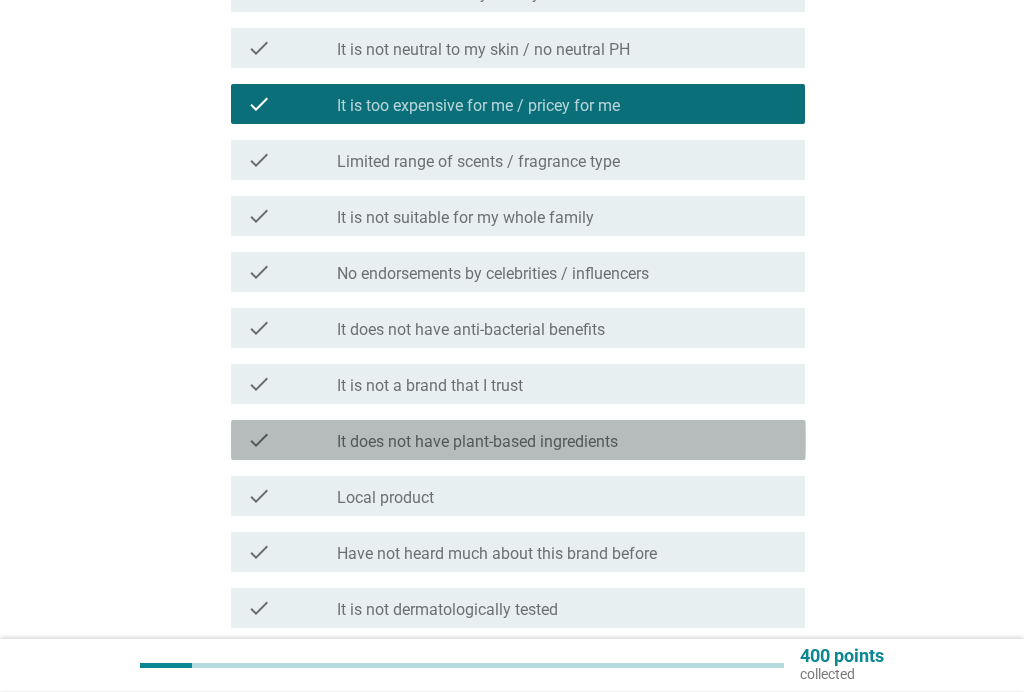 scroll, scrollTop: 885, scrollLeft: 0, axis: vertical 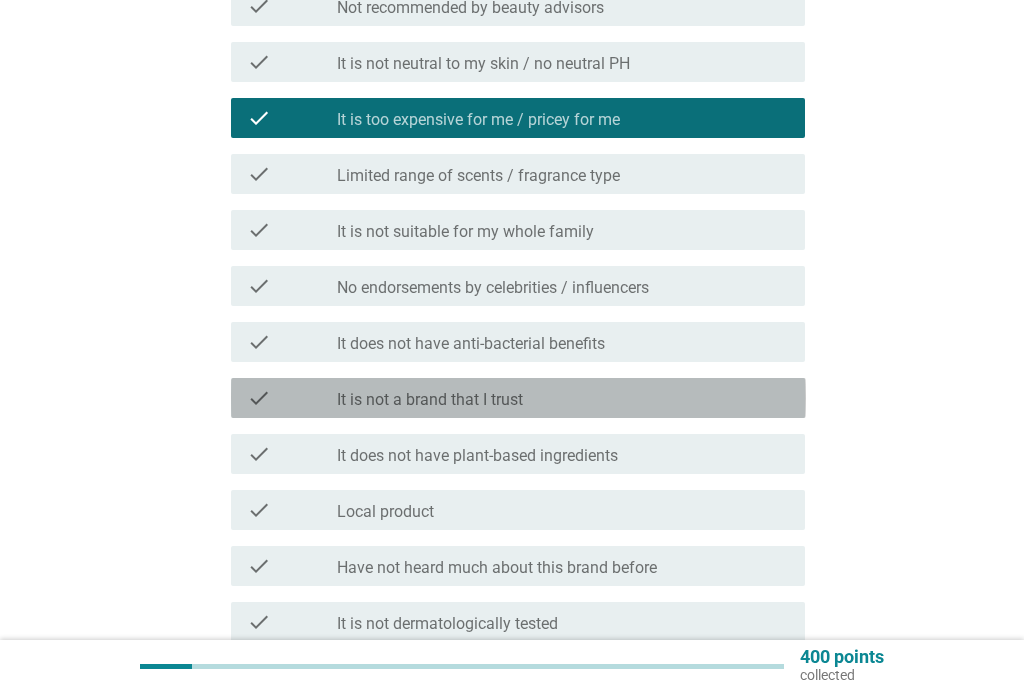 click on "check_box_outline_blank It is not a brand that I trust" at bounding box center [563, 398] 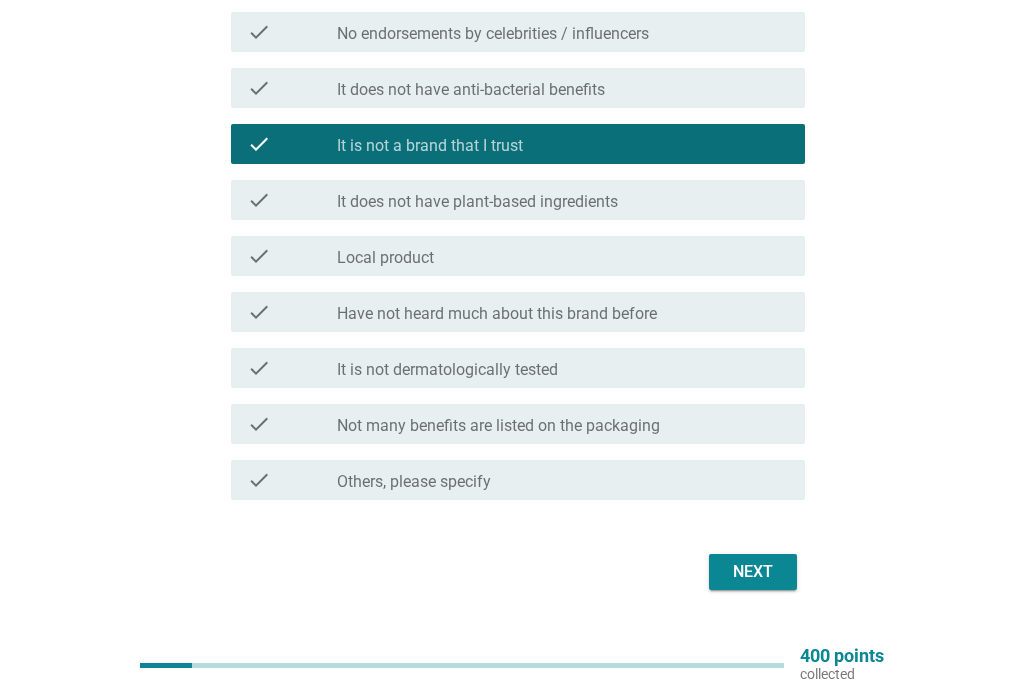 scroll, scrollTop: 1139, scrollLeft: 0, axis: vertical 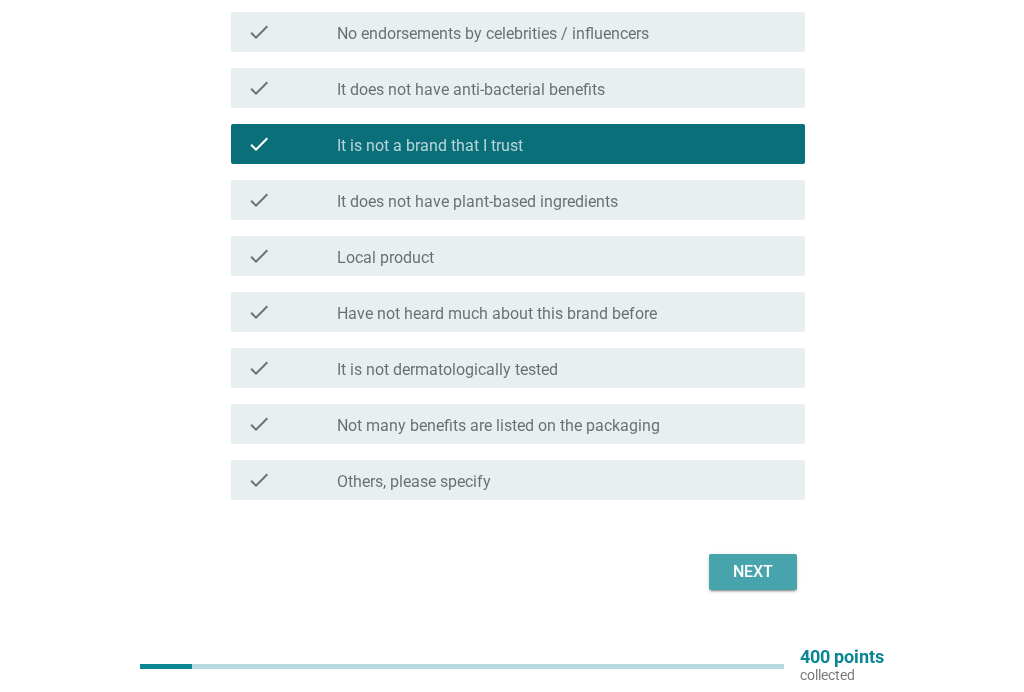 click on "Next" at bounding box center (753, 572) 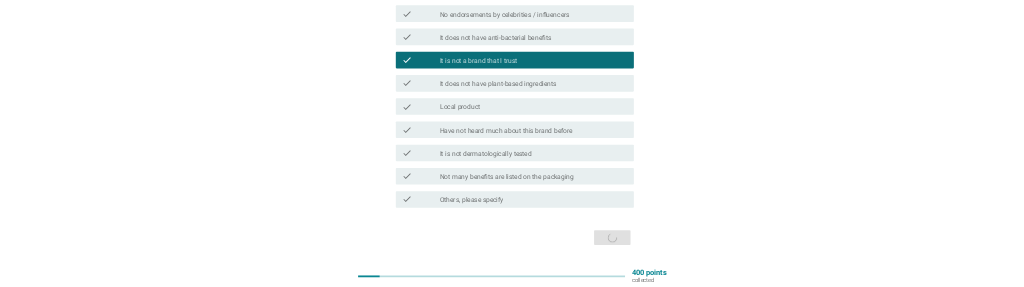 scroll, scrollTop: 0, scrollLeft: 0, axis: both 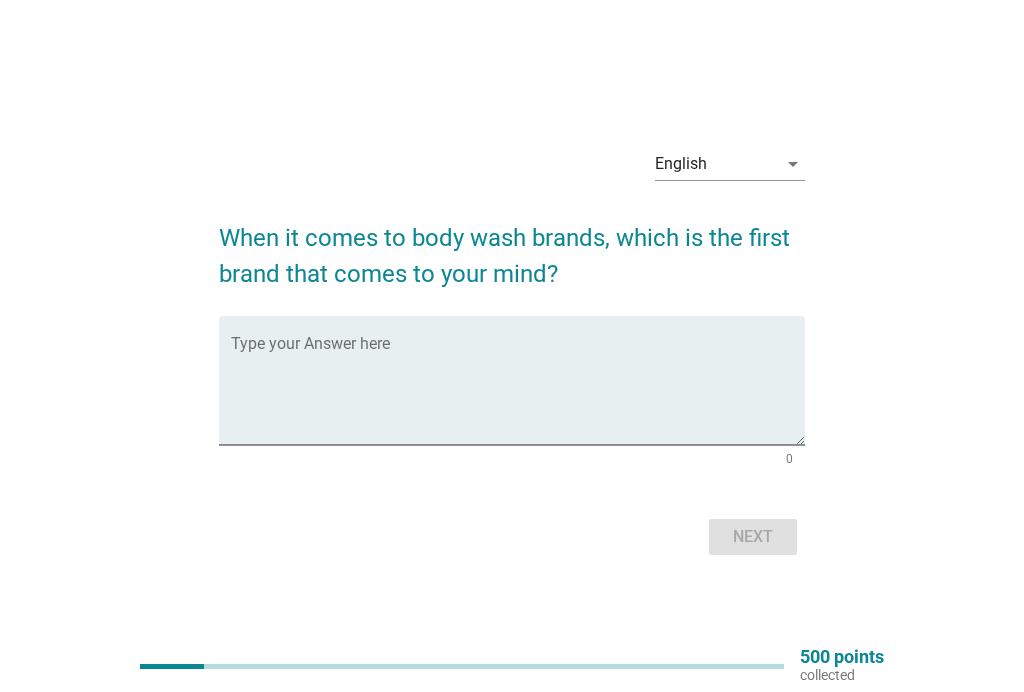 click at bounding box center [518, 392] 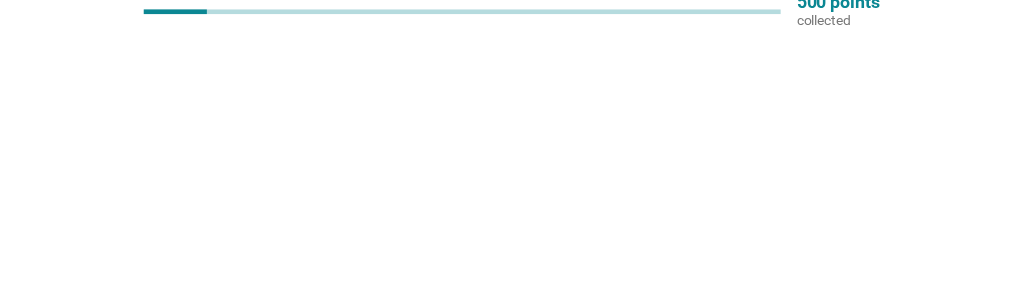 scroll, scrollTop: 167, scrollLeft: 0, axis: vertical 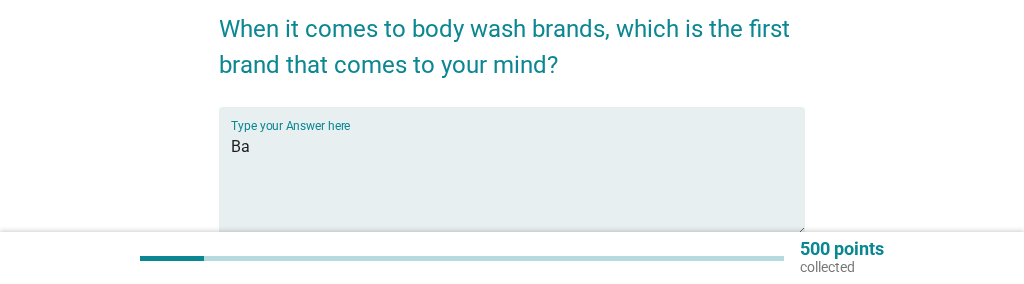 type on "B" 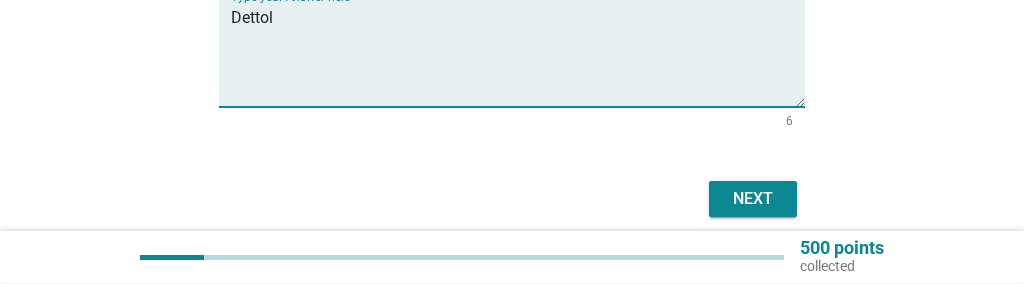 scroll, scrollTop: 296, scrollLeft: 0, axis: vertical 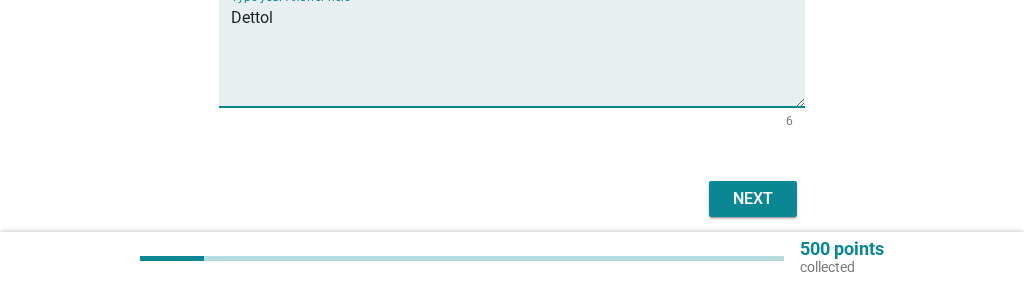 type on "Dettol" 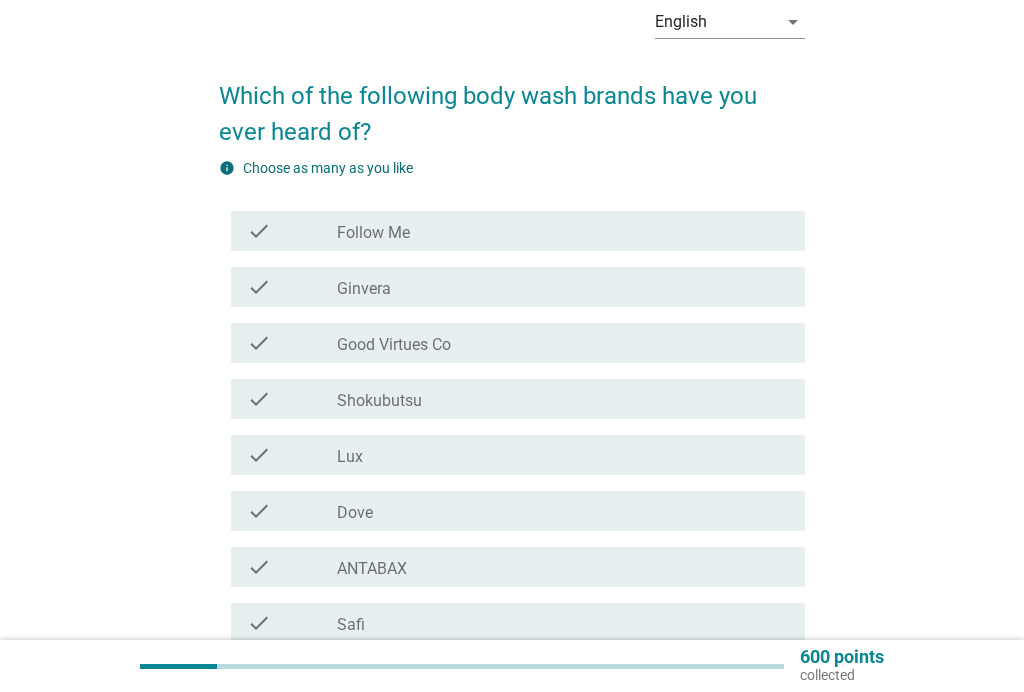 scroll, scrollTop: 101, scrollLeft: 0, axis: vertical 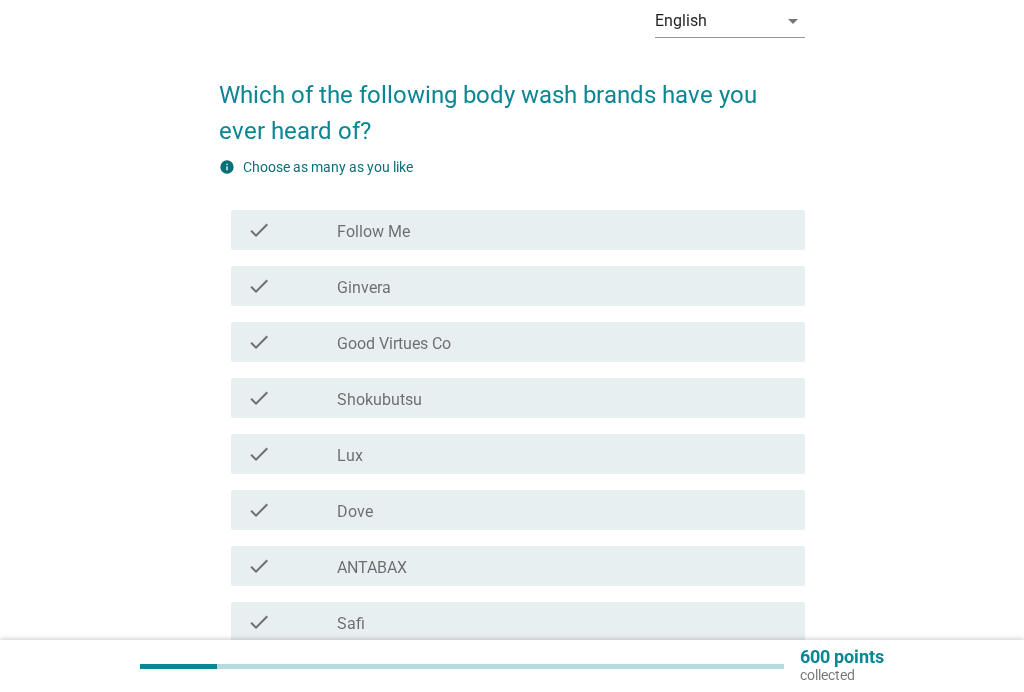 click on "check_box_outline_blank Follow Me" at bounding box center (563, 230) 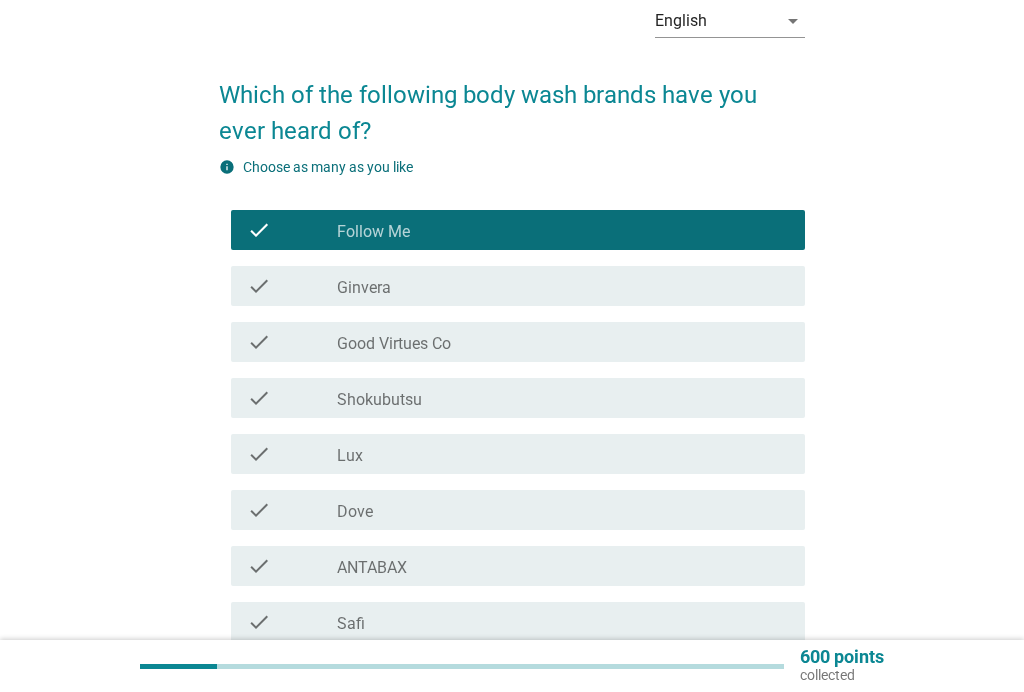 click on "check_box_outline_blank Ginvera" at bounding box center (563, 286) 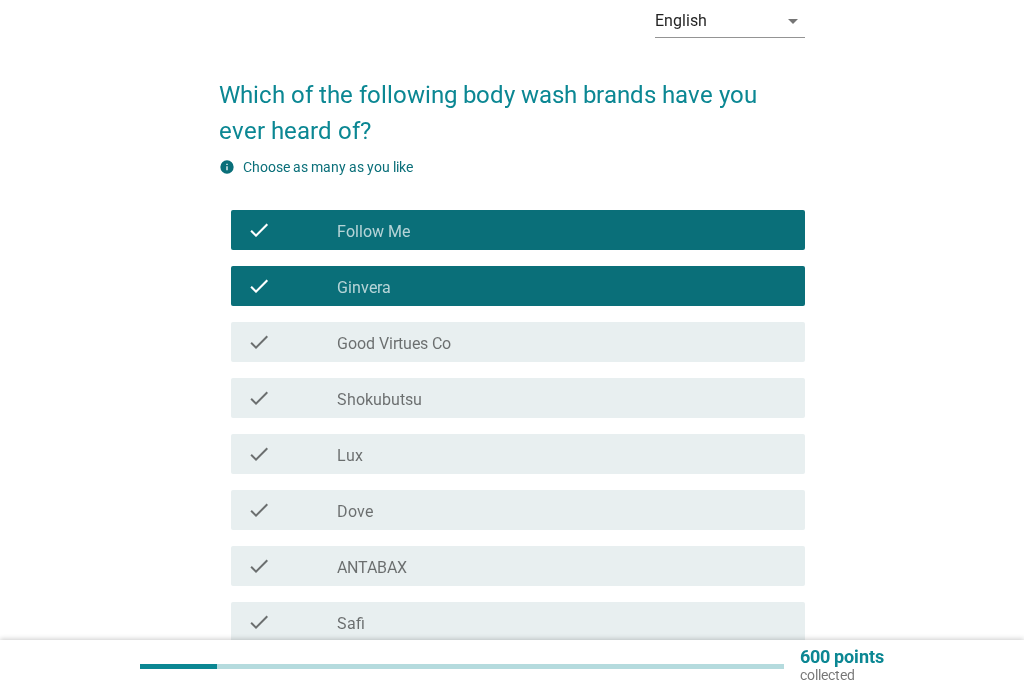 click on "check_box_outline_blank Shokubutsu" at bounding box center [563, 398] 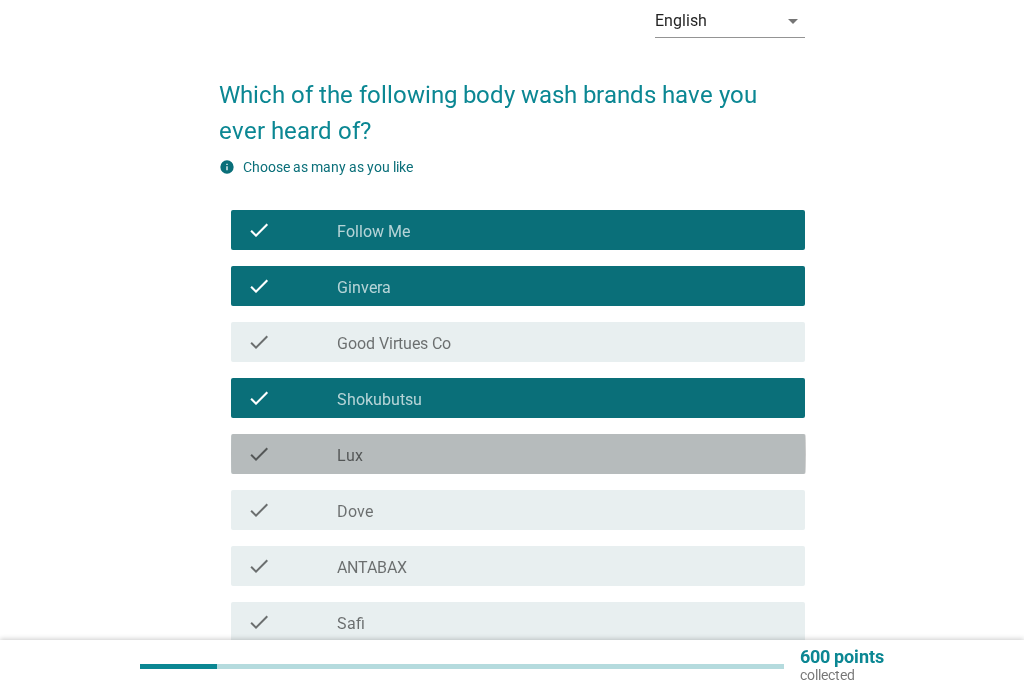 click on "check_box_outline_blank Lux" at bounding box center (563, 454) 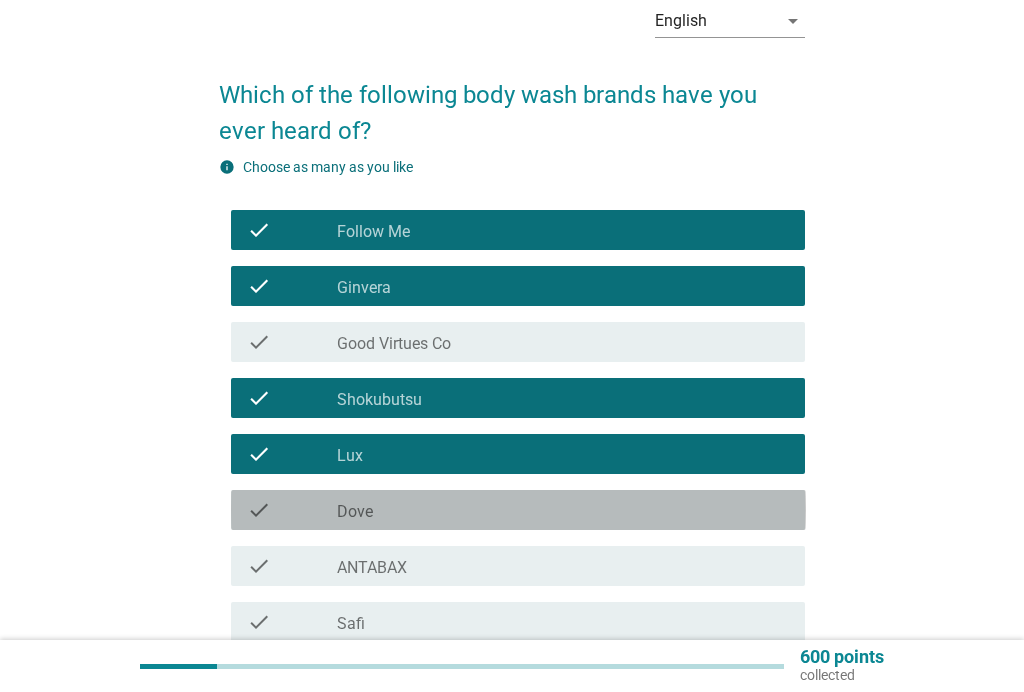 click on "check_box_outline_blank Dove" at bounding box center (563, 510) 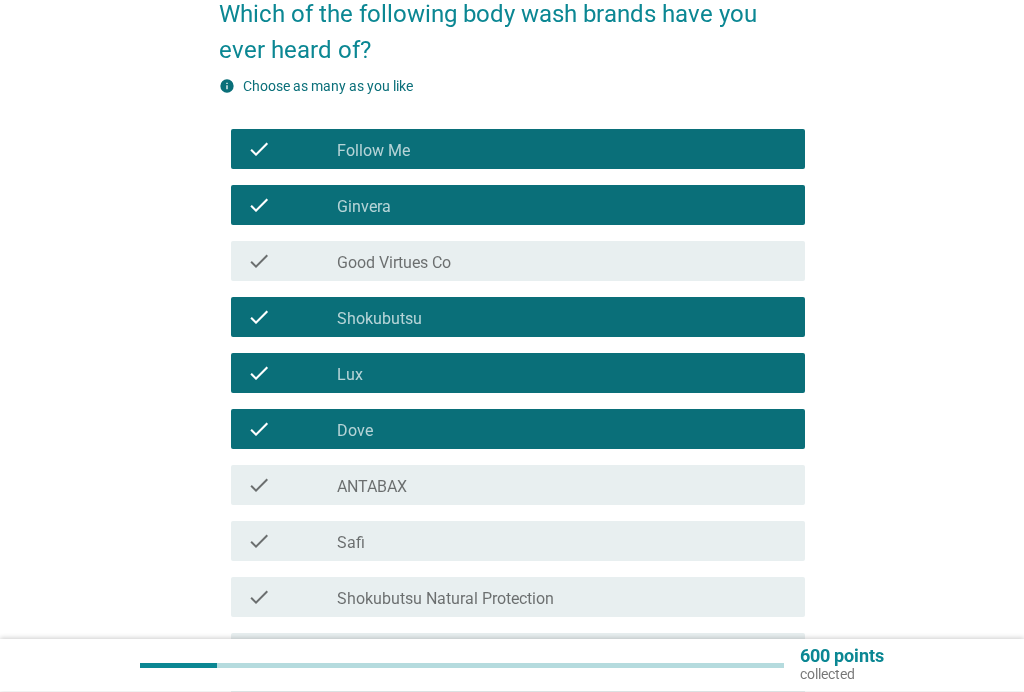 scroll, scrollTop: 184, scrollLeft: 0, axis: vertical 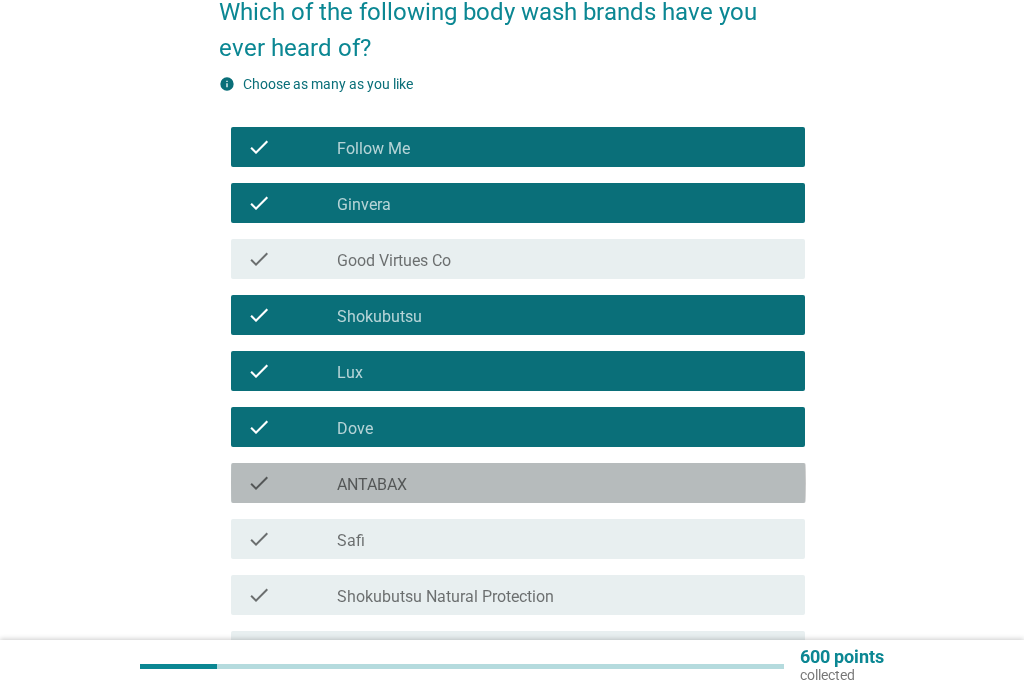 click on "check_box_outline_blank ANTABAX" at bounding box center (563, 483) 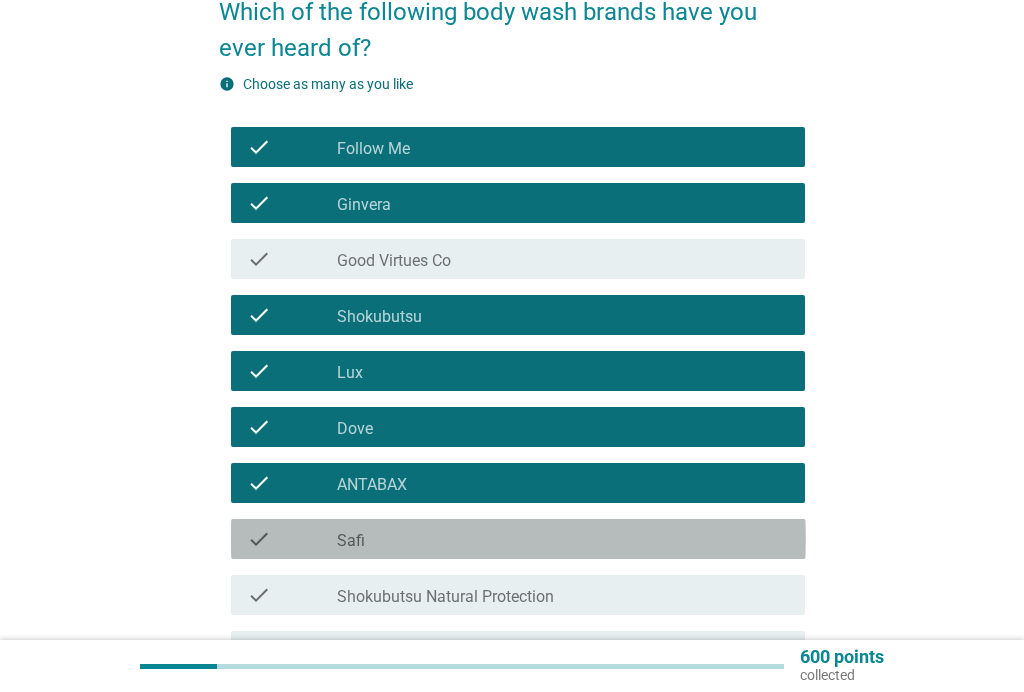 click on "check_box_outline_blank Safi" at bounding box center (563, 539) 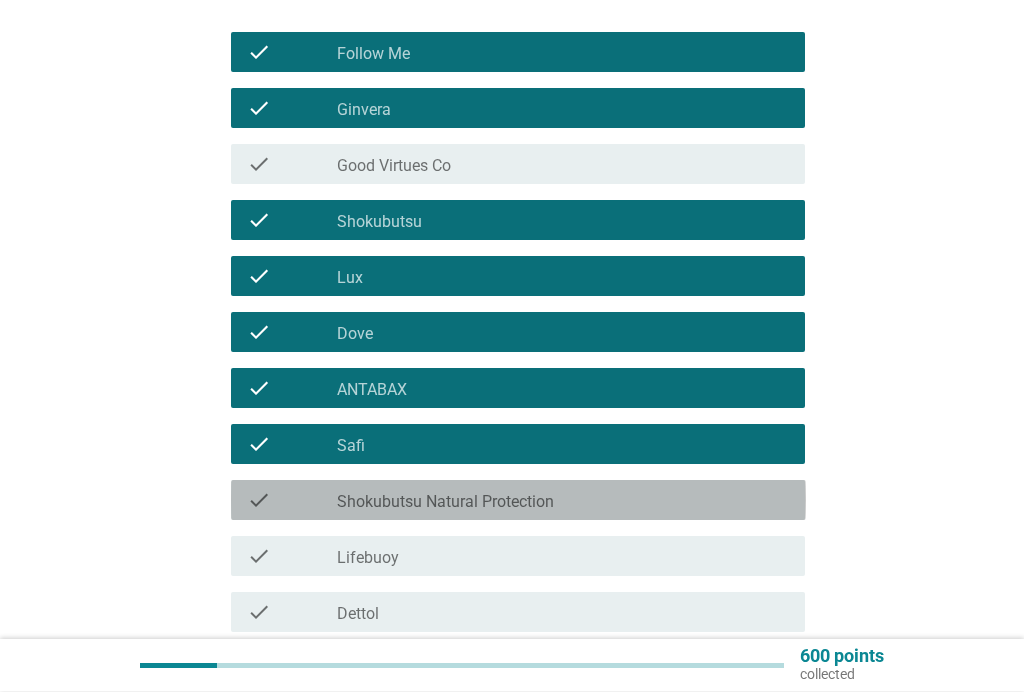 scroll, scrollTop: 280, scrollLeft: 0, axis: vertical 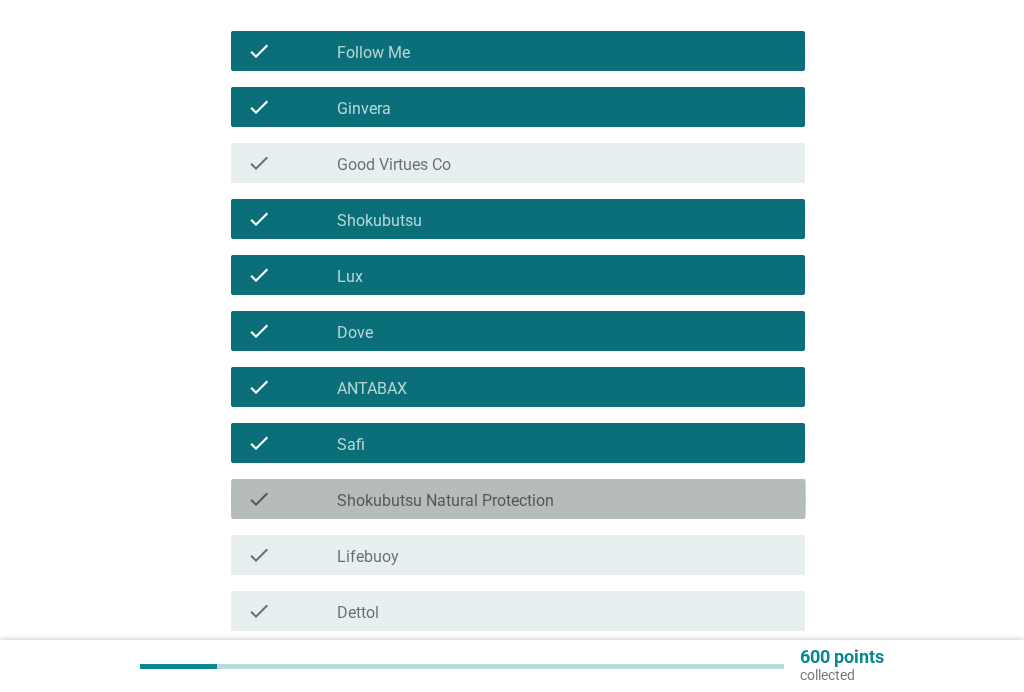 click on "check_box_outline_blank Shokubutsu Natural Protection" at bounding box center (563, 499) 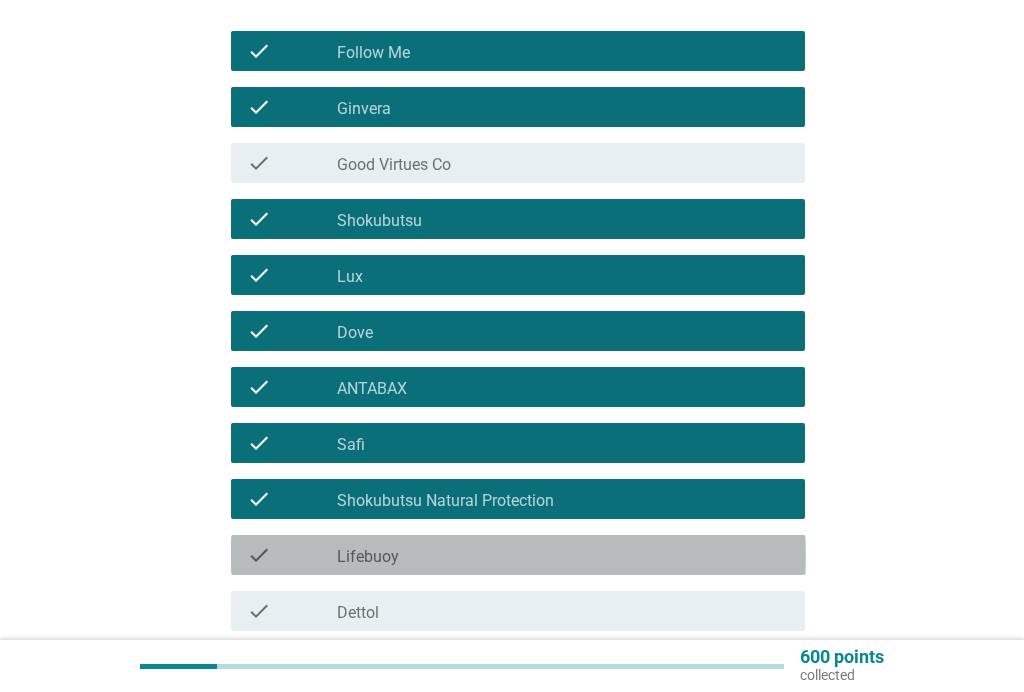 click on "check_box_outline_blank Lifebuoy" at bounding box center (563, 555) 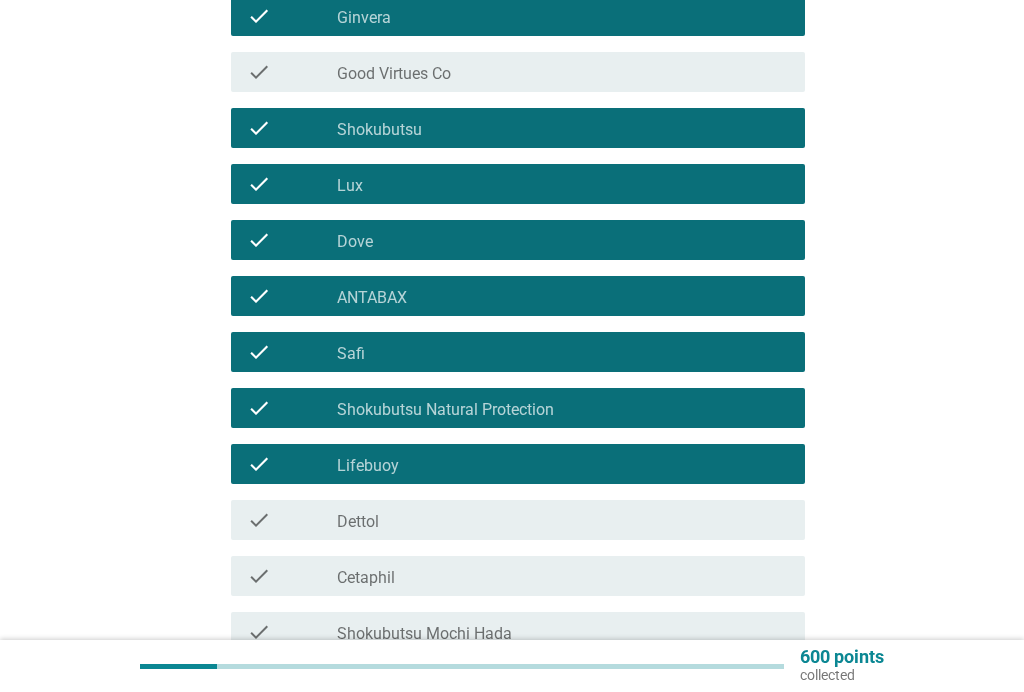 scroll, scrollTop: 378, scrollLeft: 0, axis: vertical 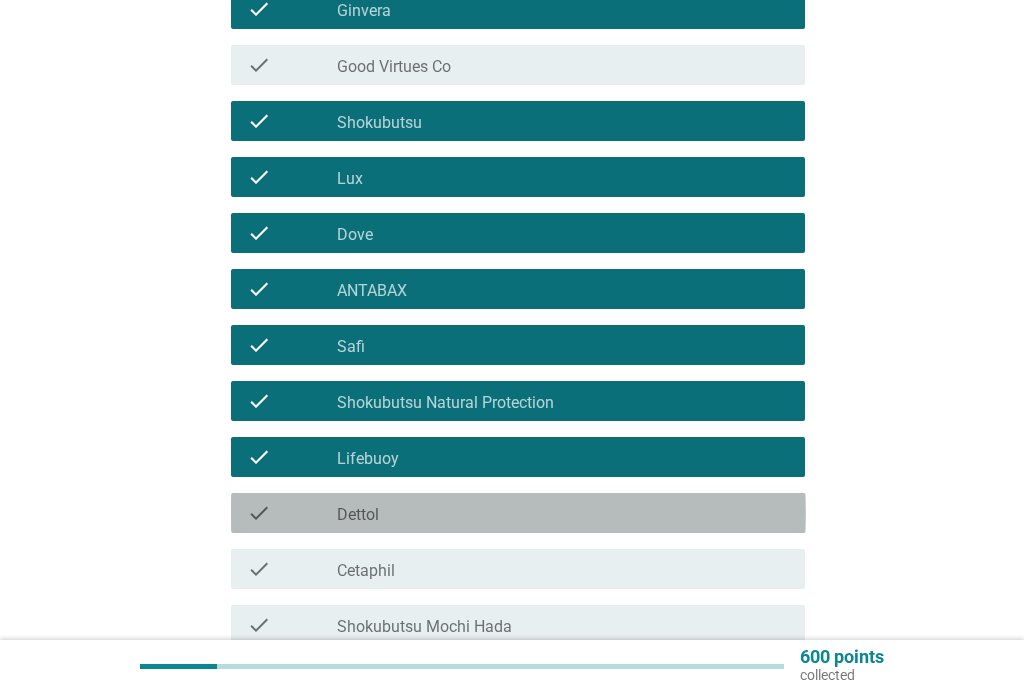 click on "check_box_outline_blank Dettol" at bounding box center [563, 513] 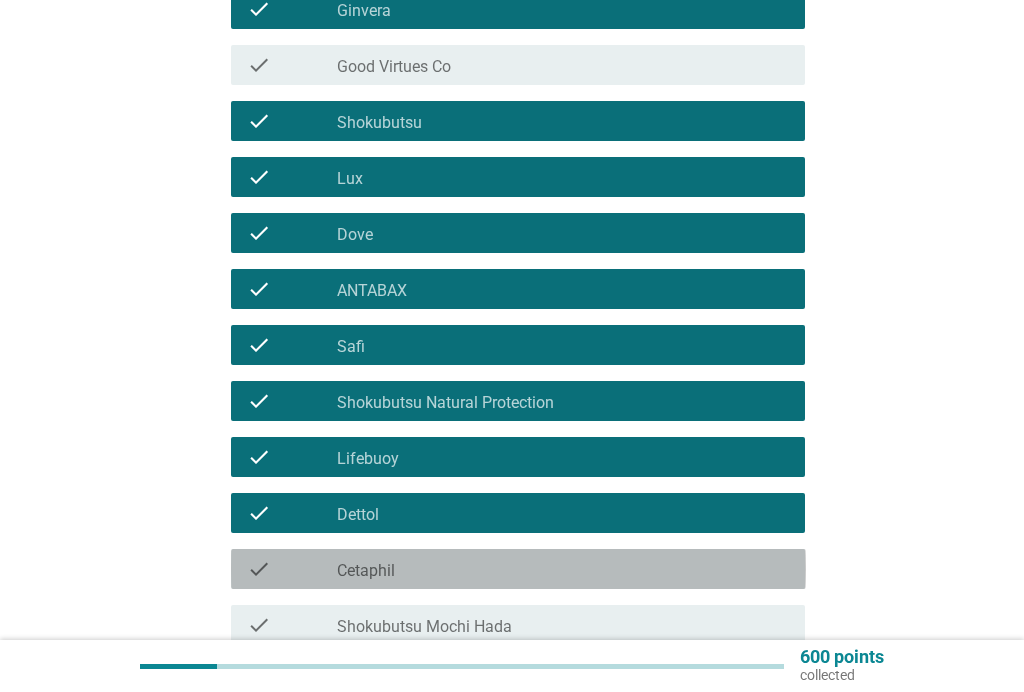 click on "check_box_outline_blank Cetaphil" at bounding box center (563, 569) 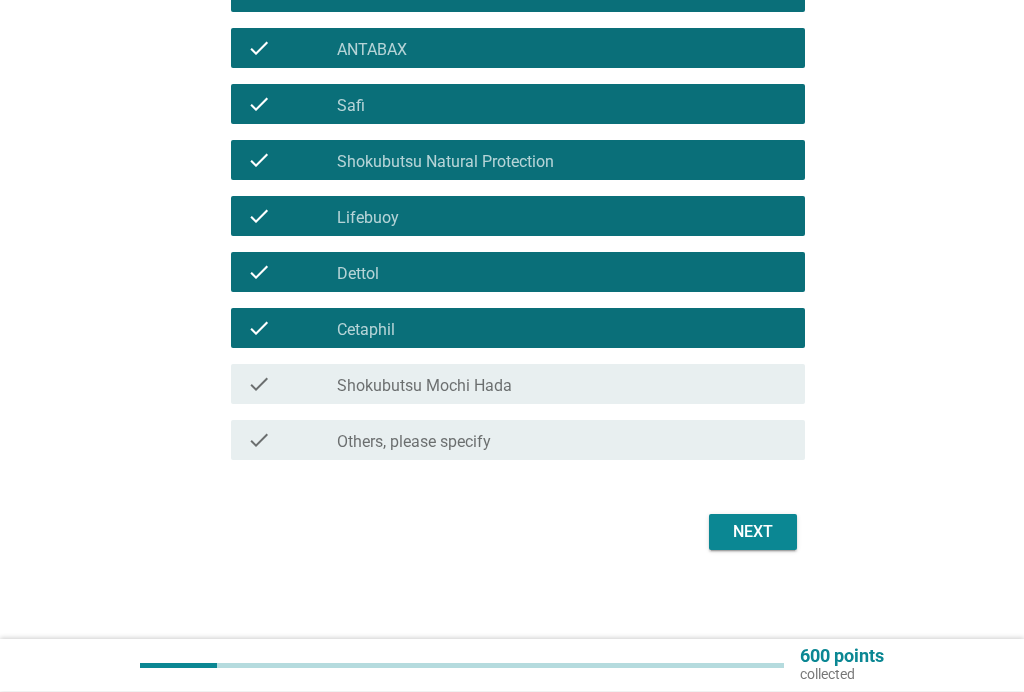 scroll, scrollTop: 625, scrollLeft: 0, axis: vertical 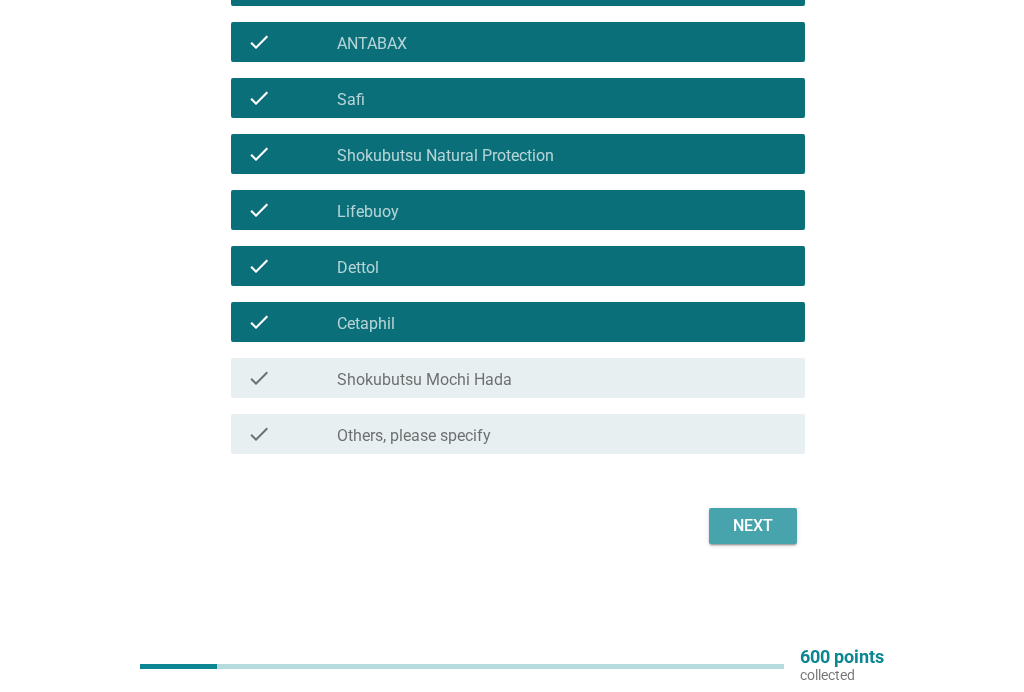 click on "Next" at bounding box center (753, 526) 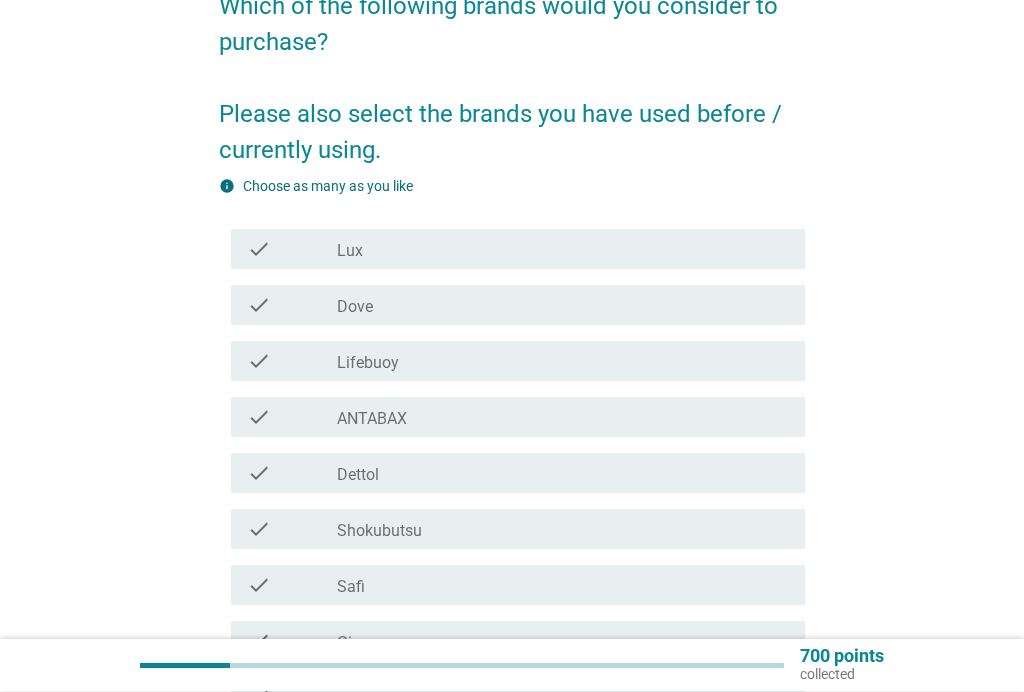 scroll, scrollTop: 190, scrollLeft: 0, axis: vertical 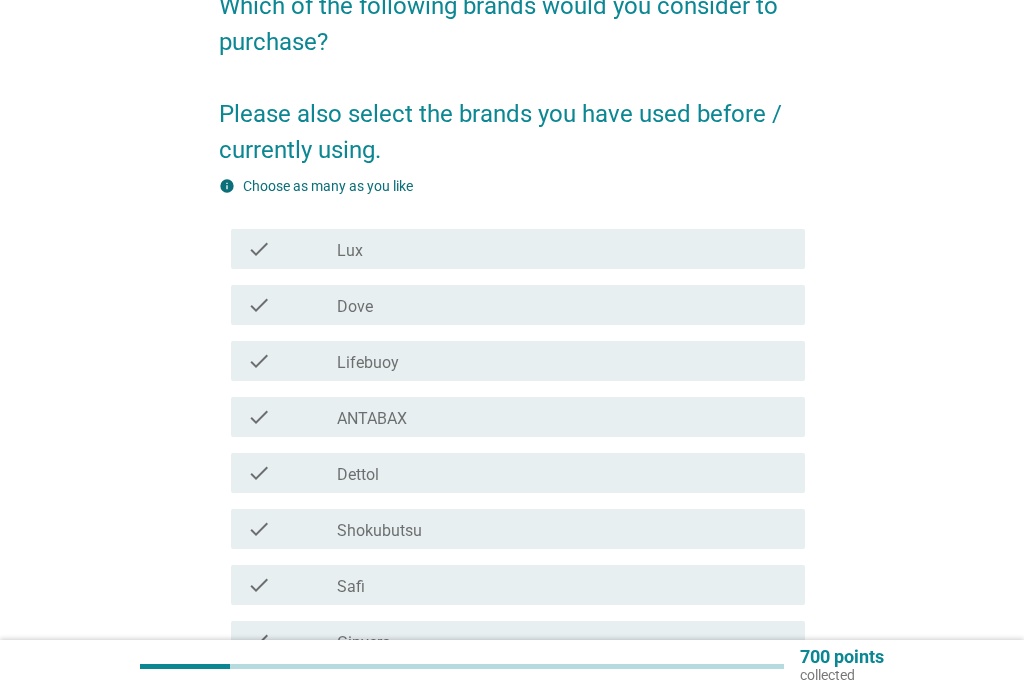 click on "check_box_outline_blank Dettol" at bounding box center (563, 473) 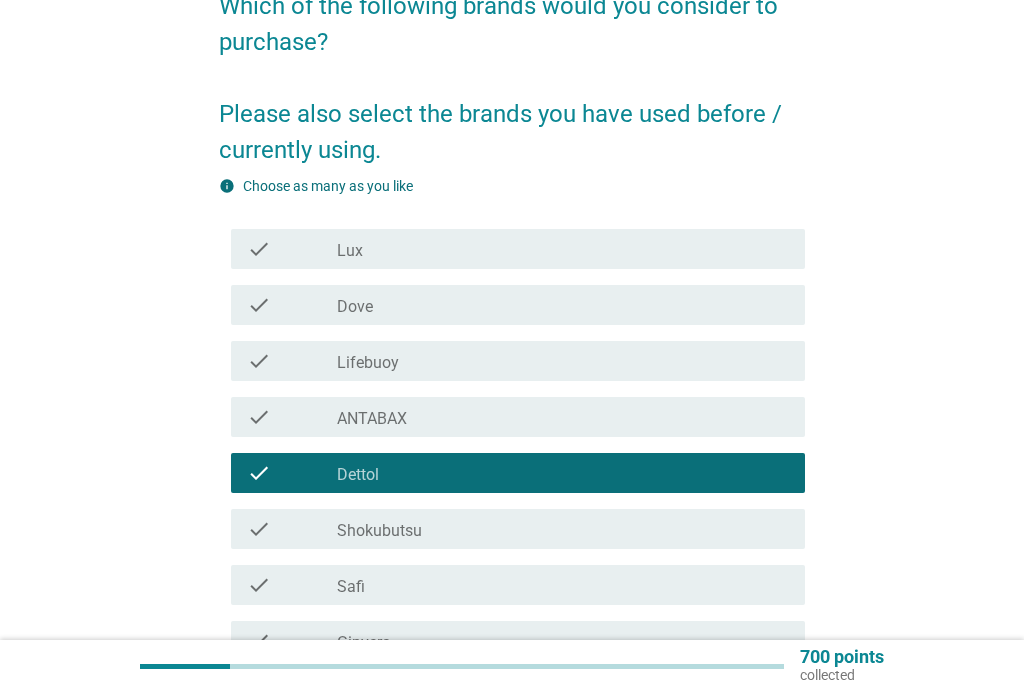 click on "check_box_outline_blank ANTABAX" at bounding box center (563, 417) 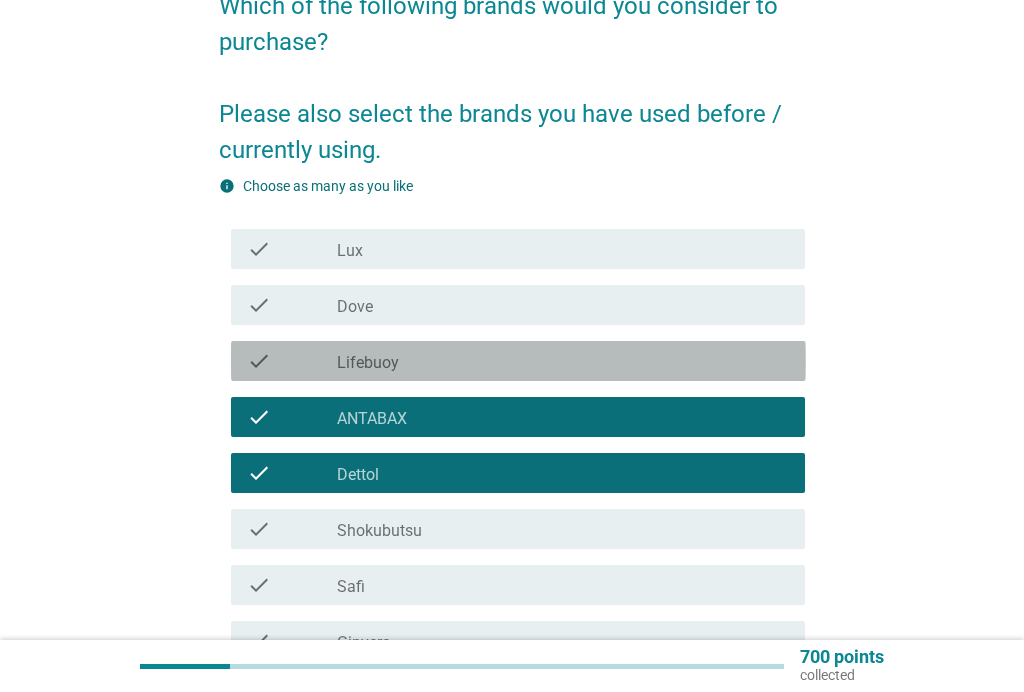 click on "check_box_outline_blank Lifebuoy" at bounding box center [563, 361] 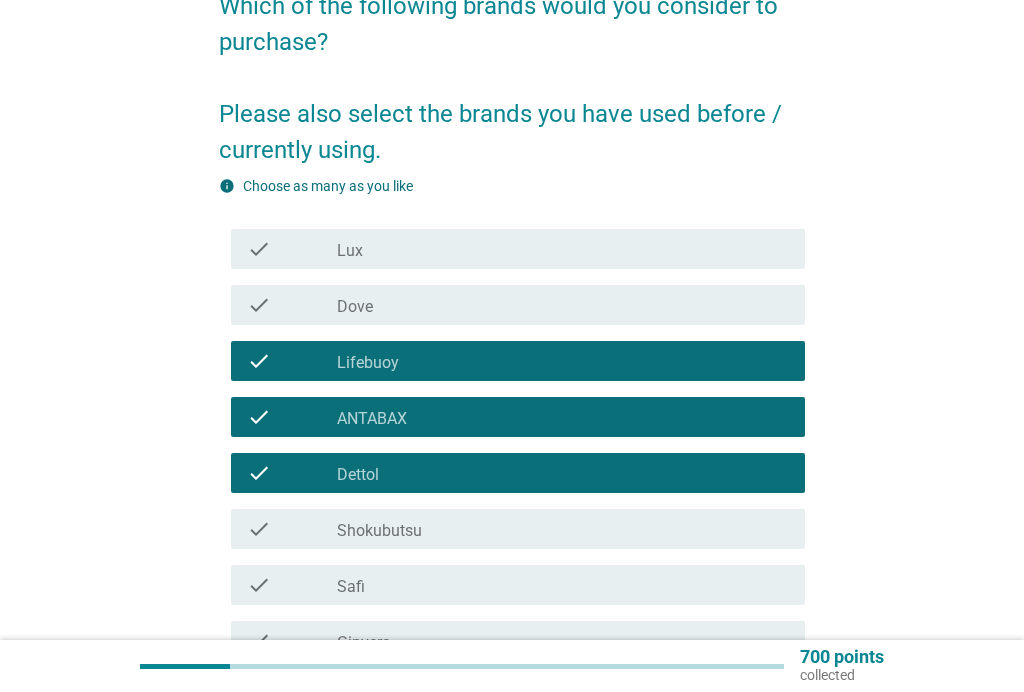 click on "check_box_outline_blank Shokubutsu" at bounding box center [563, 529] 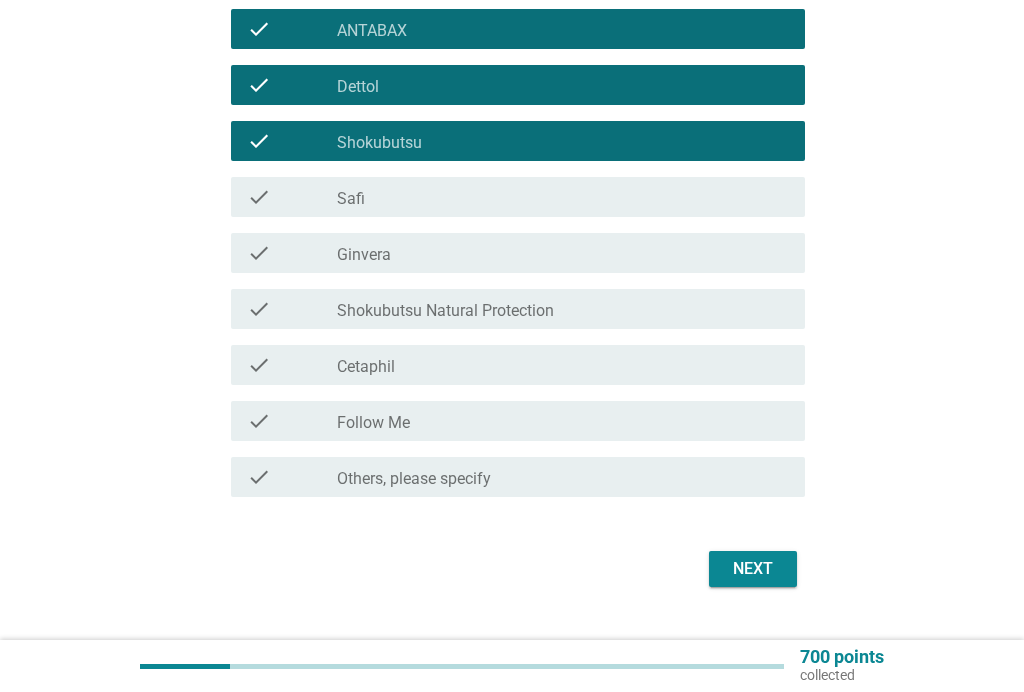scroll, scrollTop: 621, scrollLeft: 0, axis: vertical 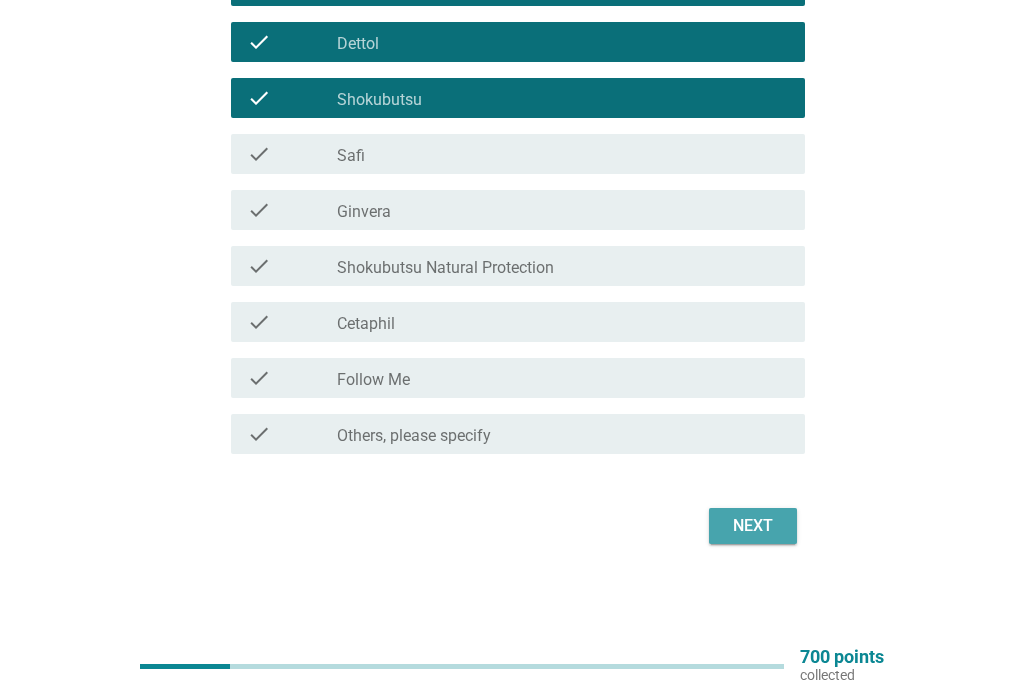 click on "Next" at bounding box center [753, 526] 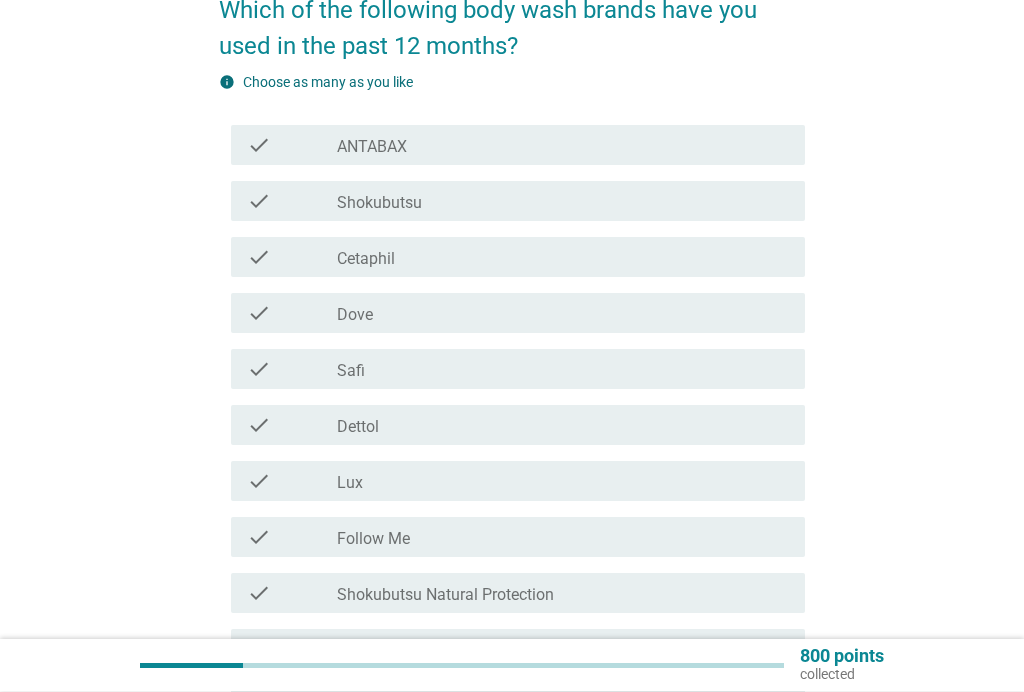 scroll, scrollTop: 186, scrollLeft: 0, axis: vertical 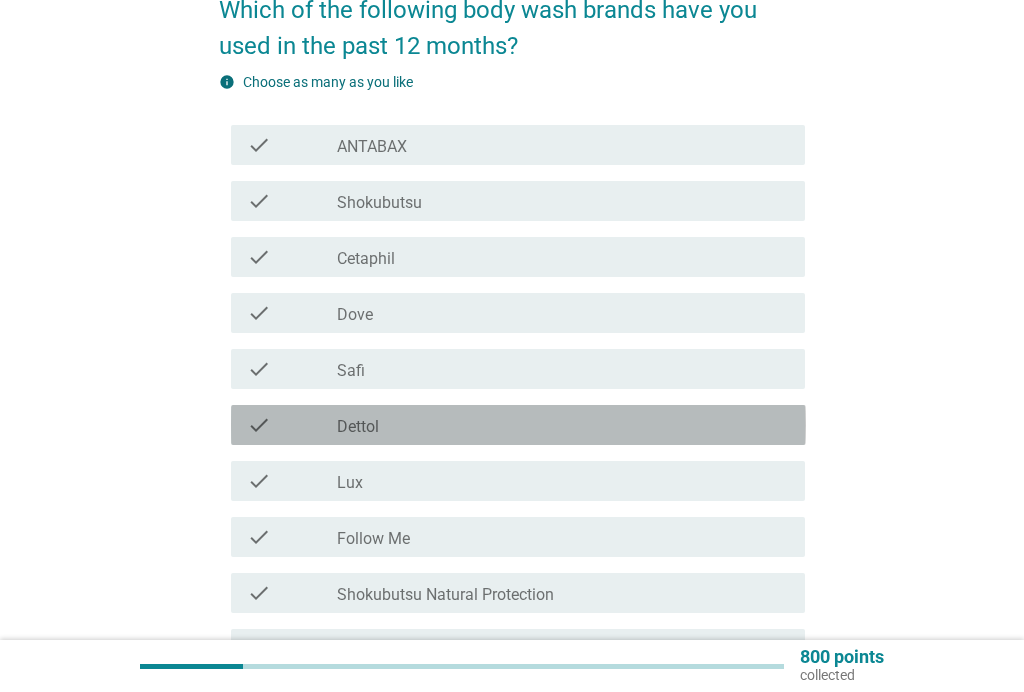 click on "check_box Dettol" at bounding box center (563, 425) 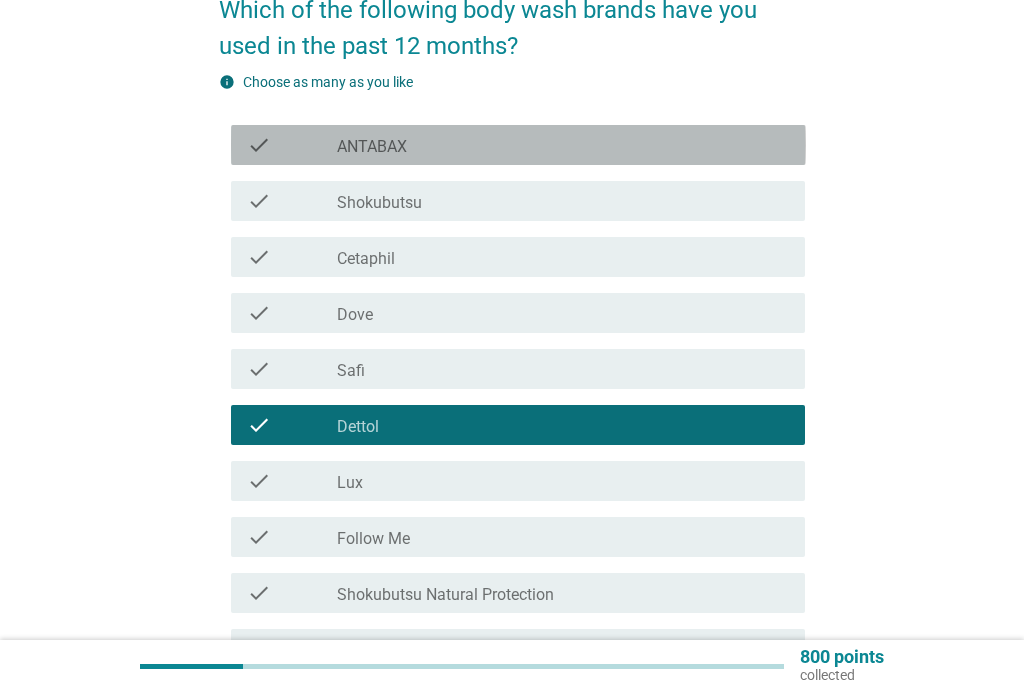 click on "check_box ANTABAX" at bounding box center [563, 145] 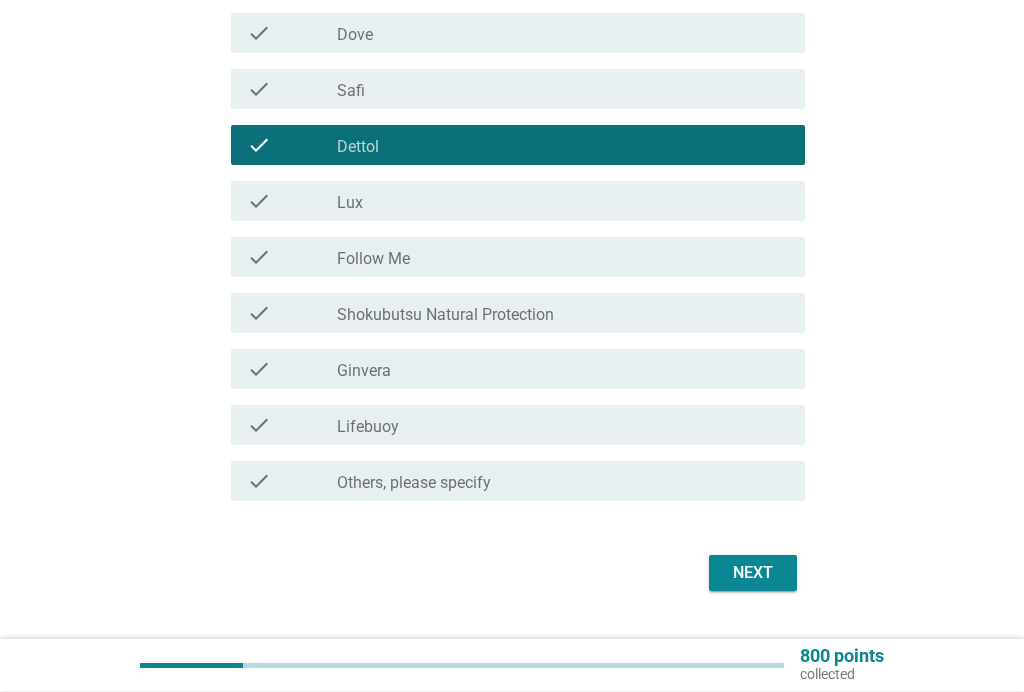 scroll, scrollTop: 466, scrollLeft: 0, axis: vertical 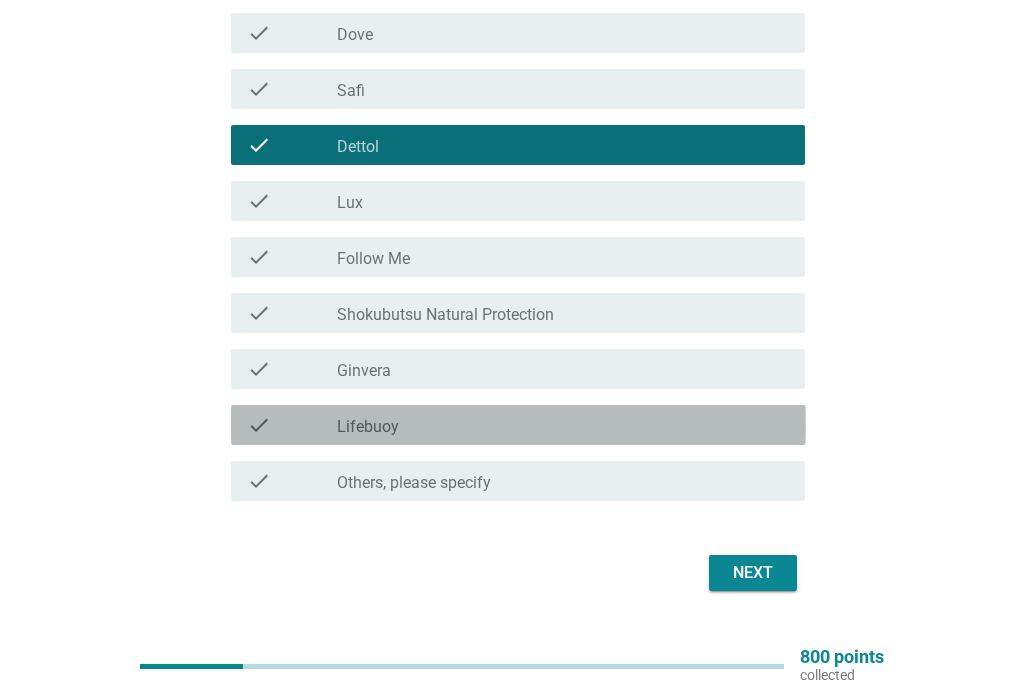 click on "check_box Lifebuoy" at bounding box center [563, 425] 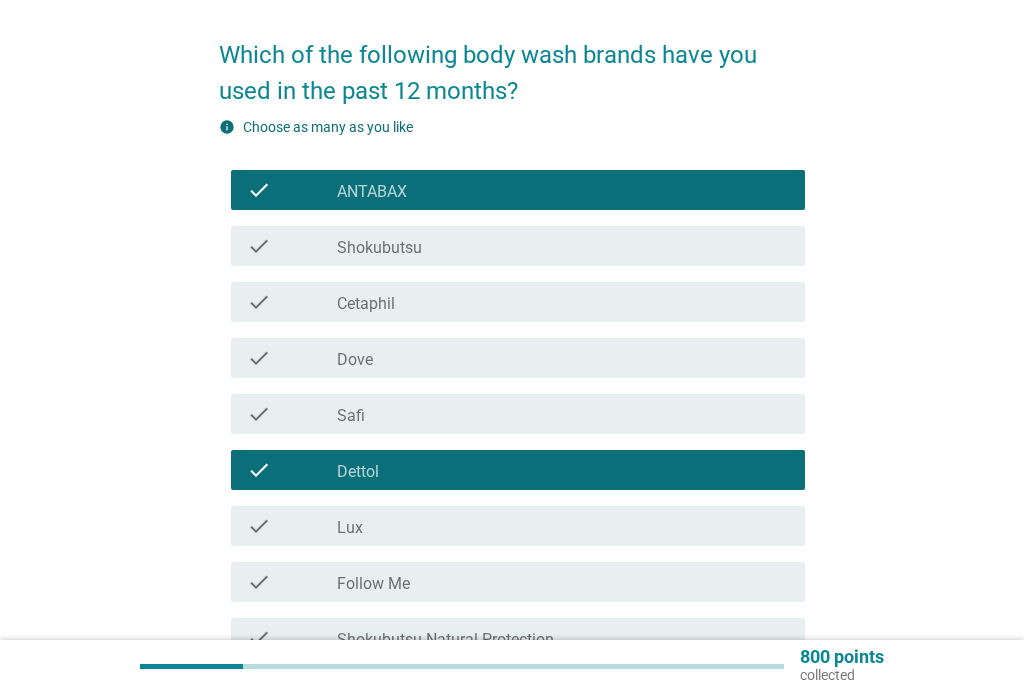 scroll, scrollTop: 136, scrollLeft: 0, axis: vertical 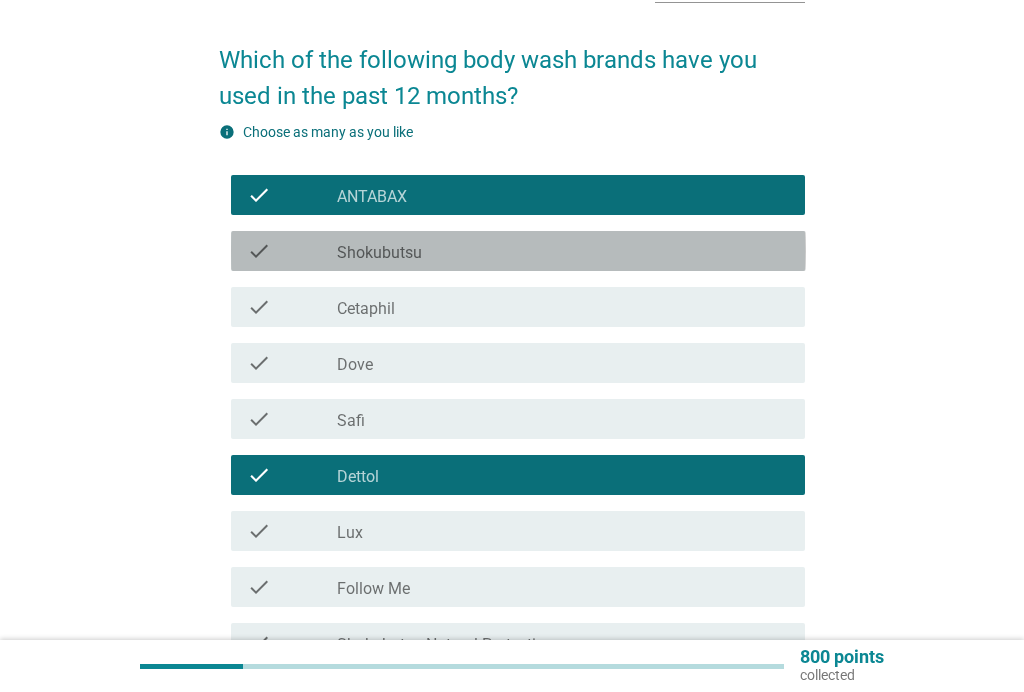 click on "check_box Shokubutsu" at bounding box center (563, 251) 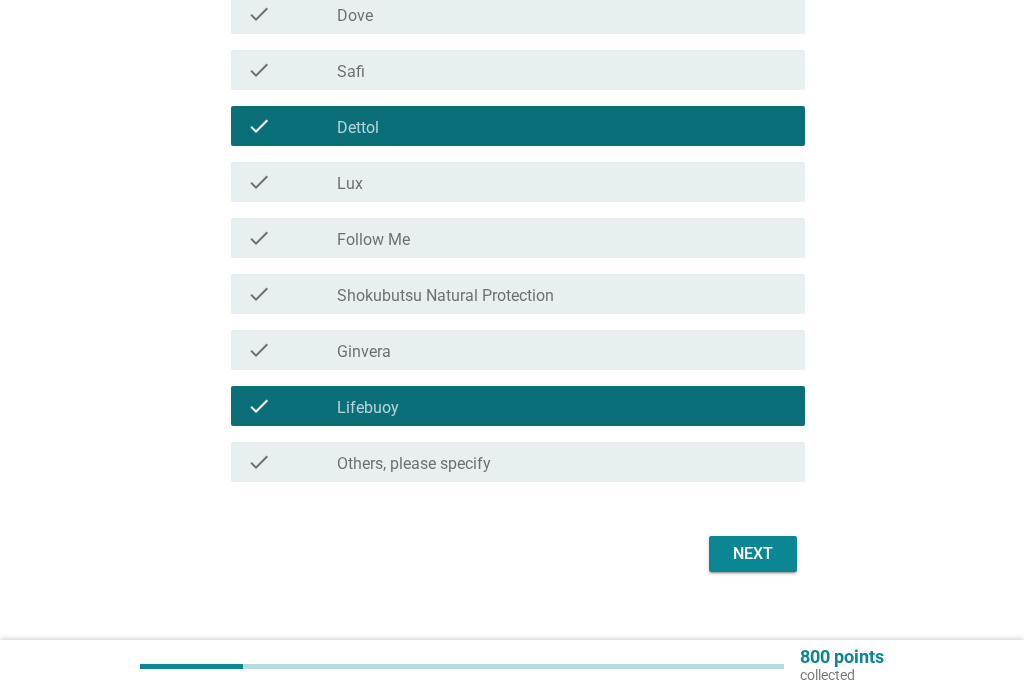 scroll, scrollTop: 513, scrollLeft: 0, axis: vertical 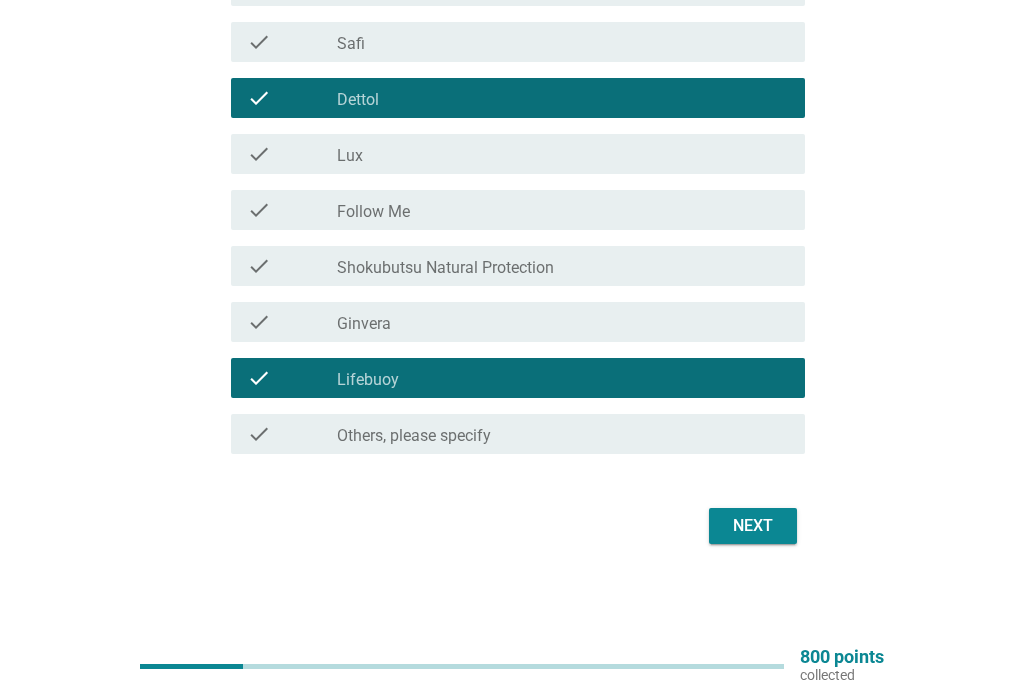 click on "Next" at bounding box center [753, 526] 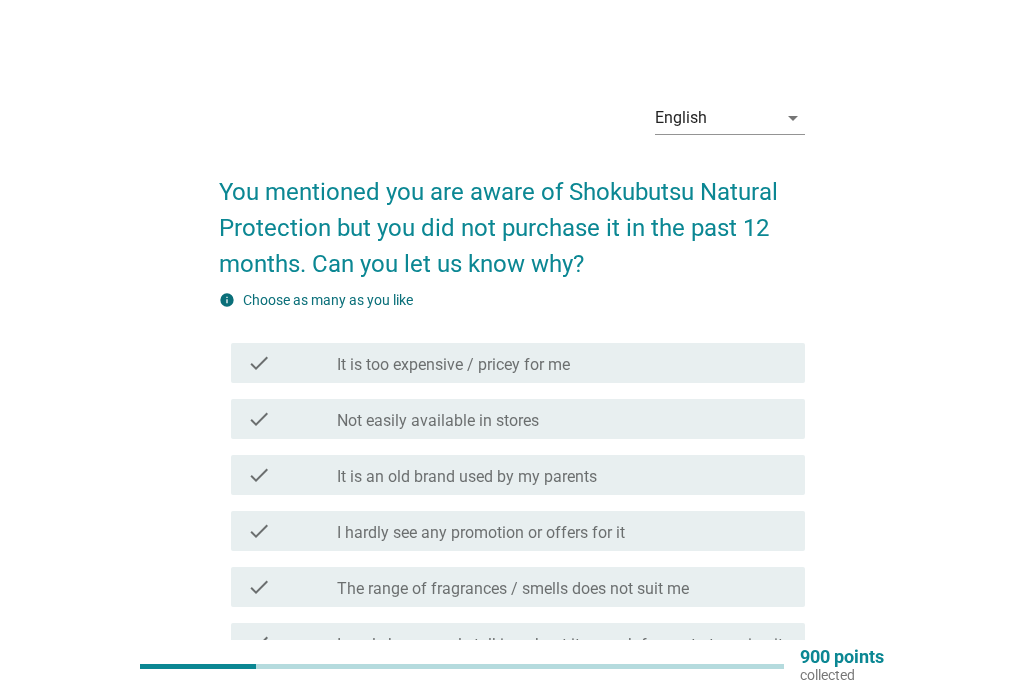 scroll, scrollTop: 2, scrollLeft: 0, axis: vertical 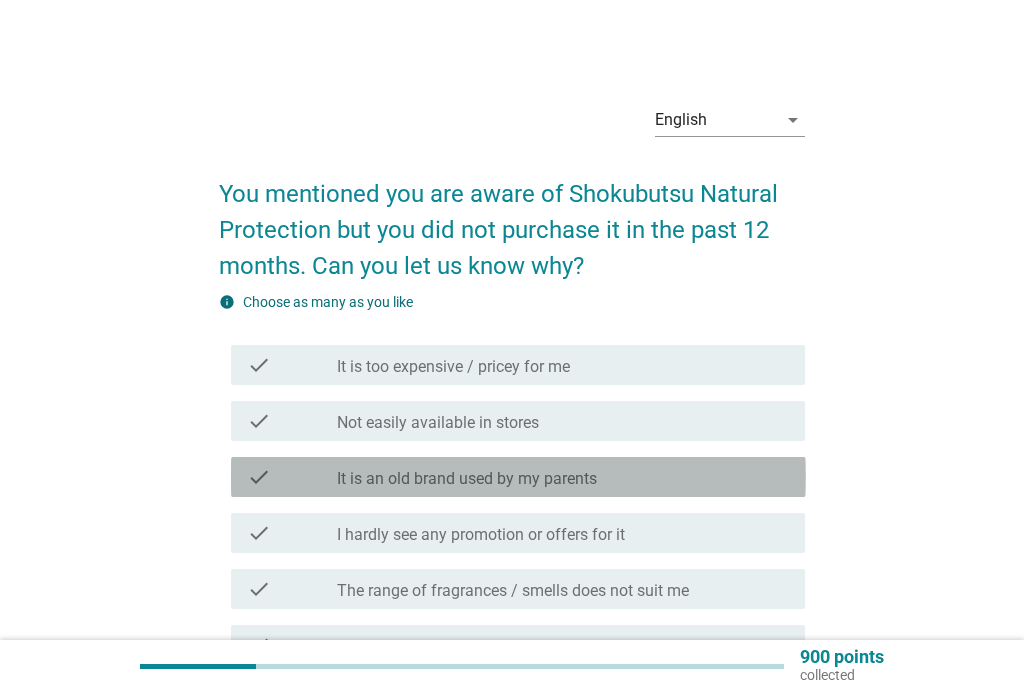 click on "check_box_outline_blank It is an old brand used by my parents" at bounding box center (563, 477) 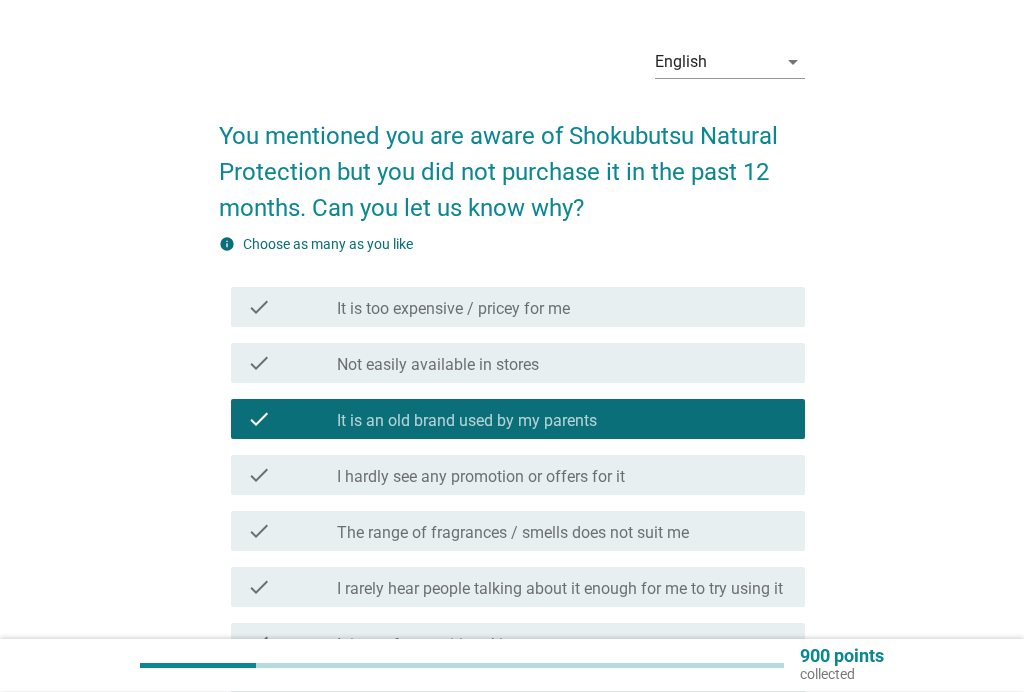 scroll, scrollTop: 60, scrollLeft: 0, axis: vertical 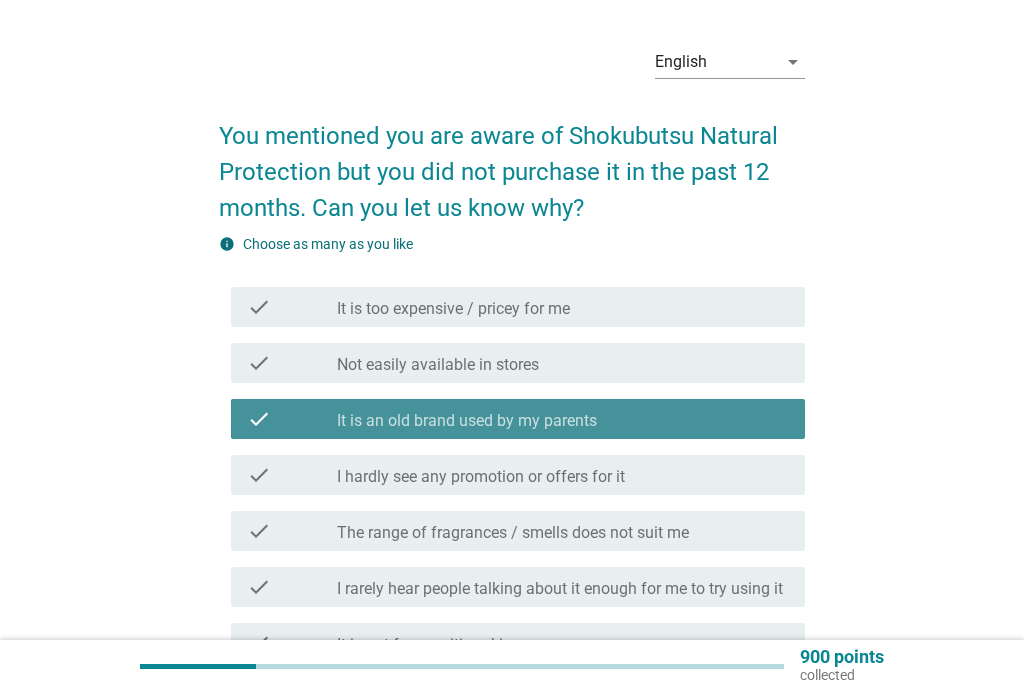 click on "check_box_outline_blank It is an old brand used by my parents" at bounding box center [563, 419] 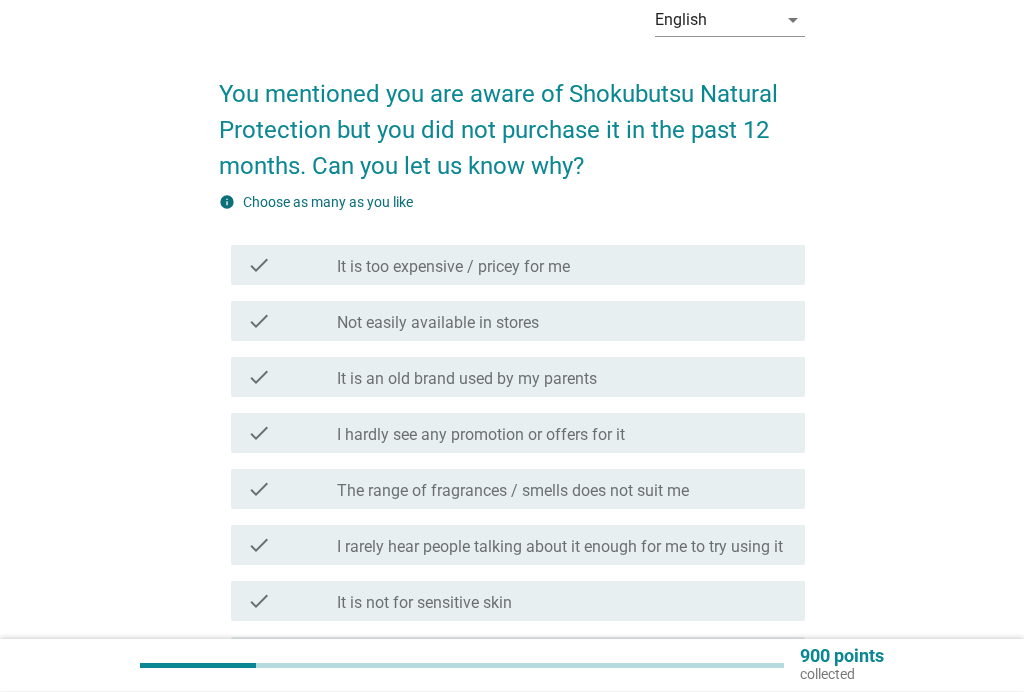 scroll, scrollTop: 102, scrollLeft: 0, axis: vertical 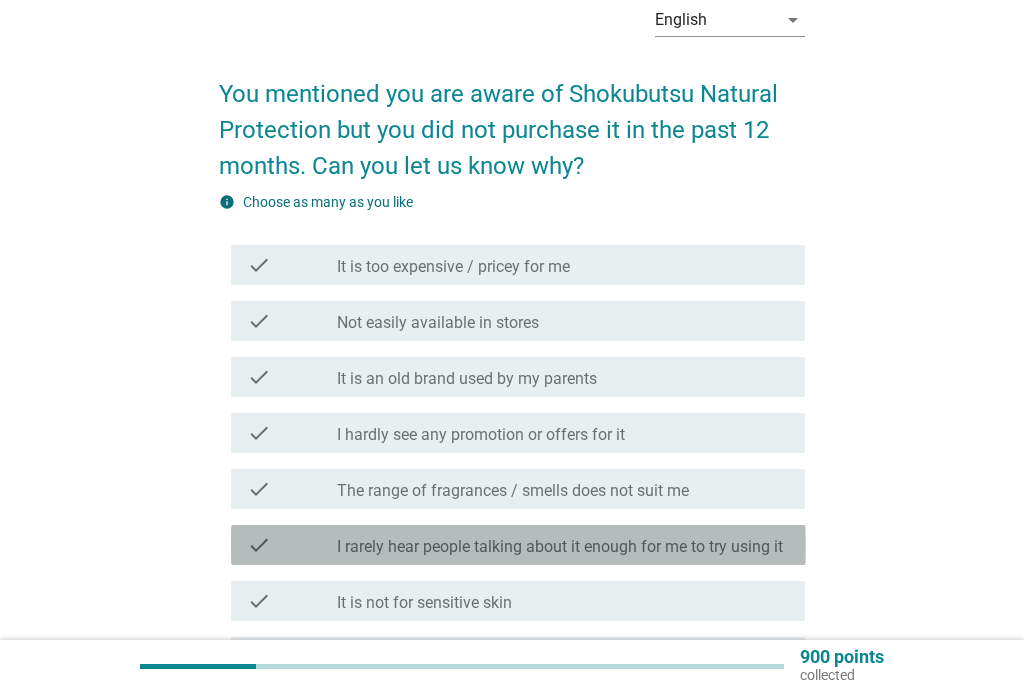 click on "I rarely hear people talking about it enough for me to try using it" at bounding box center (560, 547) 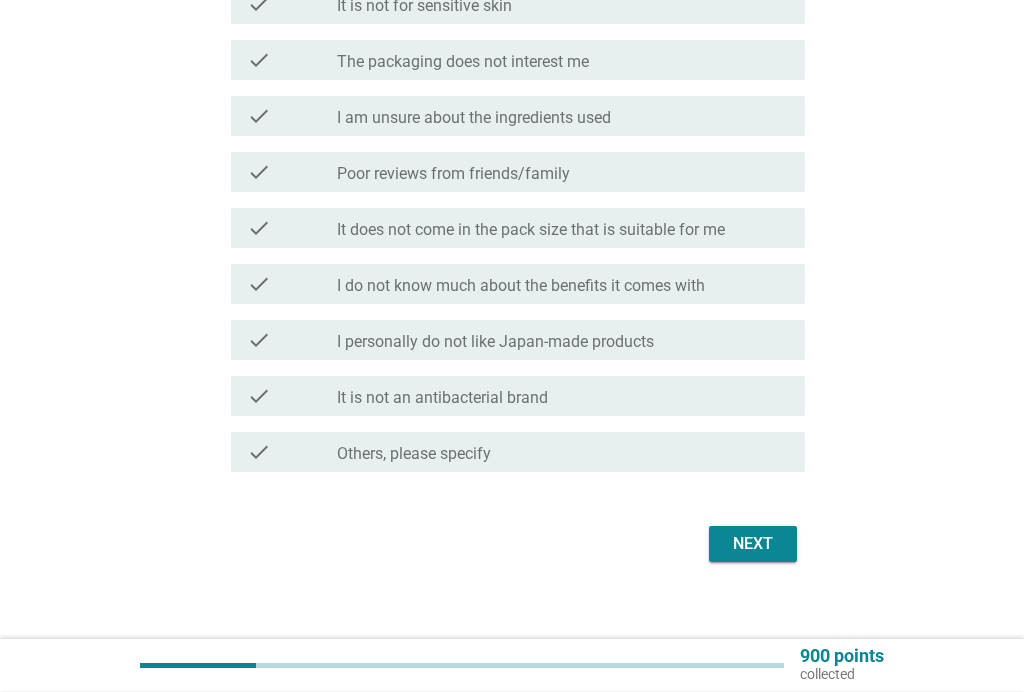 scroll, scrollTop: 717, scrollLeft: 0, axis: vertical 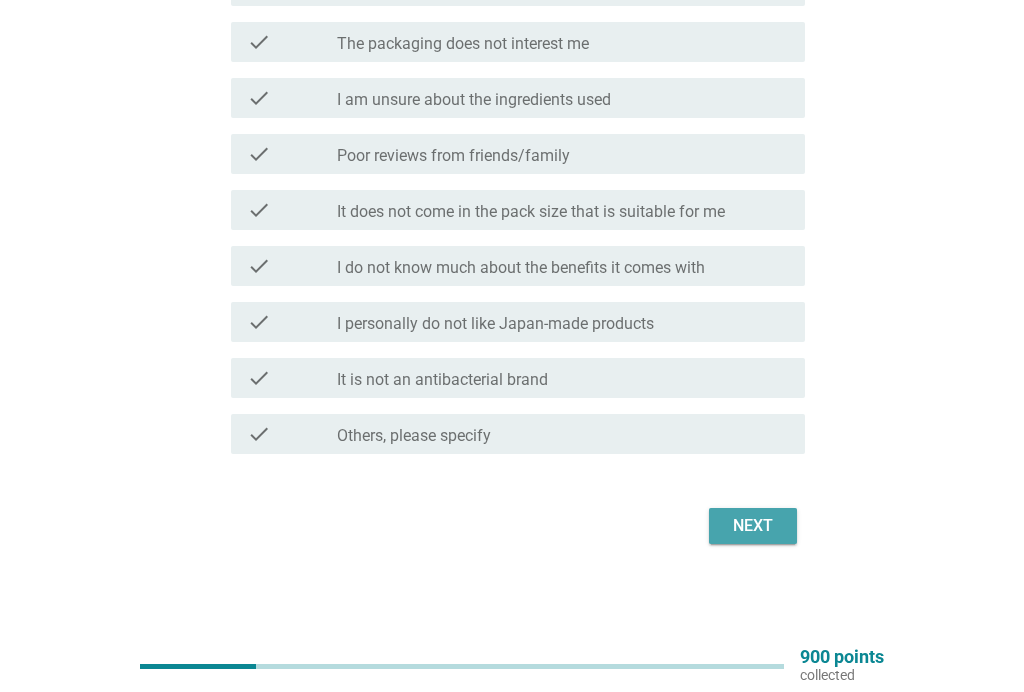 click on "Next" at bounding box center (753, 526) 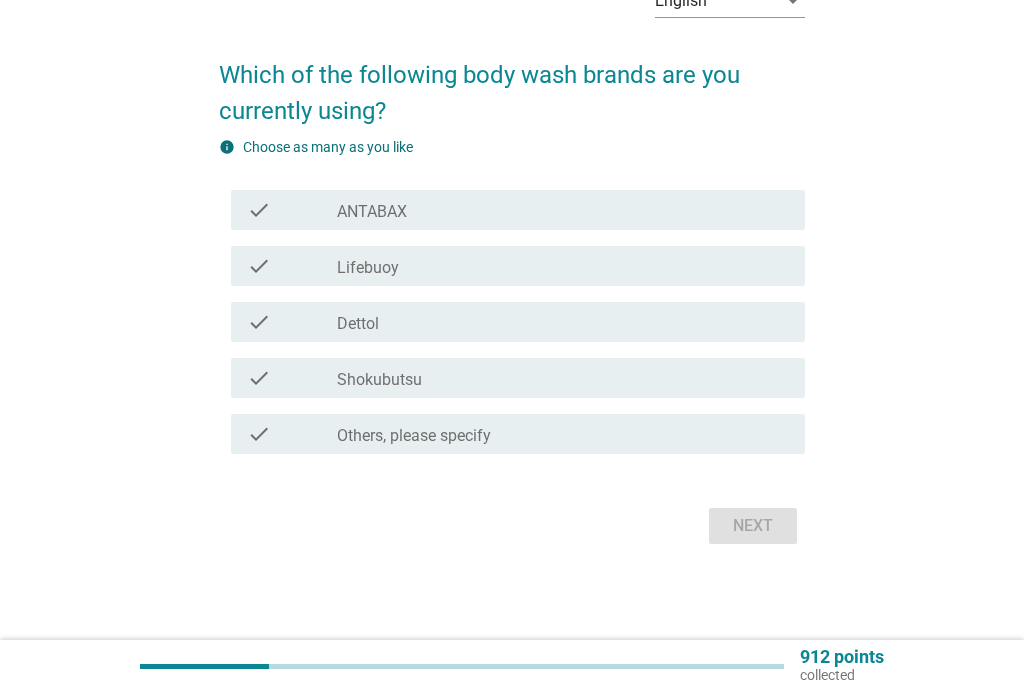 scroll, scrollTop: 0, scrollLeft: 0, axis: both 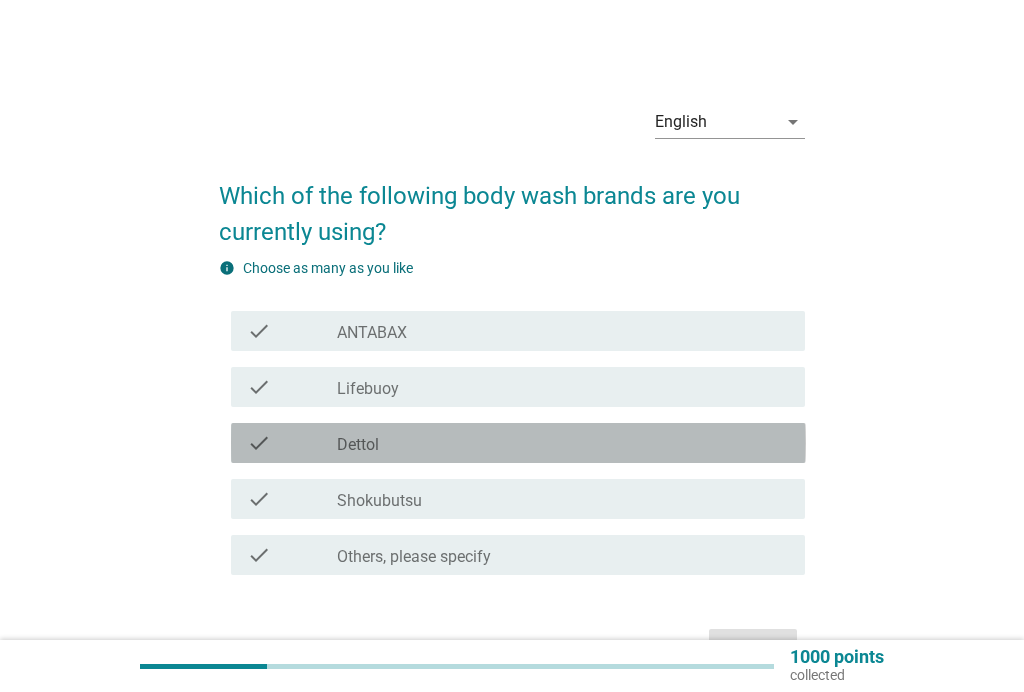 click on "check     check_box_outline_blank Dettol" at bounding box center [518, 443] 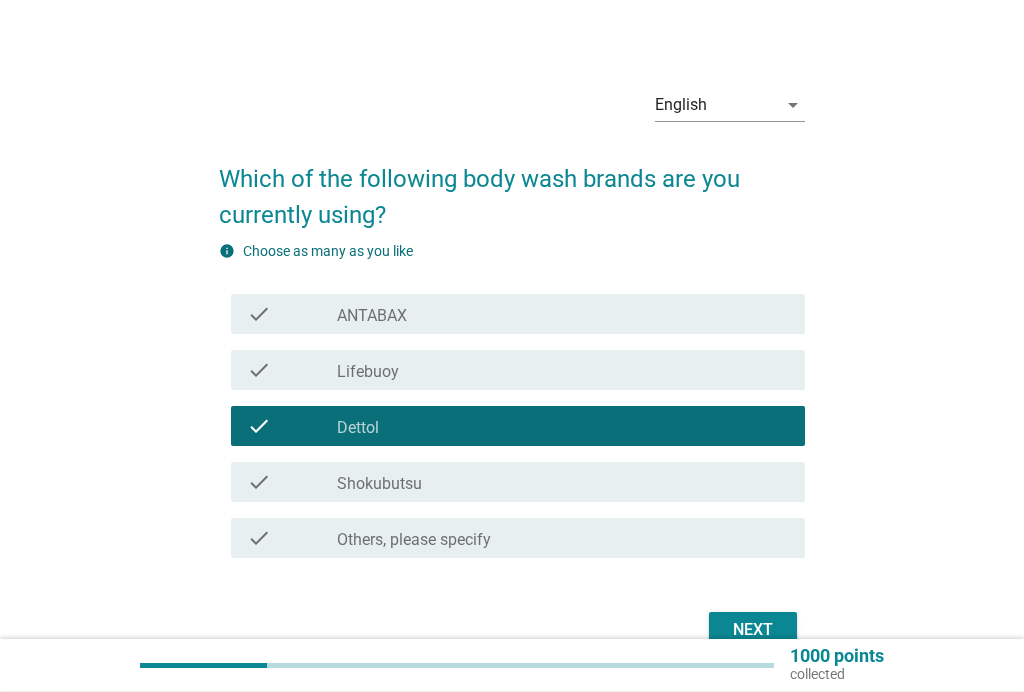 scroll, scrollTop: 60, scrollLeft: 0, axis: vertical 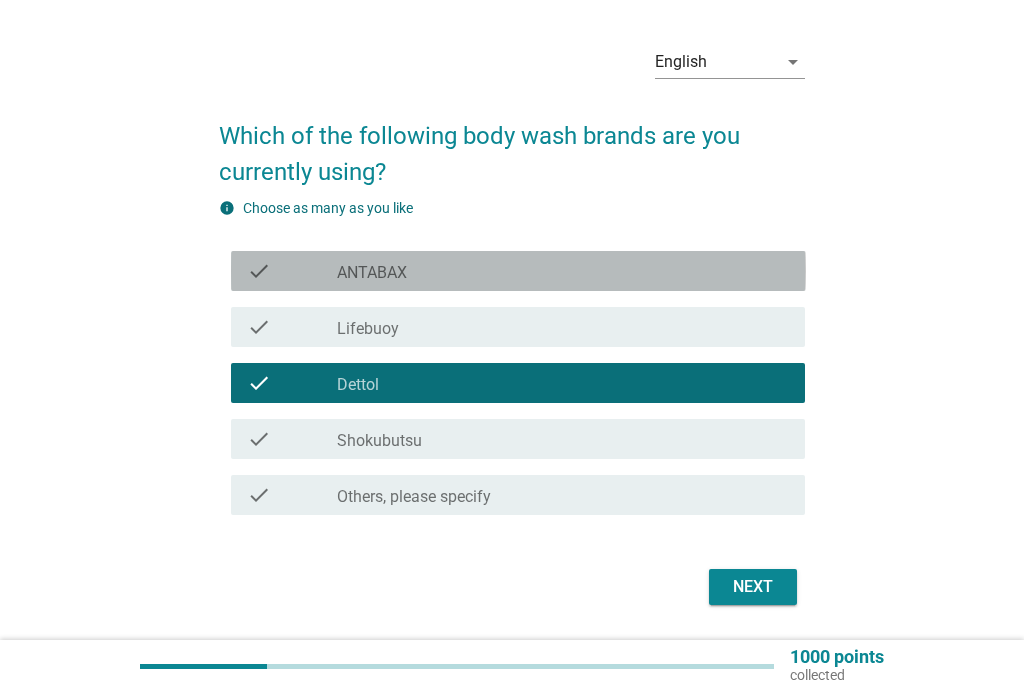 click on "check_box_outline_blank ANTABAX" at bounding box center (563, 271) 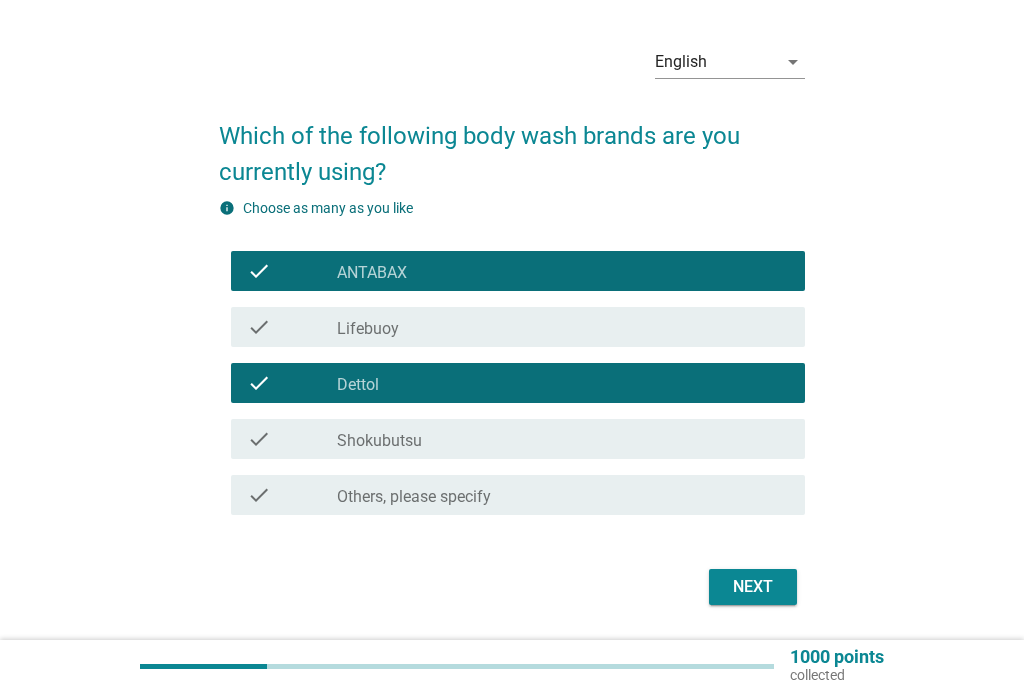 click on "Next" at bounding box center (753, 587) 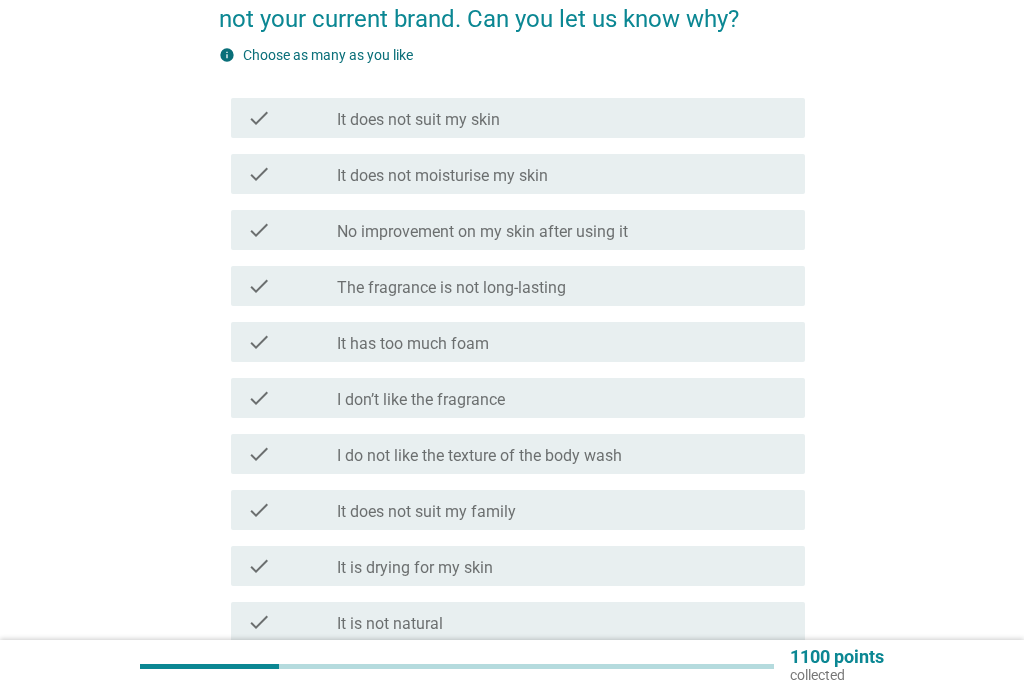 scroll, scrollTop: 239, scrollLeft: 0, axis: vertical 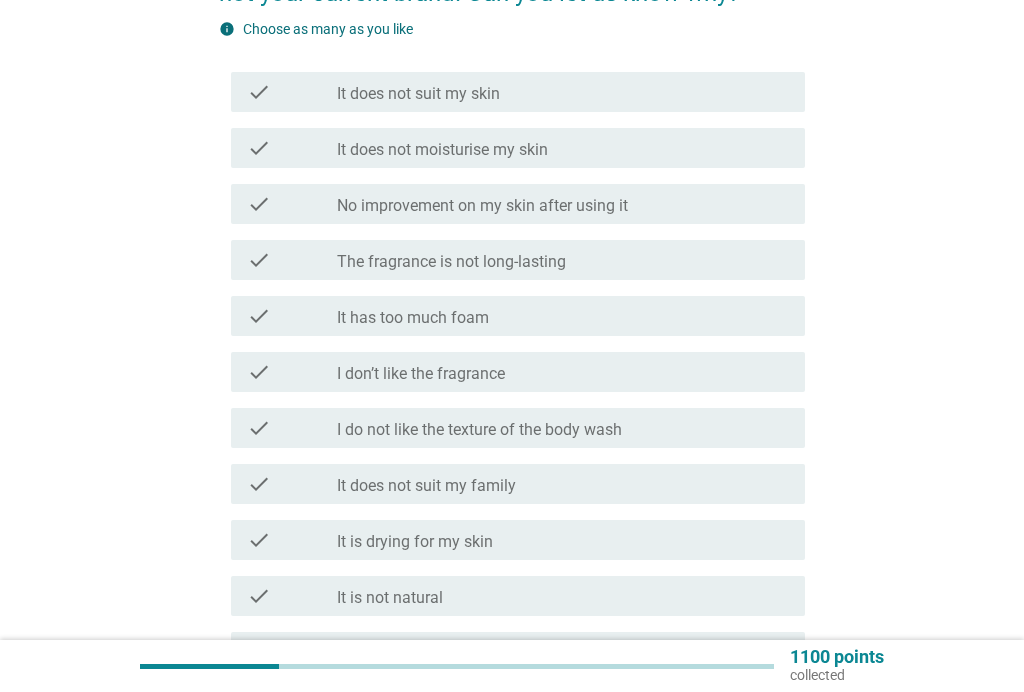 click on "check_box_outline_blank It does not suit my family" at bounding box center [563, 484] 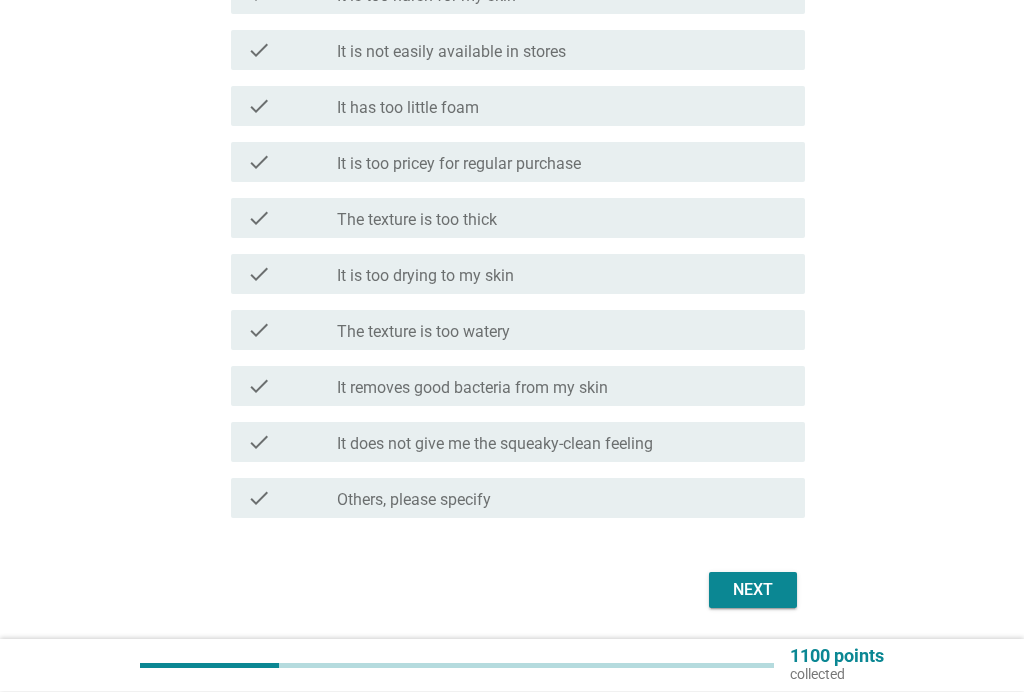 scroll, scrollTop: 1065, scrollLeft: 0, axis: vertical 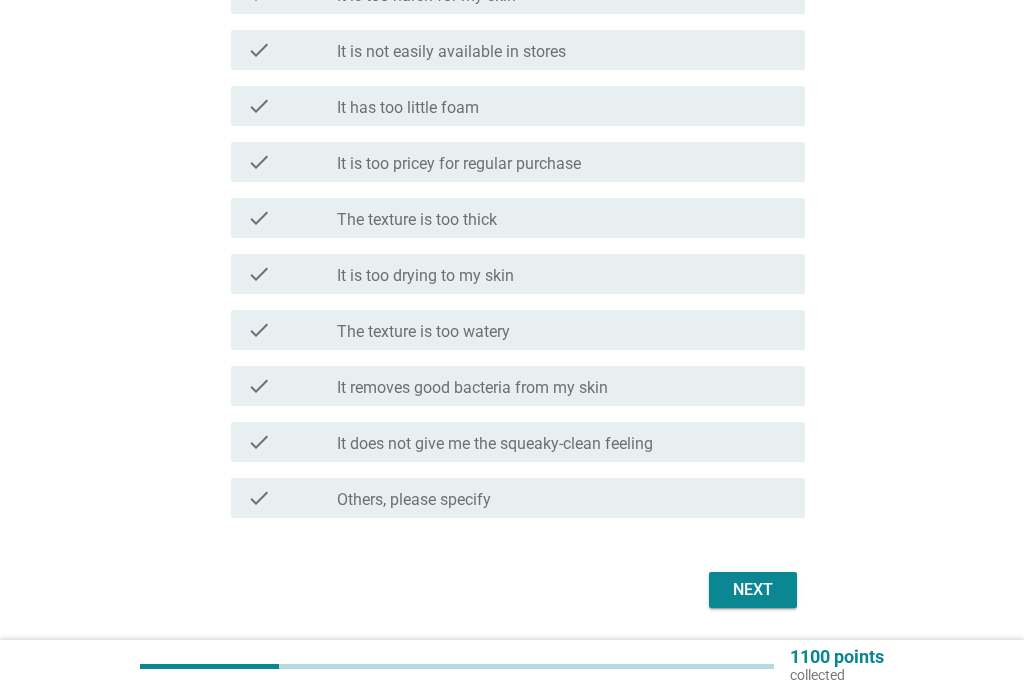 click on "check_box_outline_blank It does not give me the squeaky-clean feeling" at bounding box center [563, 442] 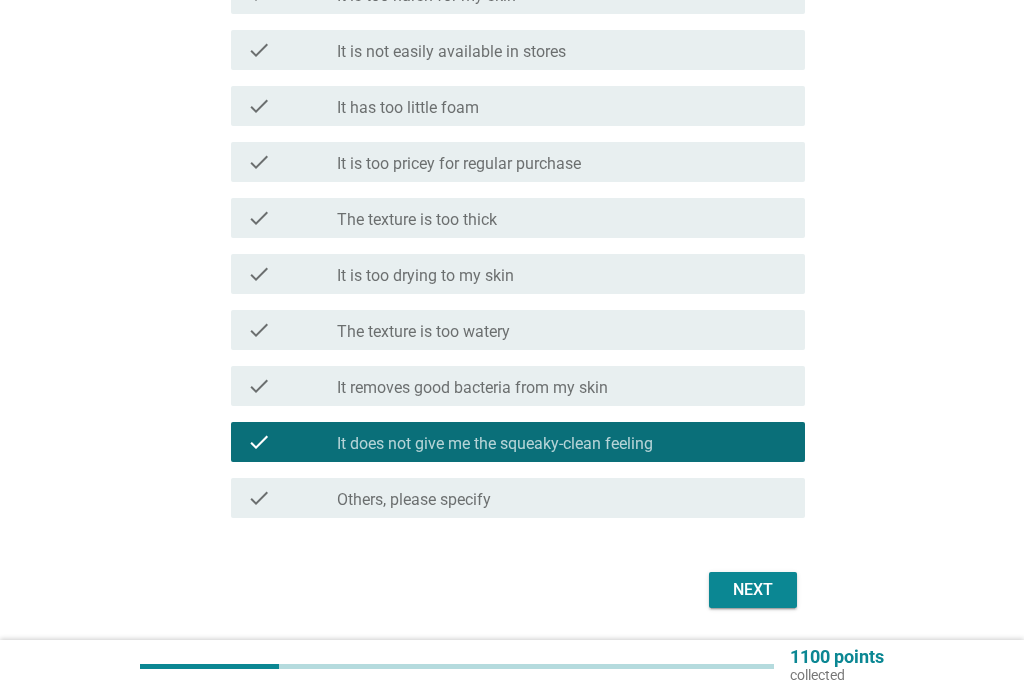 click on "Next" at bounding box center [753, 590] 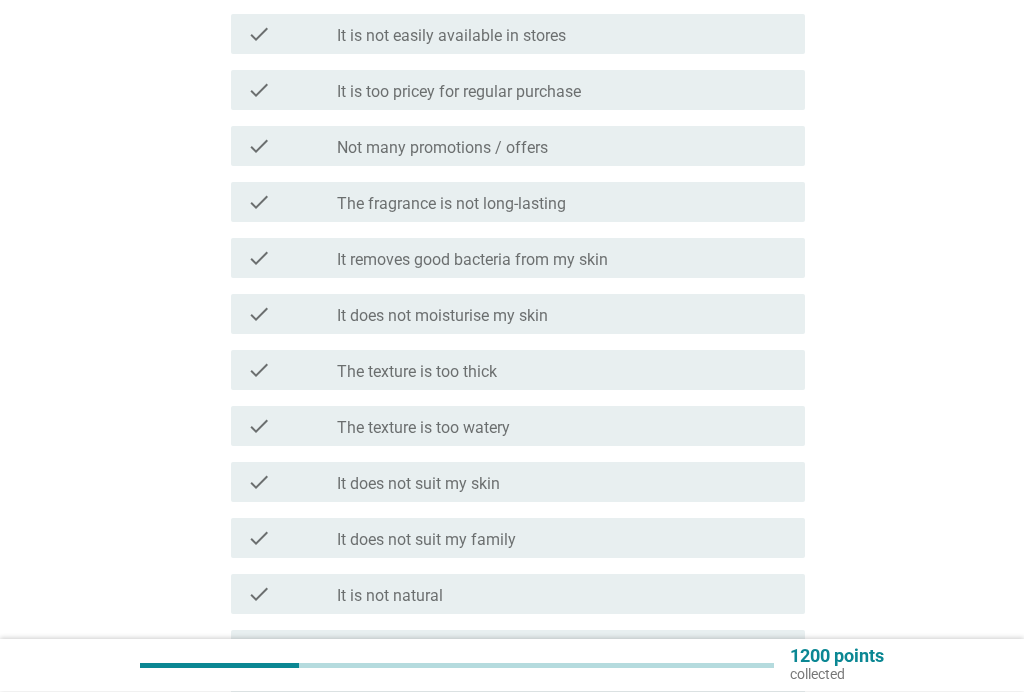 scroll, scrollTop: 577, scrollLeft: 0, axis: vertical 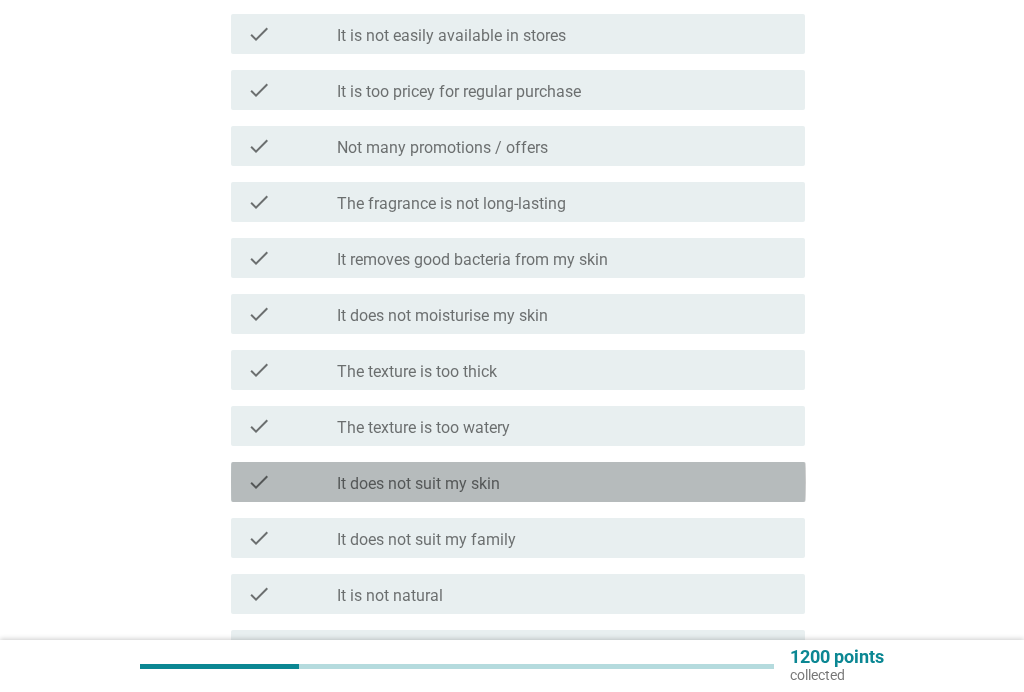 click on "check_box_outline_blank It does not suit my skin" at bounding box center (563, 482) 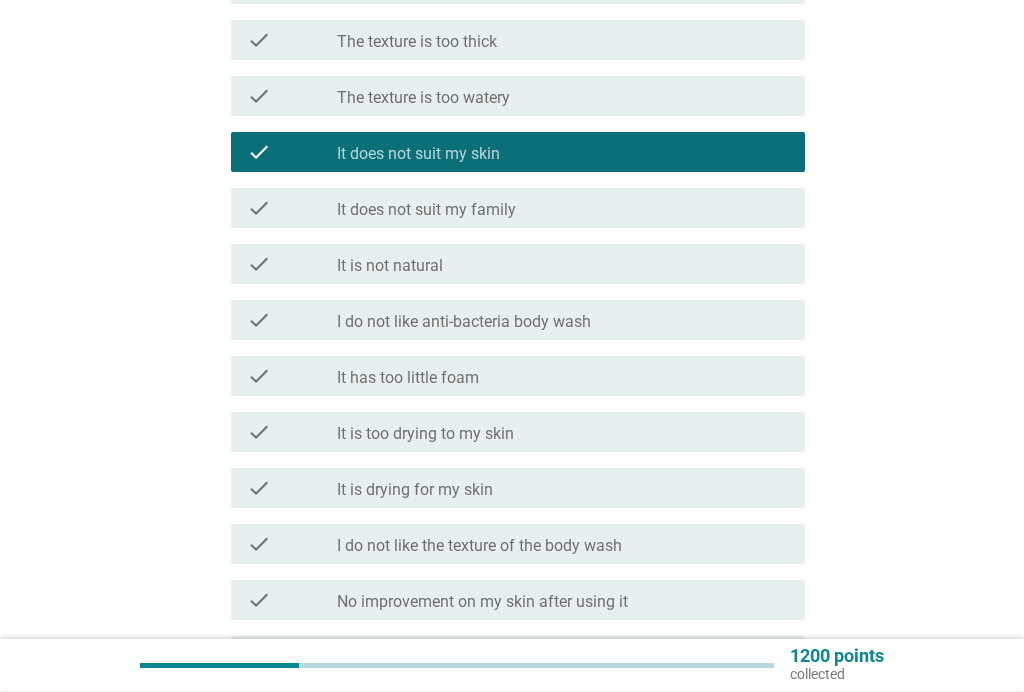scroll, scrollTop: 907, scrollLeft: 0, axis: vertical 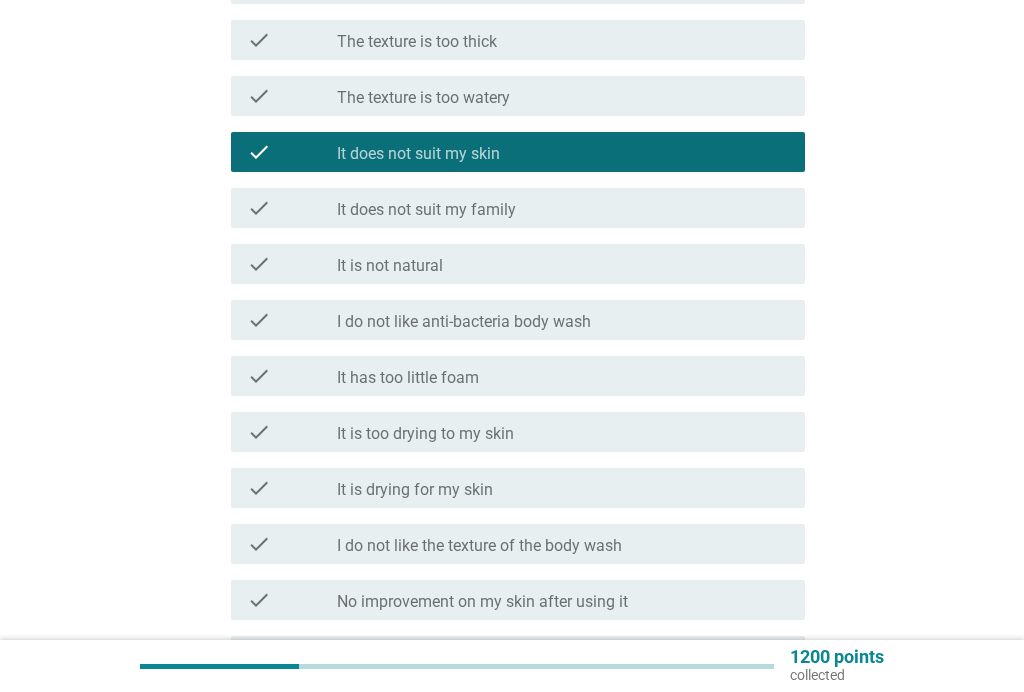 click on "check_box_outline_blank It does not suit my family" at bounding box center [563, 208] 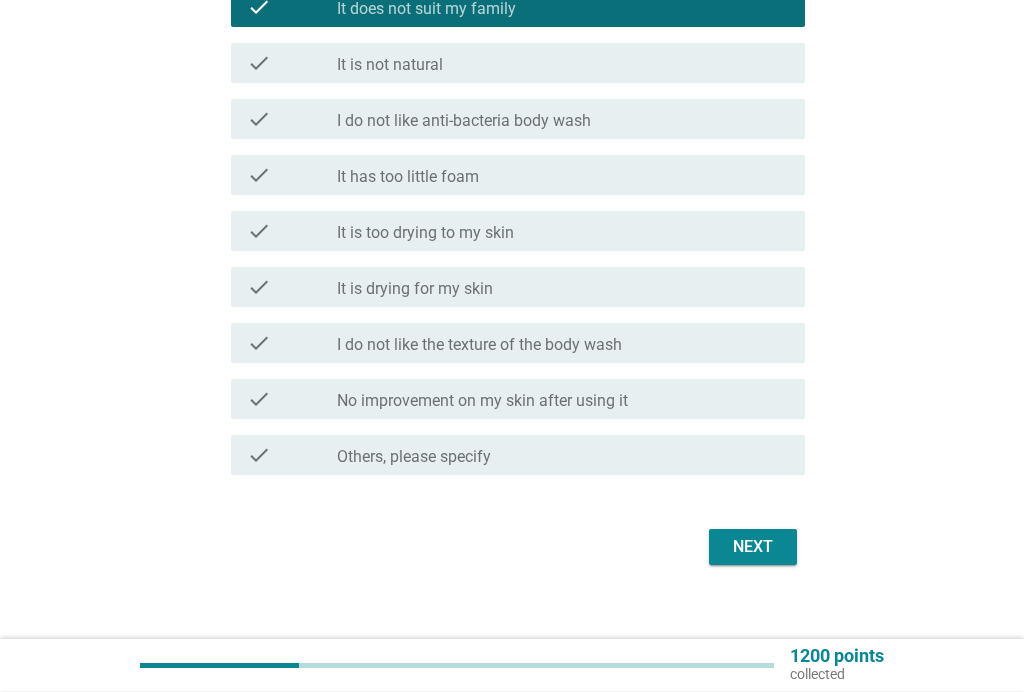 scroll, scrollTop: 1129, scrollLeft: 0, axis: vertical 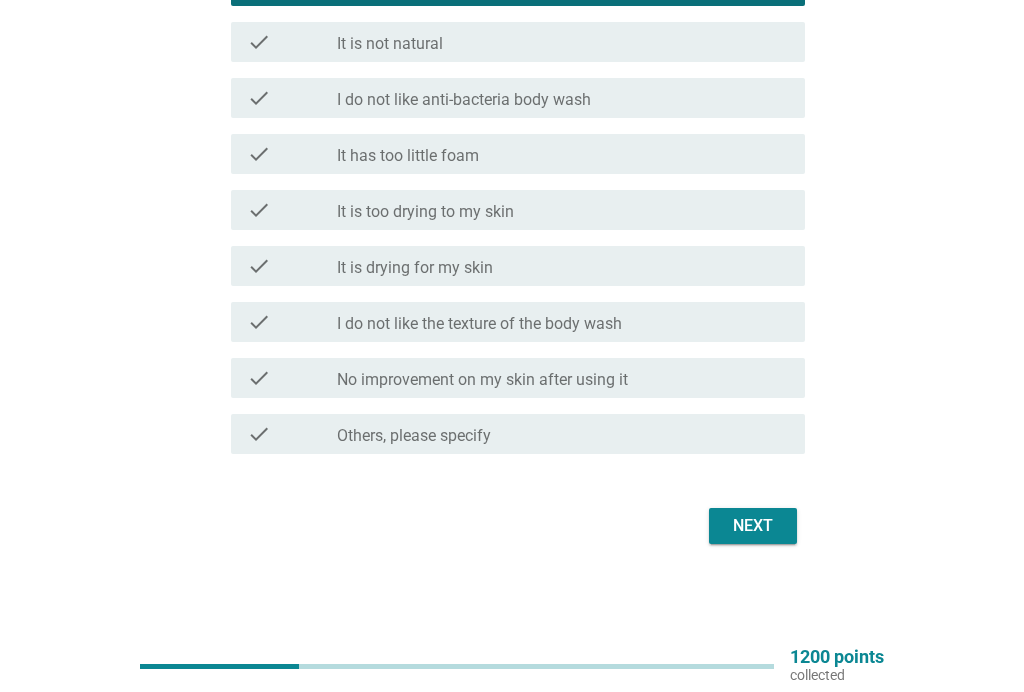 click on "Next" at bounding box center [753, 526] 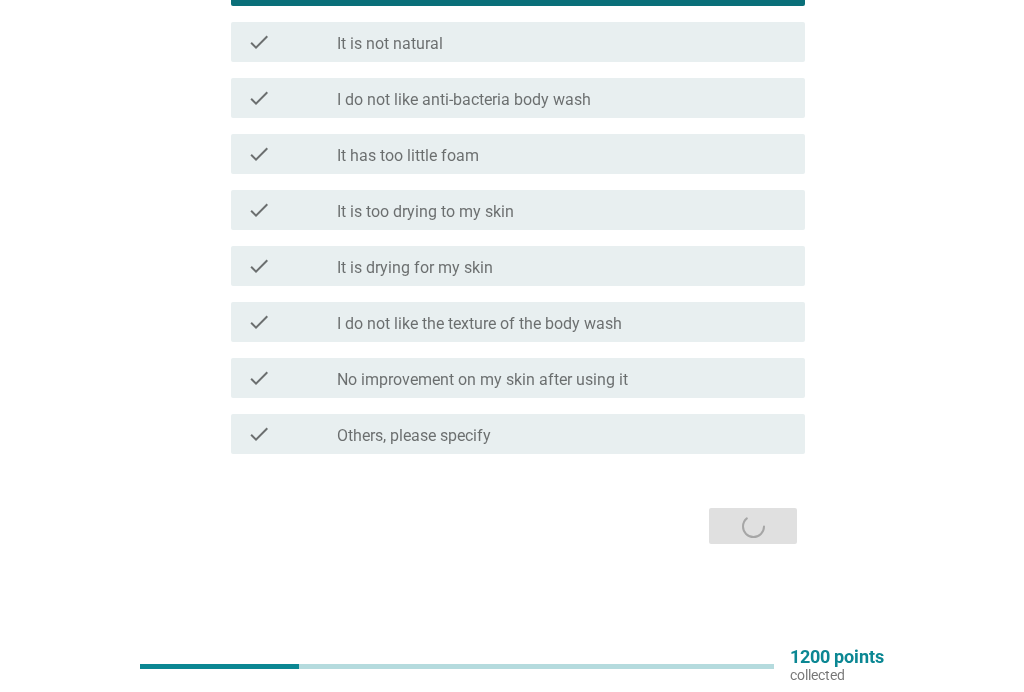 scroll, scrollTop: 0, scrollLeft: 0, axis: both 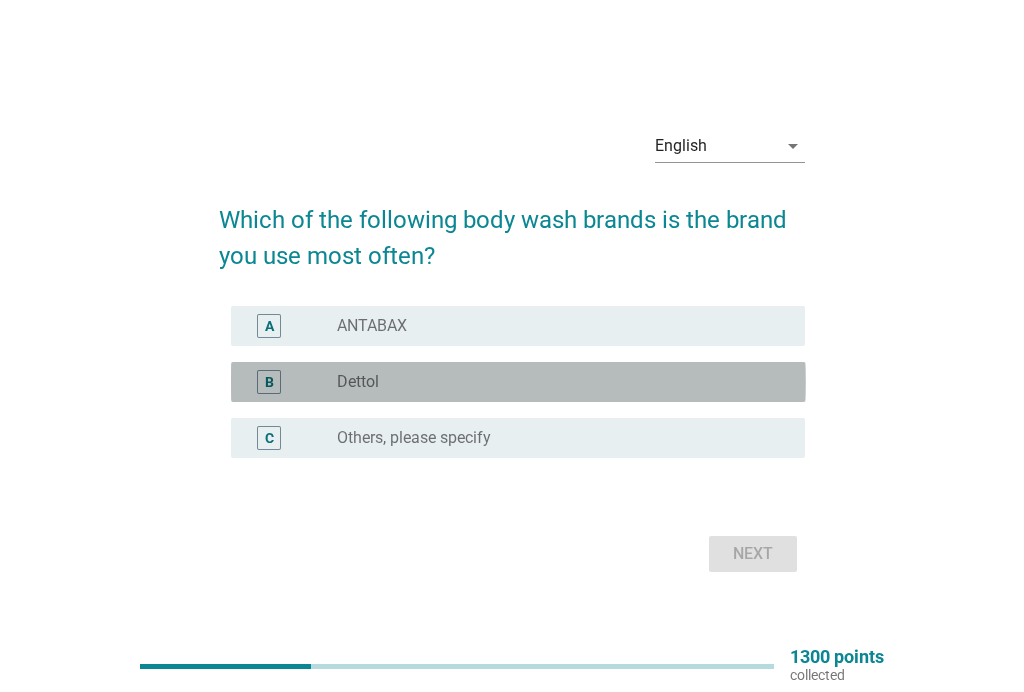 click on "radio_button_unchecked Dettol" at bounding box center [555, 382] 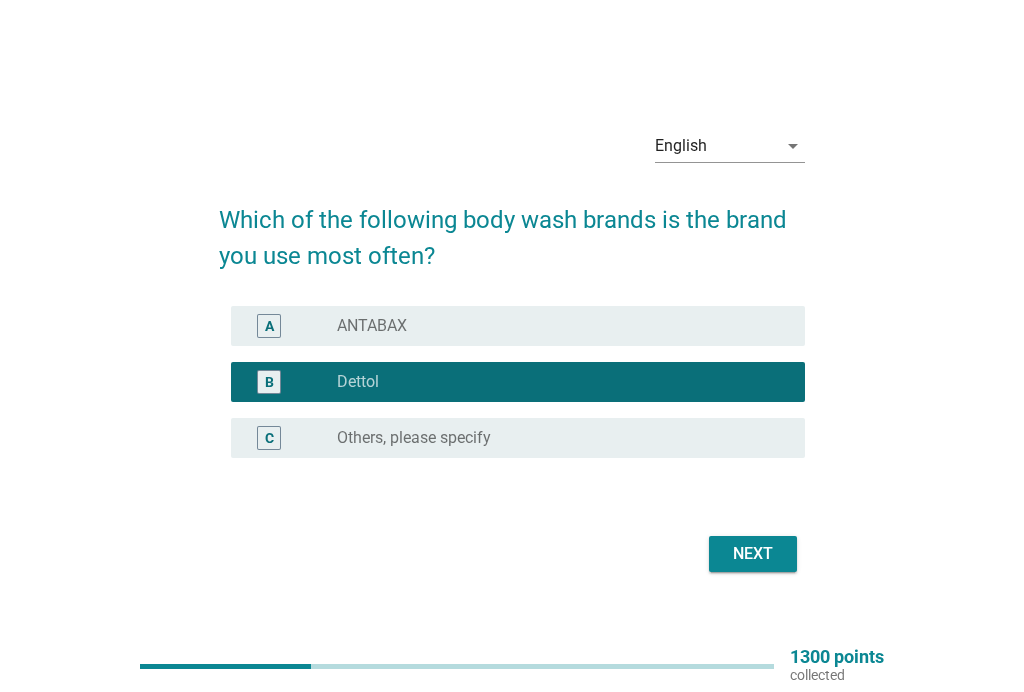click on "Next" at bounding box center [753, 554] 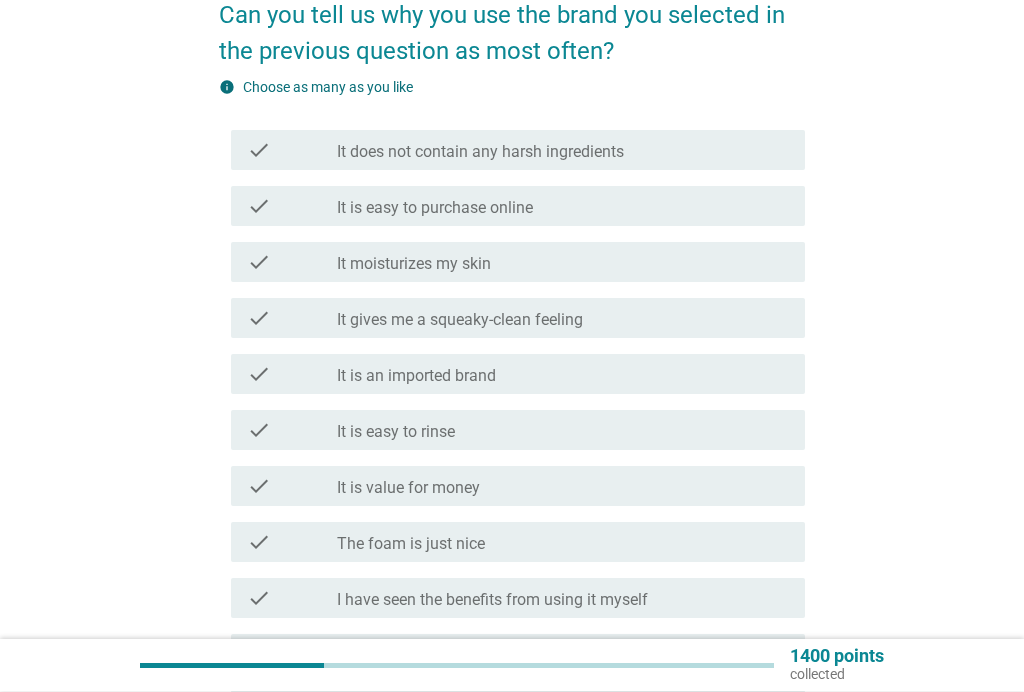 scroll, scrollTop: 181, scrollLeft: 0, axis: vertical 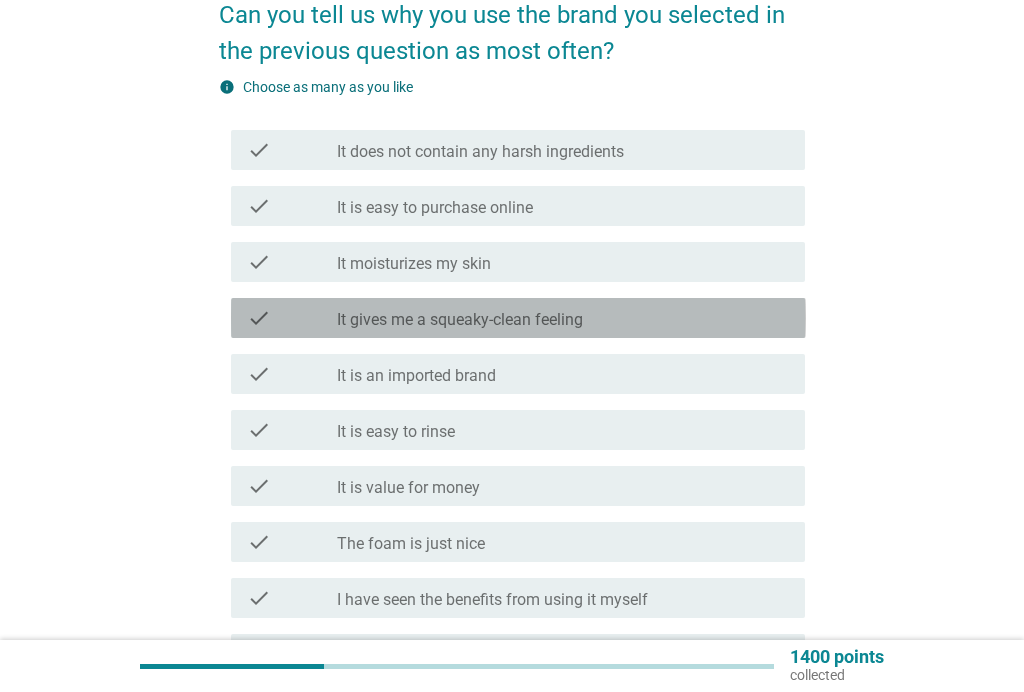 click on "check_box_outline_blank It gives me a squeaky-clean feeling" at bounding box center (563, 318) 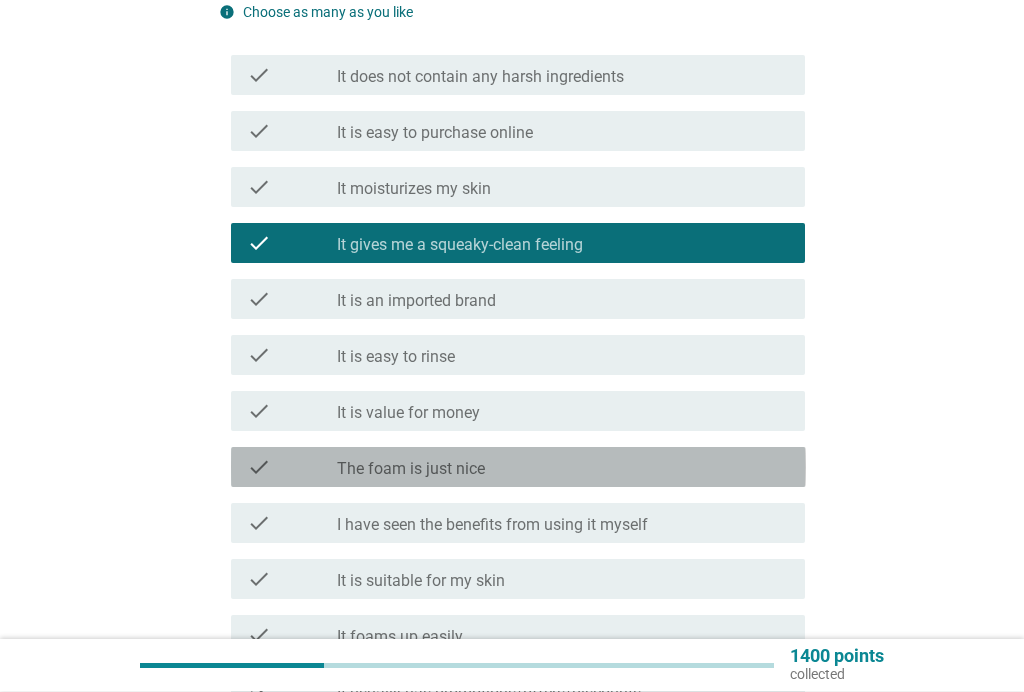 scroll, scrollTop: 257, scrollLeft: 0, axis: vertical 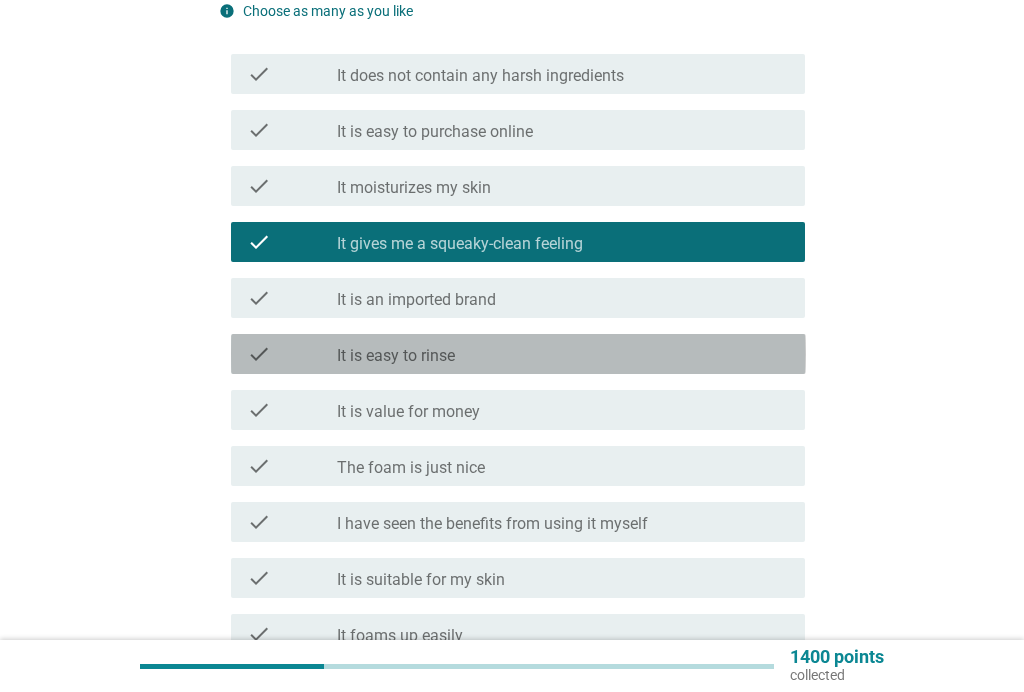 click on "check_box_outline_blank It is easy to rinse" at bounding box center [563, 354] 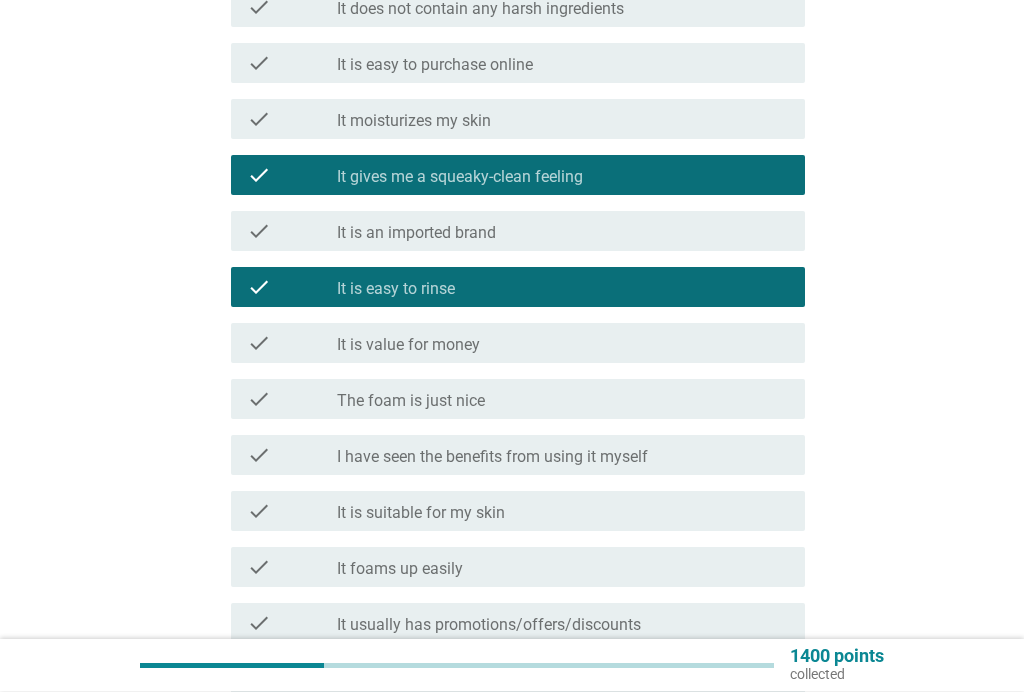 scroll, scrollTop: 324, scrollLeft: 0, axis: vertical 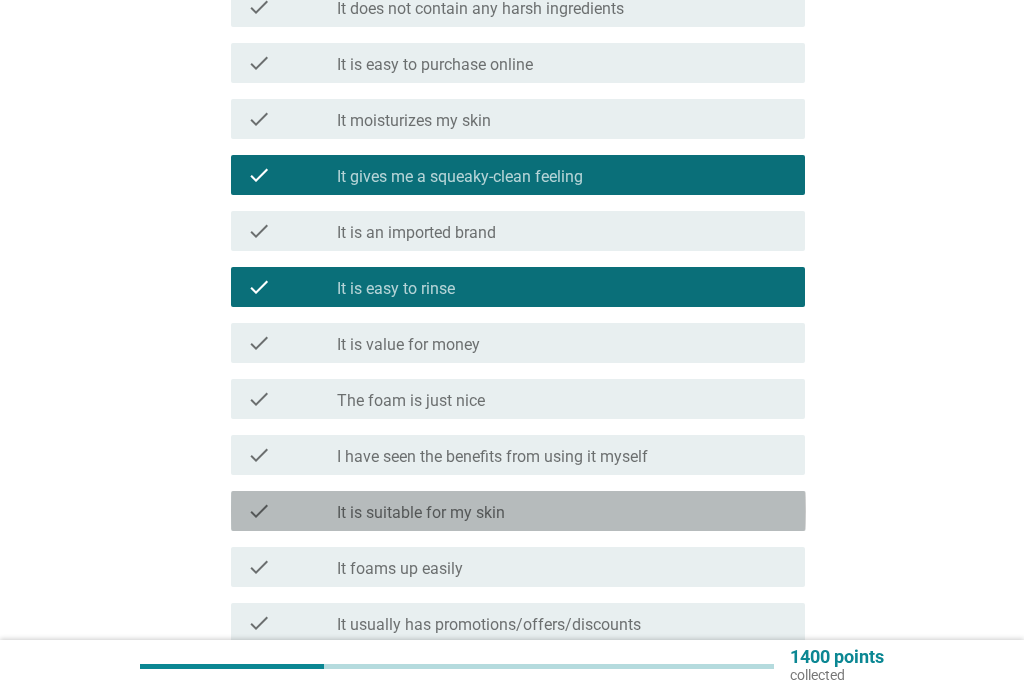 click on "check_box_outline_blank It is suitable for my skin" at bounding box center (563, 511) 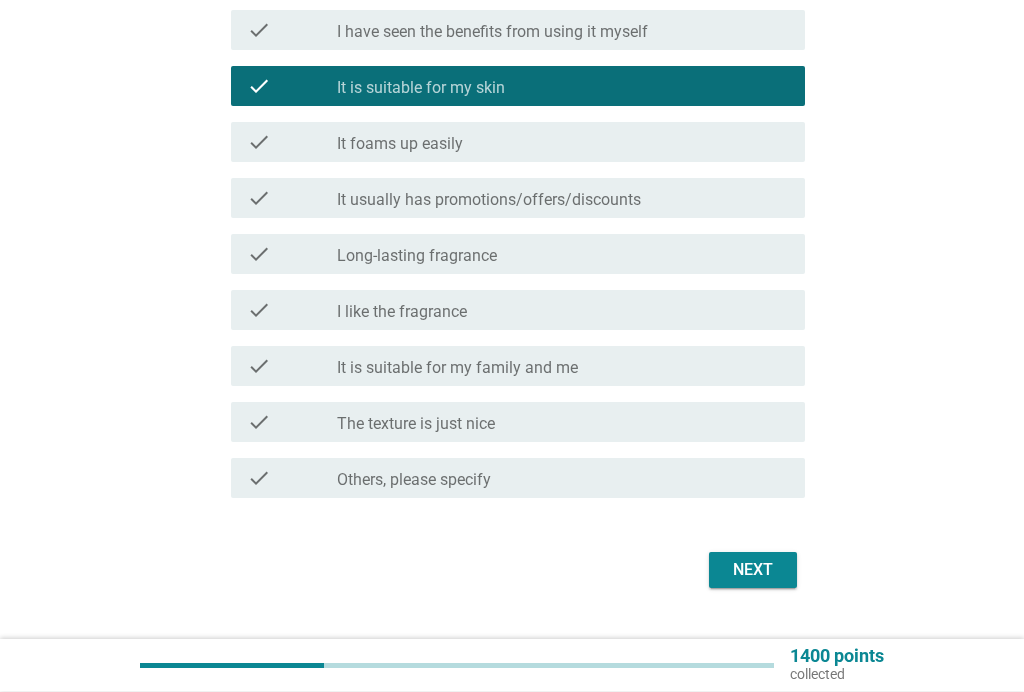 scroll, scrollTop: 793, scrollLeft: 0, axis: vertical 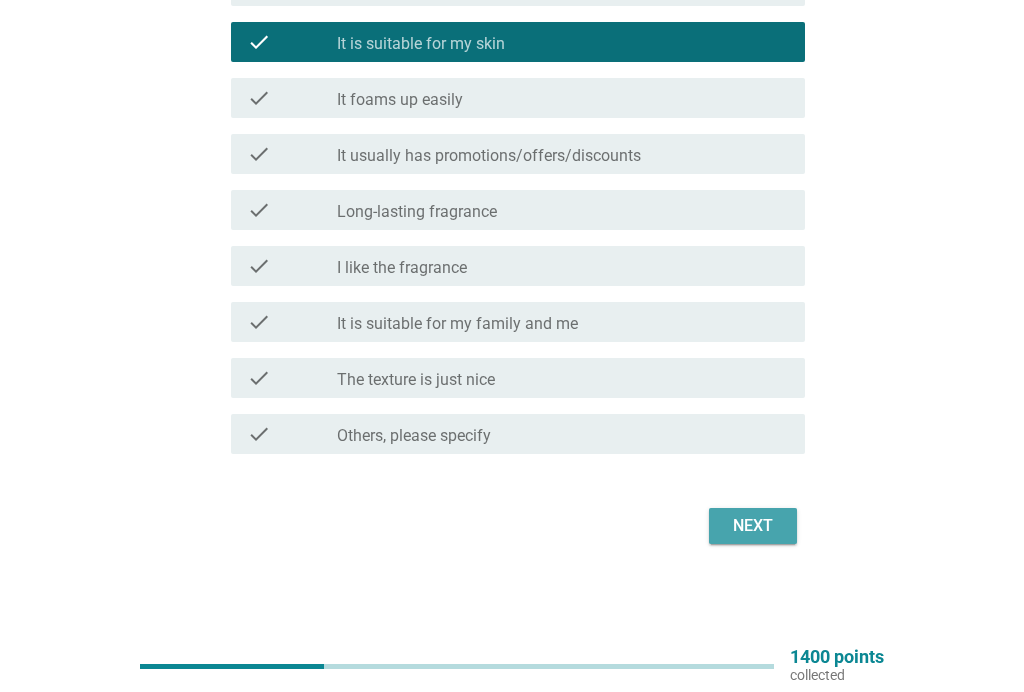 click on "Next" at bounding box center [753, 526] 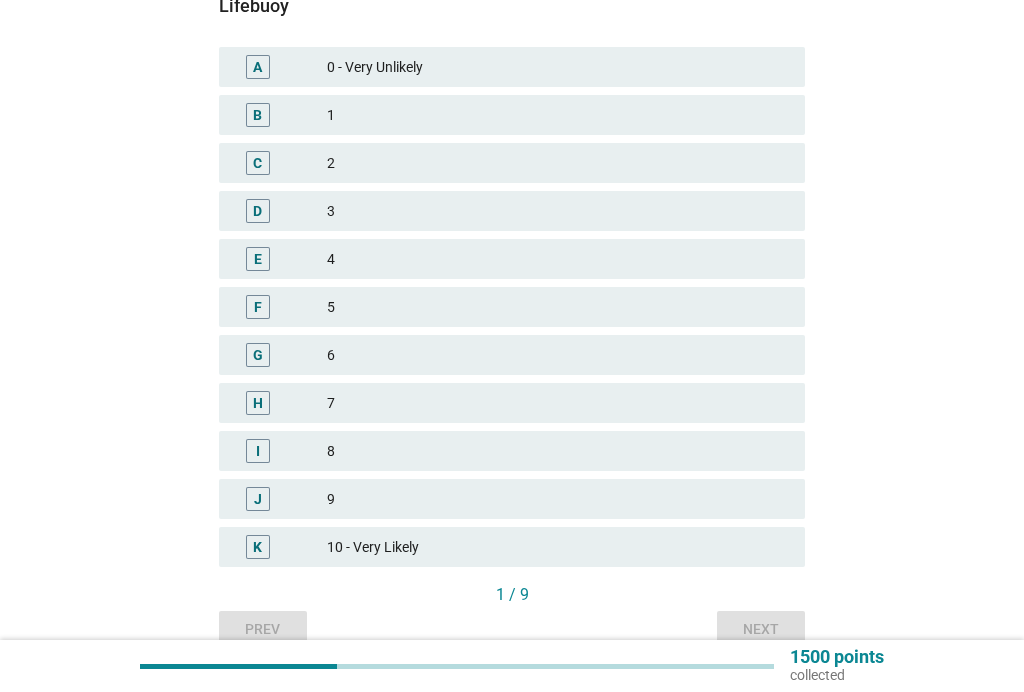 scroll, scrollTop: 413, scrollLeft: 0, axis: vertical 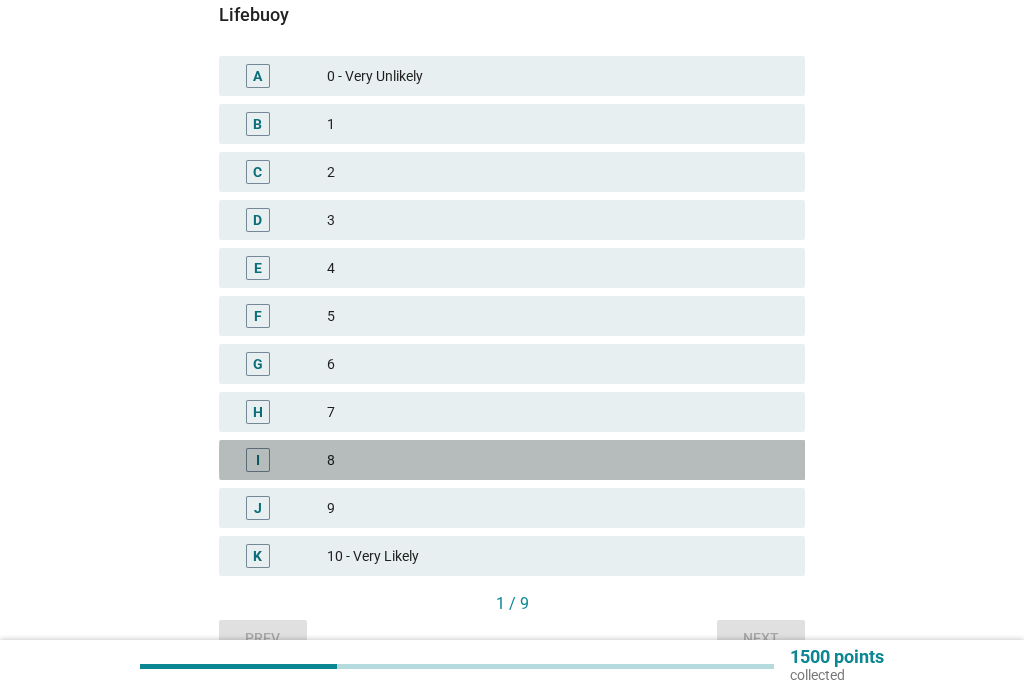 click on "8" at bounding box center (558, 460) 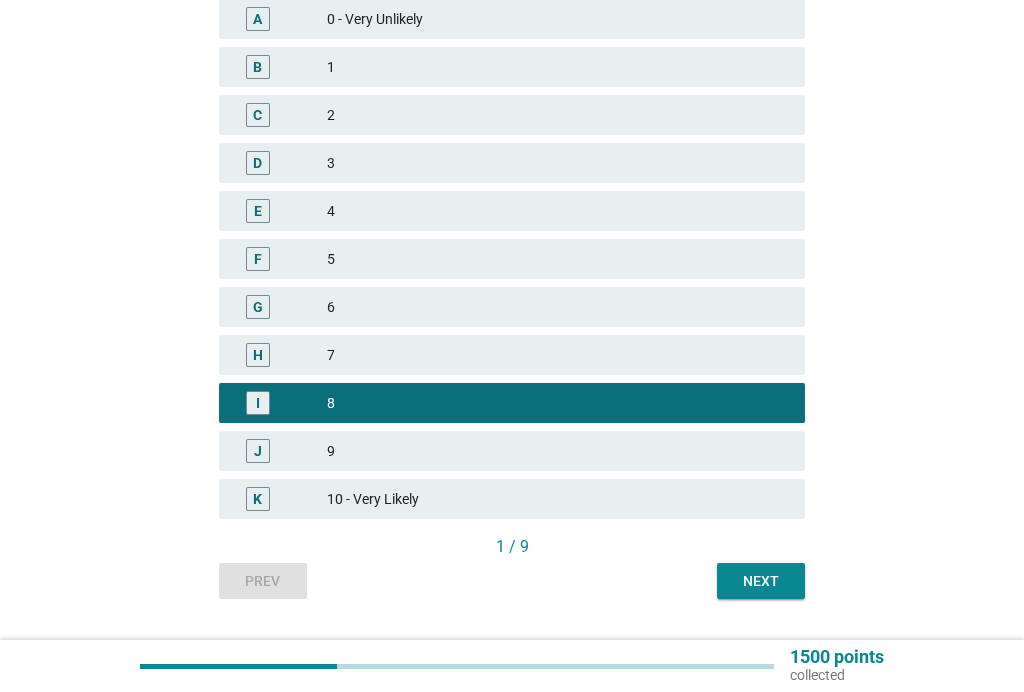 scroll, scrollTop: 474, scrollLeft: 0, axis: vertical 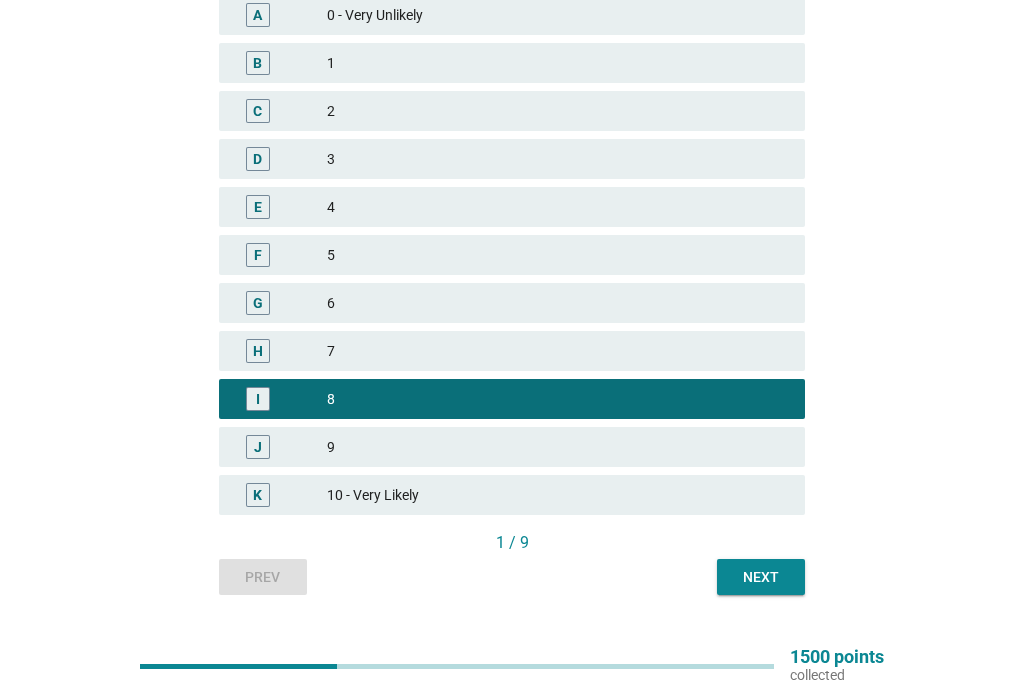 click on "Next" at bounding box center [761, 577] 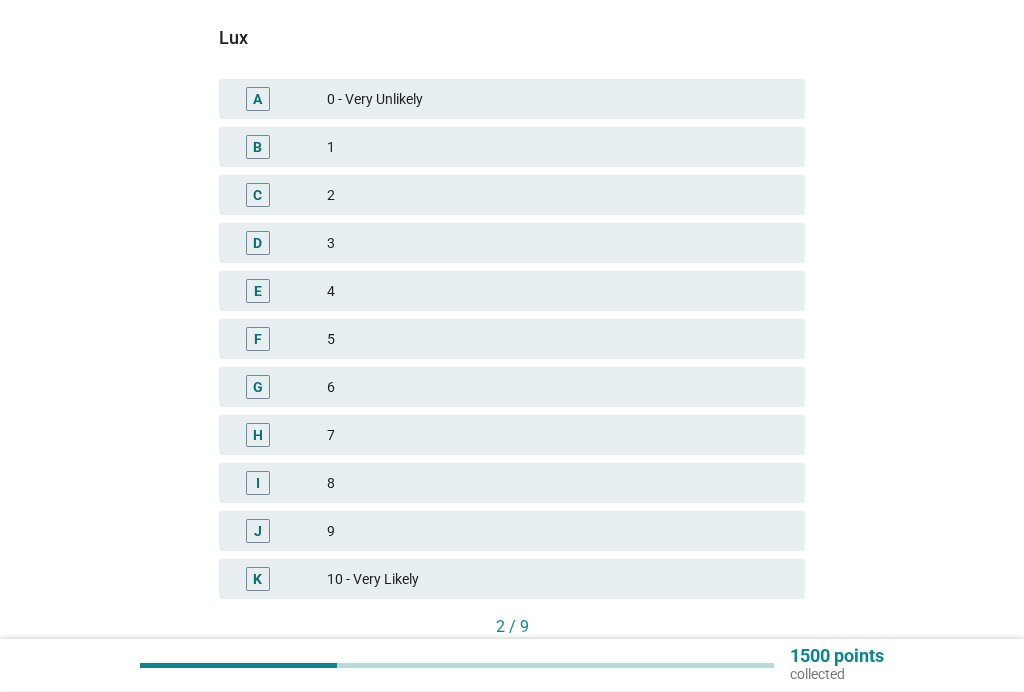 scroll, scrollTop: 391, scrollLeft: 0, axis: vertical 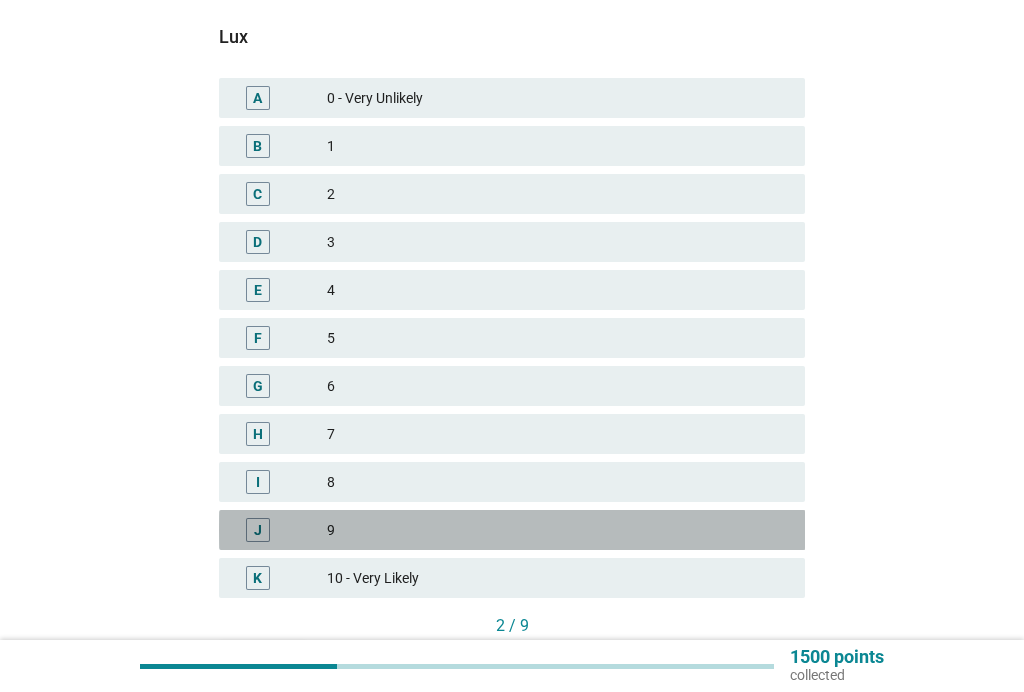 click on "9" at bounding box center [558, 530] 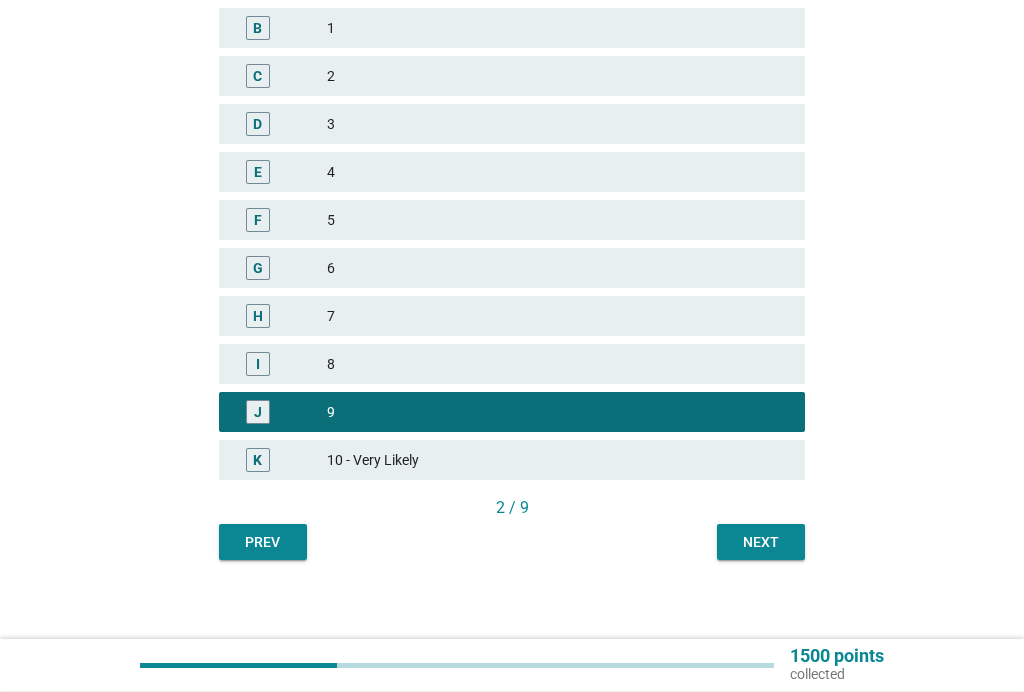 scroll, scrollTop: 519, scrollLeft: 0, axis: vertical 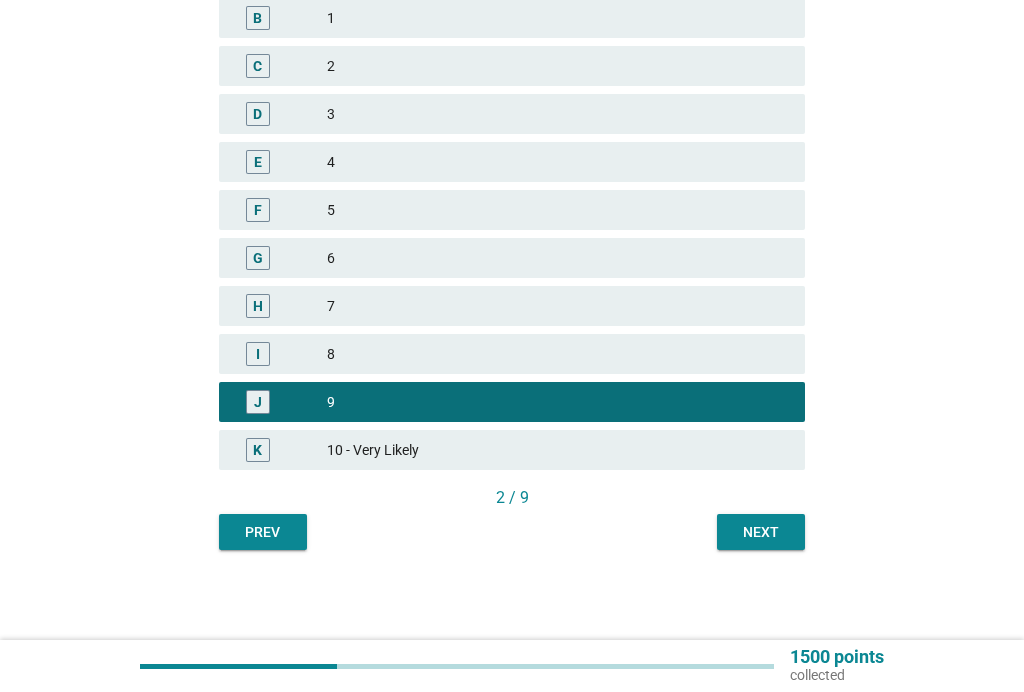 click on "Next" at bounding box center (761, 532) 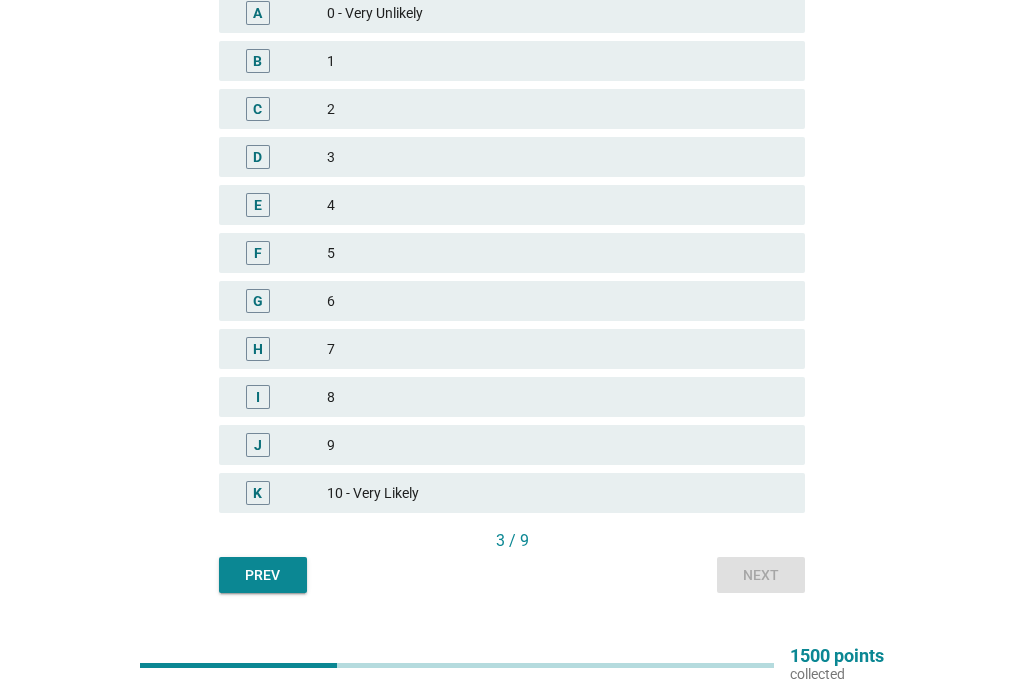 scroll, scrollTop: 476, scrollLeft: 0, axis: vertical 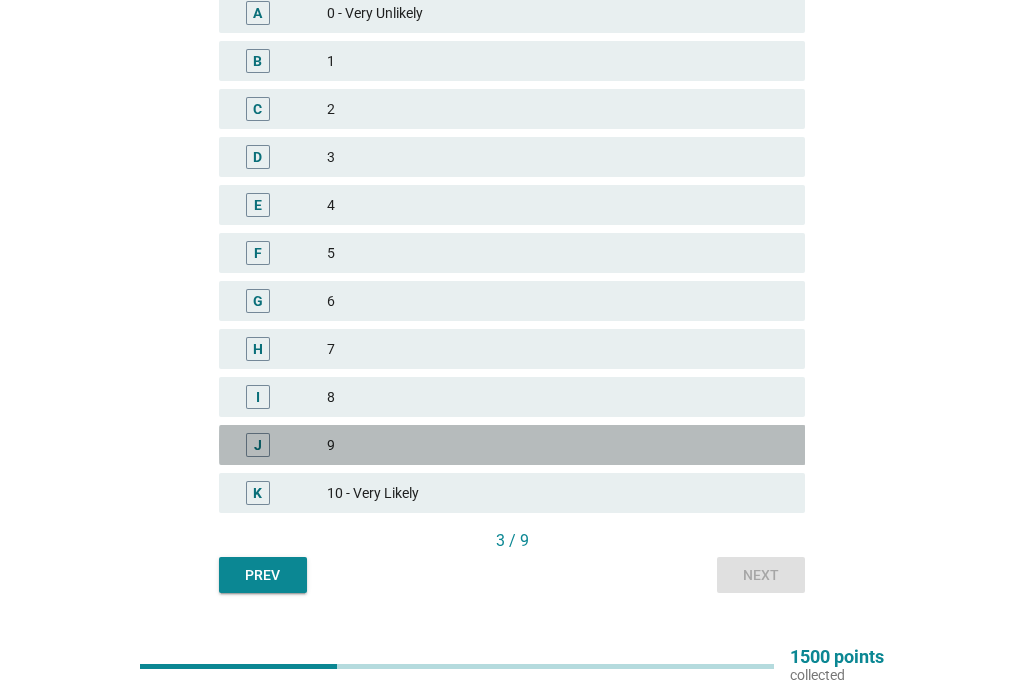click on "J   9" at bounding box center [512, 445] 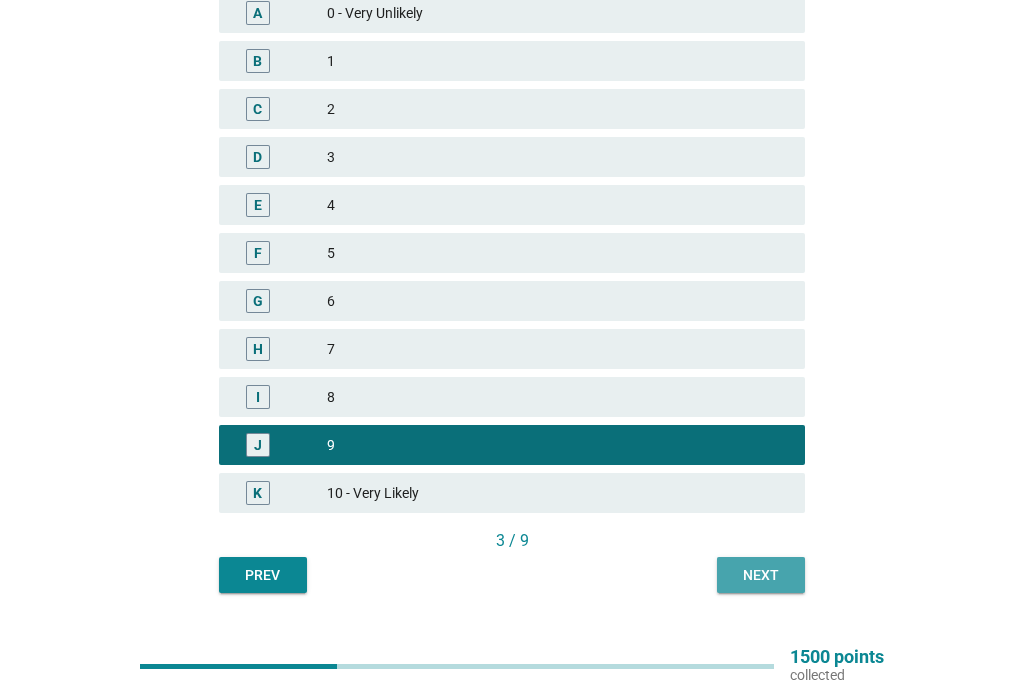 click on "Next" at bounding box center (761, 575) 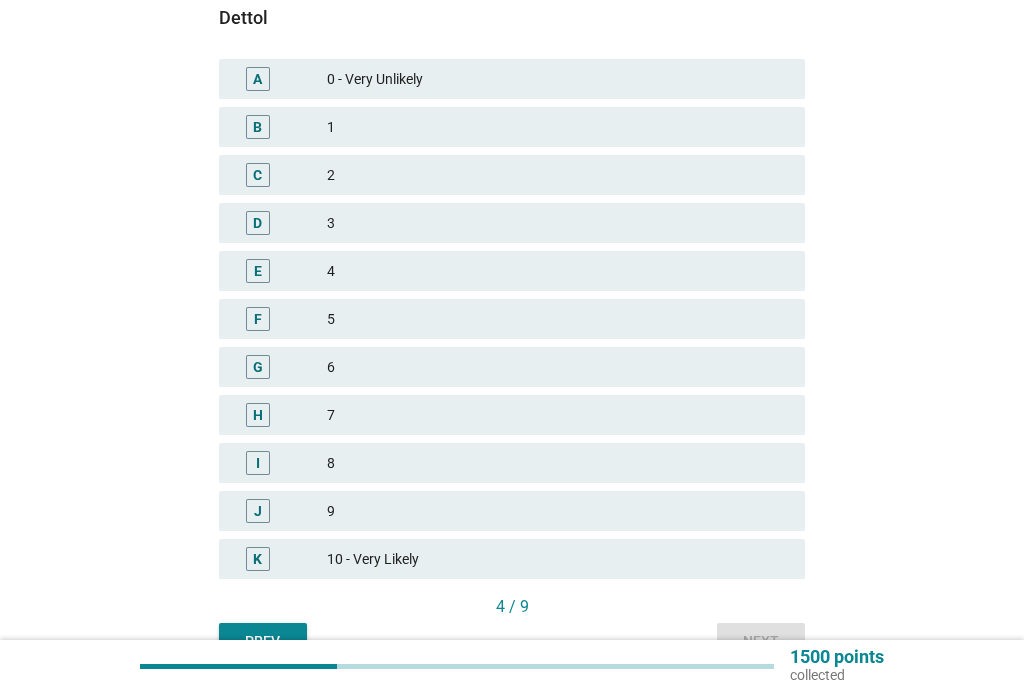 scroll, scrollTop: 443, scrollLeft: 0, axis: vertical 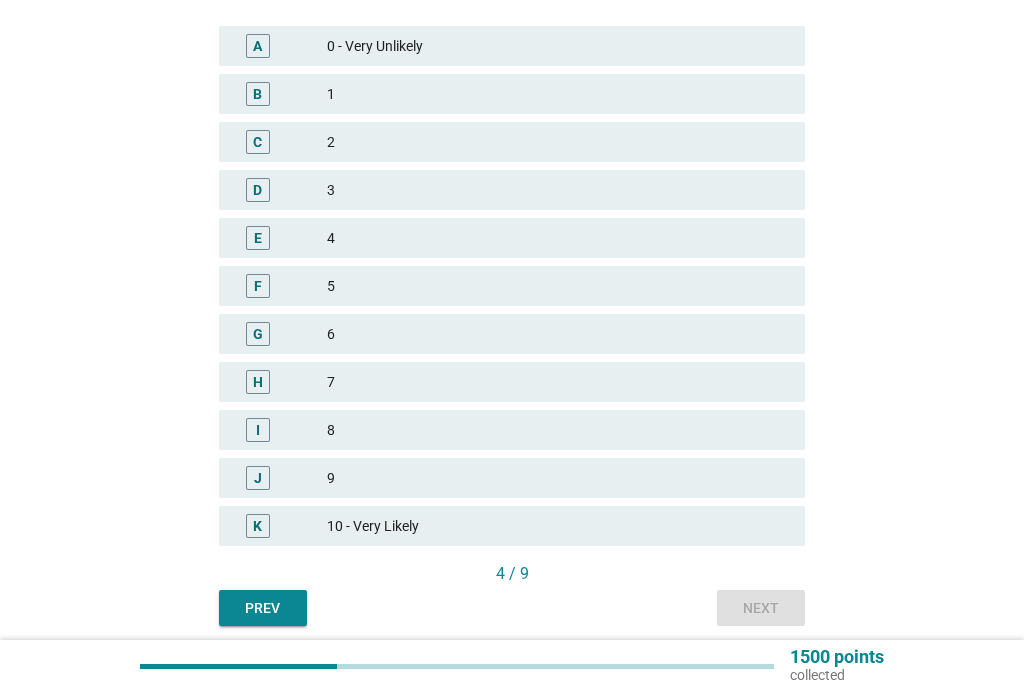click on "9" at bounding box center [558, 478] 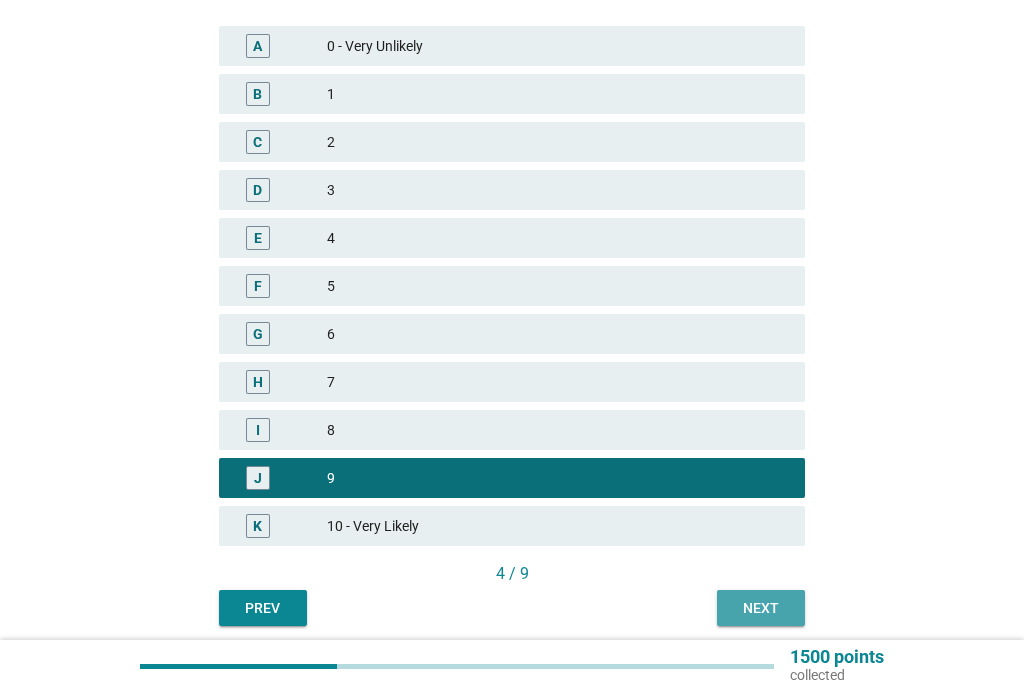click on "Next" at bounding box center [761, 608] 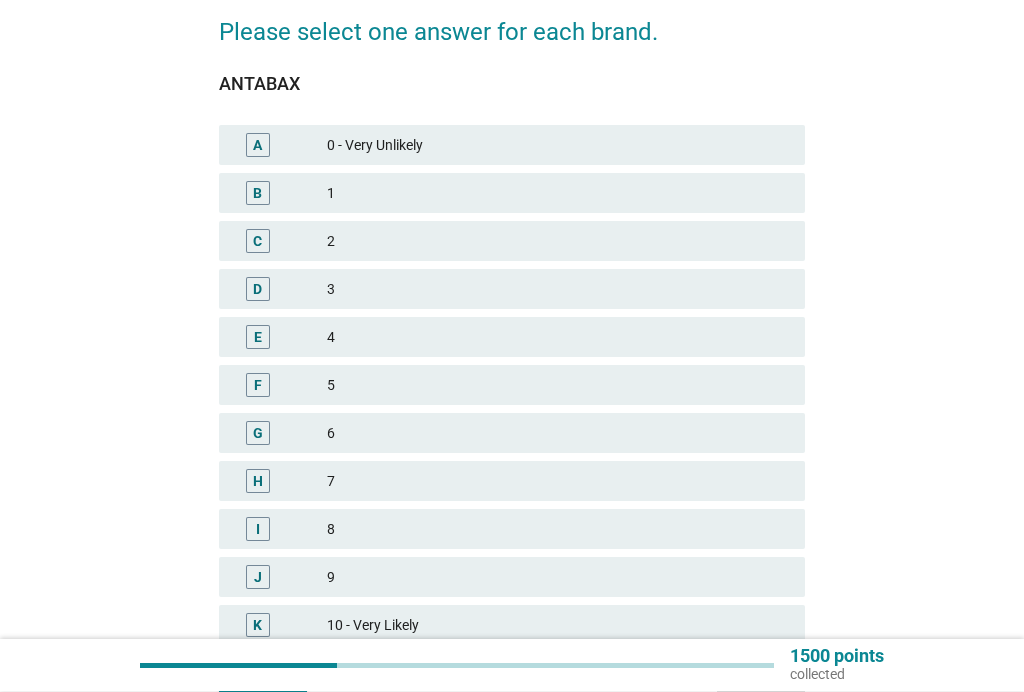 scroll, scrollTop: 343, scrollLeft: 0, axis: vertical 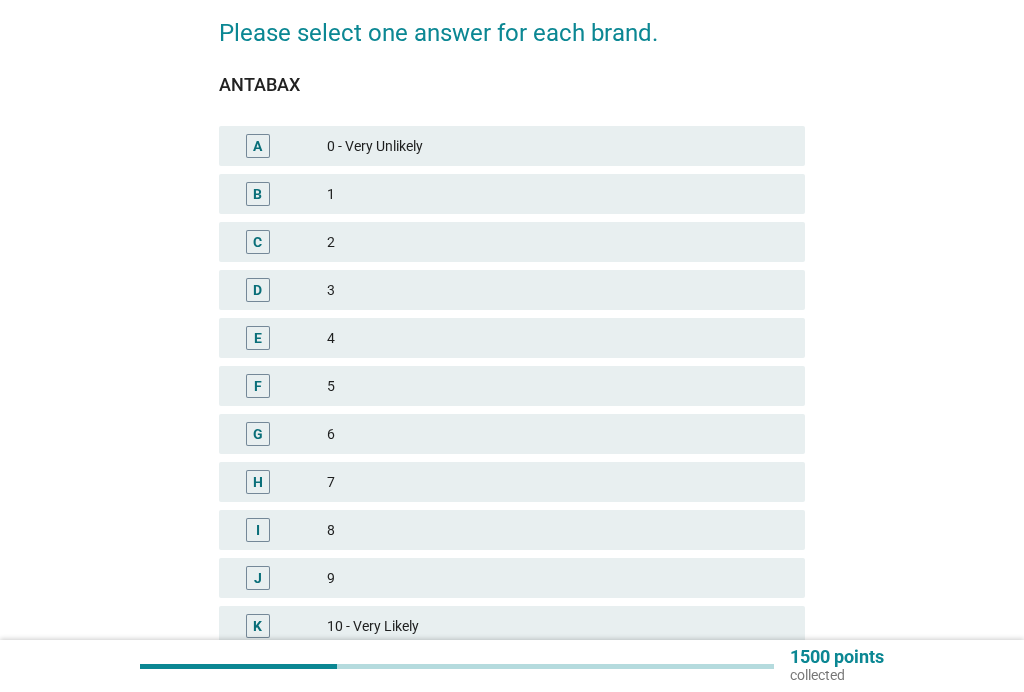 click on "9" at bounding box center (558, 578) 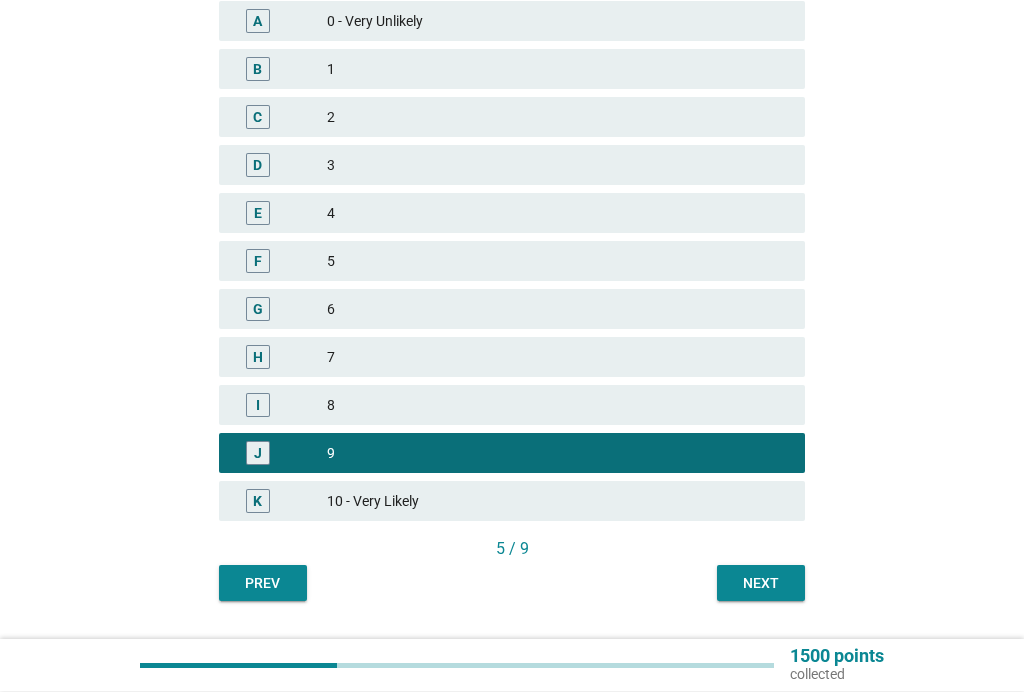 scroll, scrollTop: 519, scrollLeft: 0, axis: vertical 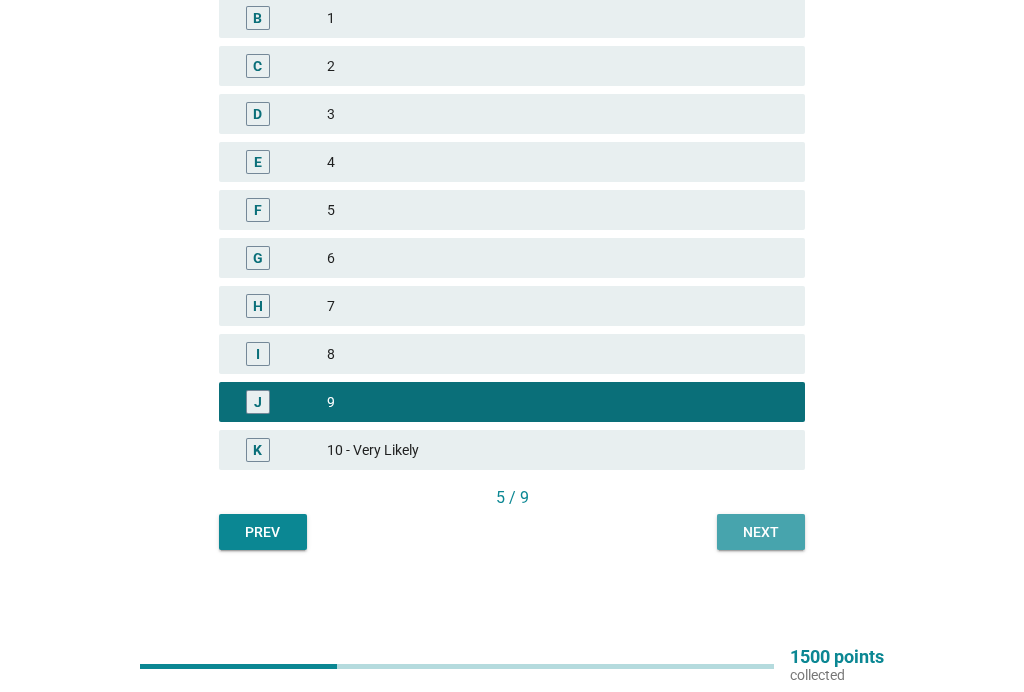 click on "Next" at bounding box center (761, 532) 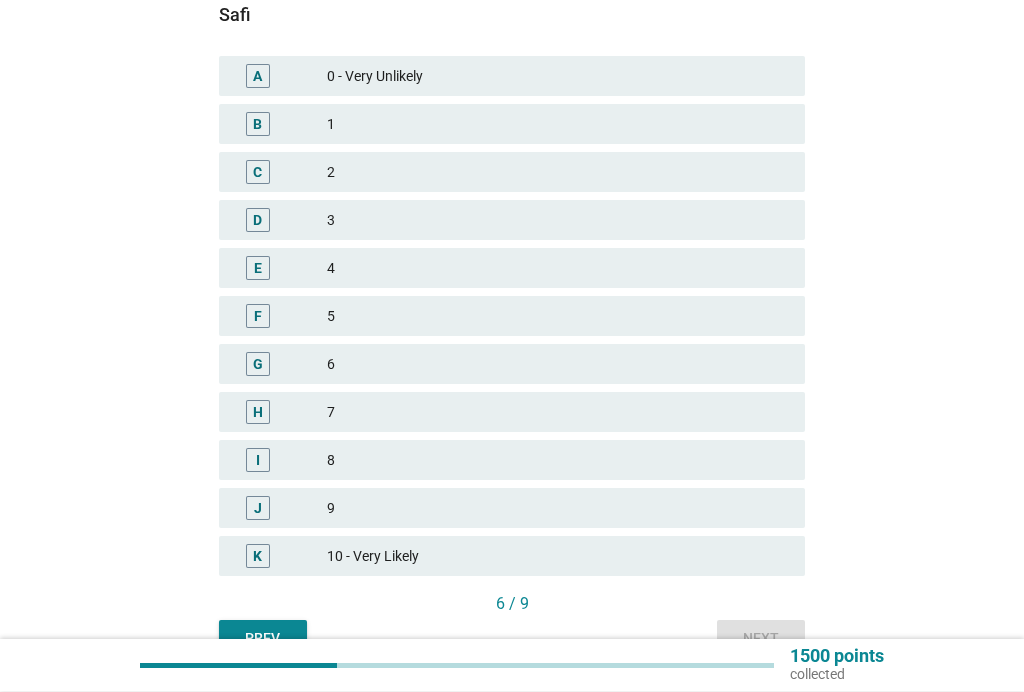 scroll, scrollTop: 413, scrollLeft: 0, axis: vertical 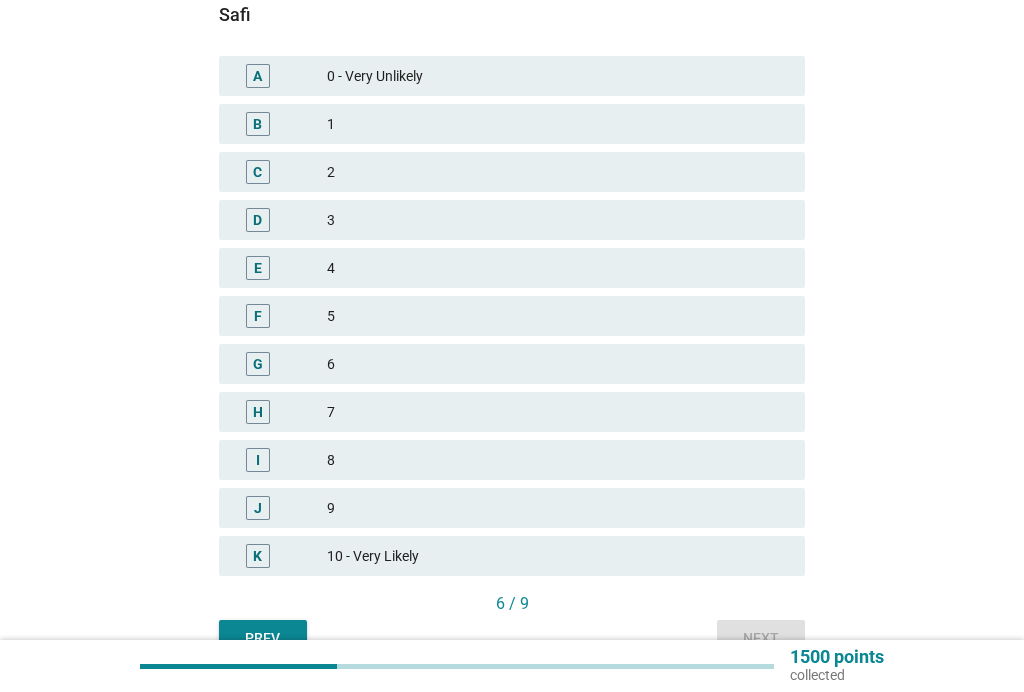 click on "8" at bounding box center [558, 460] 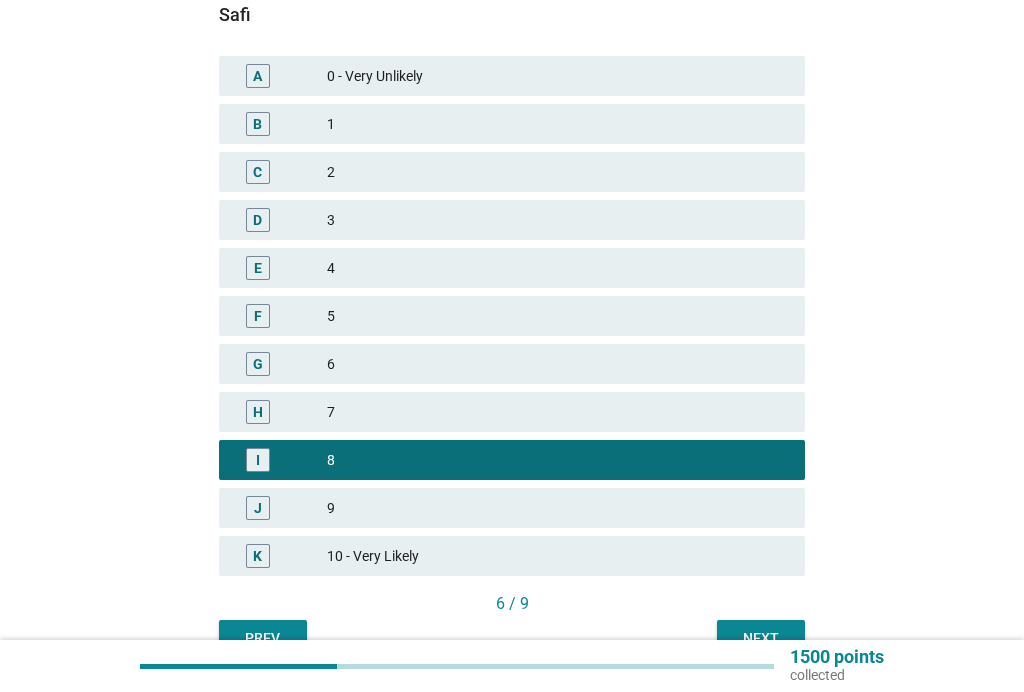 click on "Next" at bounding box center [761, 638] 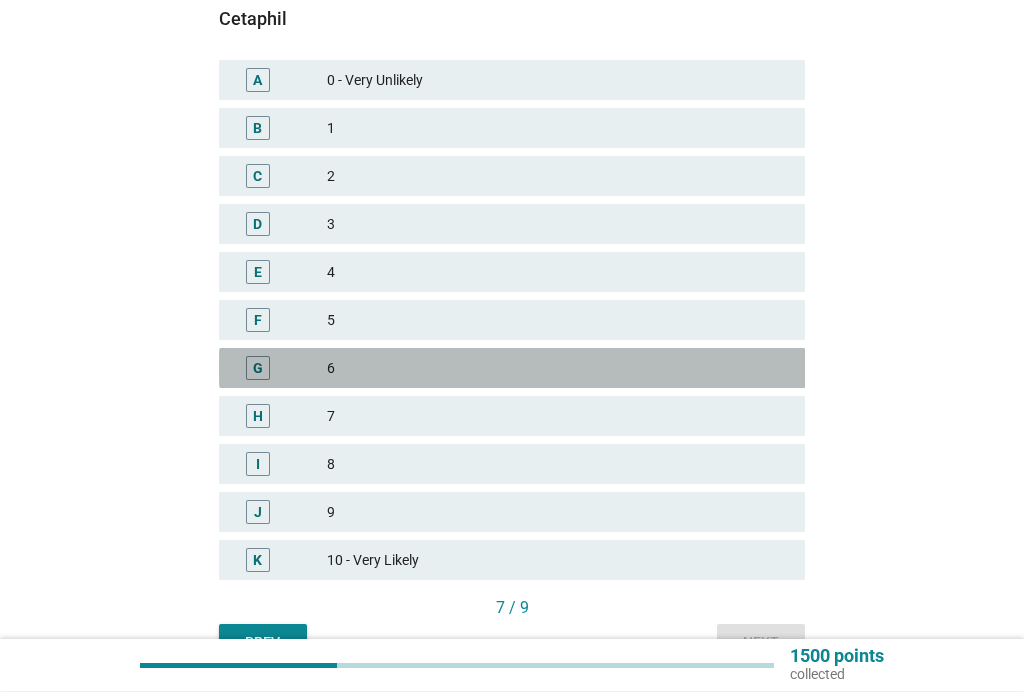 scroll, scrollTop: 409, scrollLeft: 0, axis: vertical 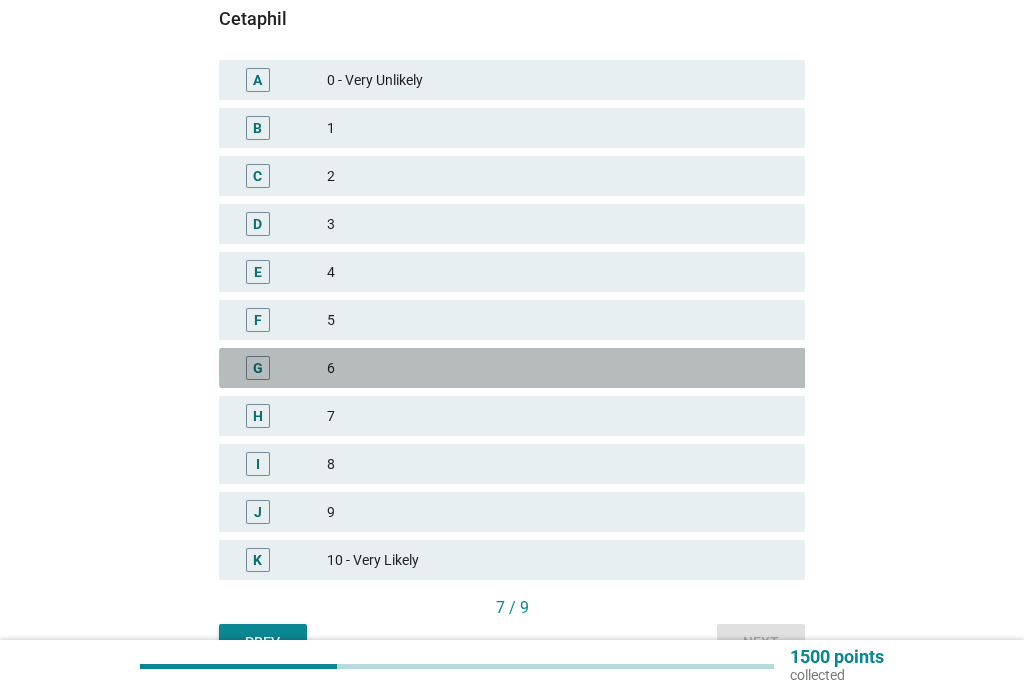 click on "6" at bounding box center (558, 368) 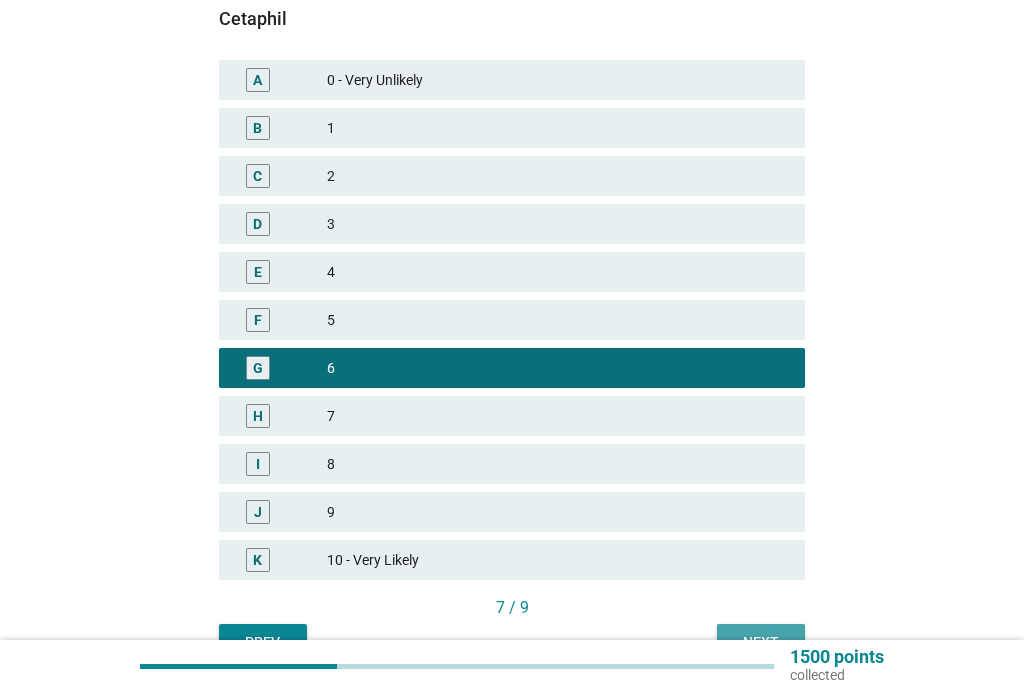 click on "Next" at bounding box center (761, 642) 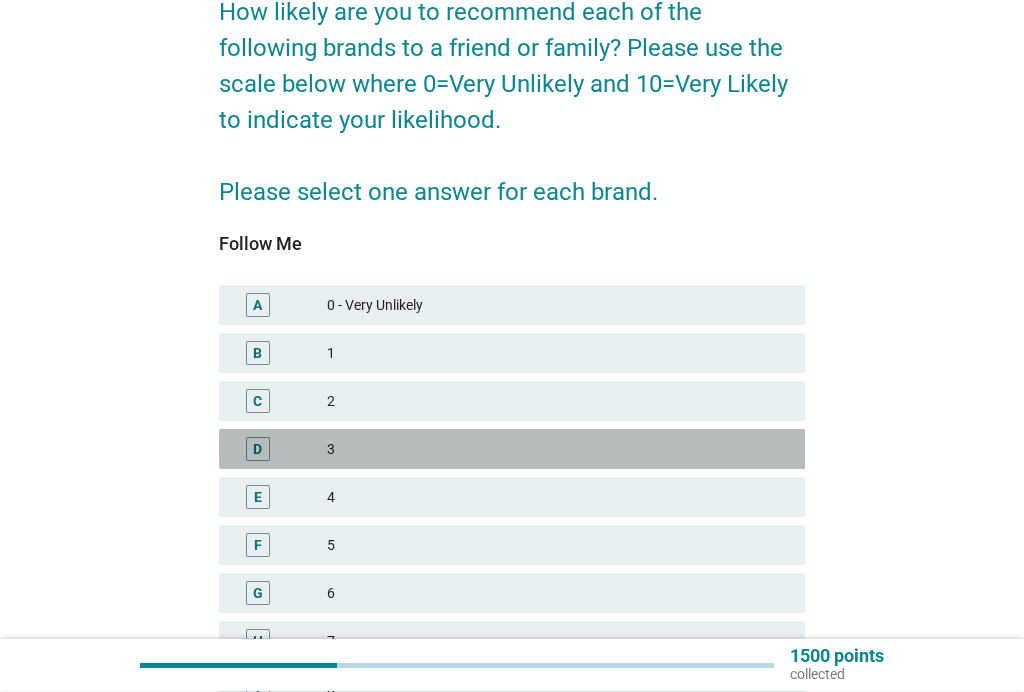 scroll, scrollTop: 233, scrollLeft: 0, axis: vertical 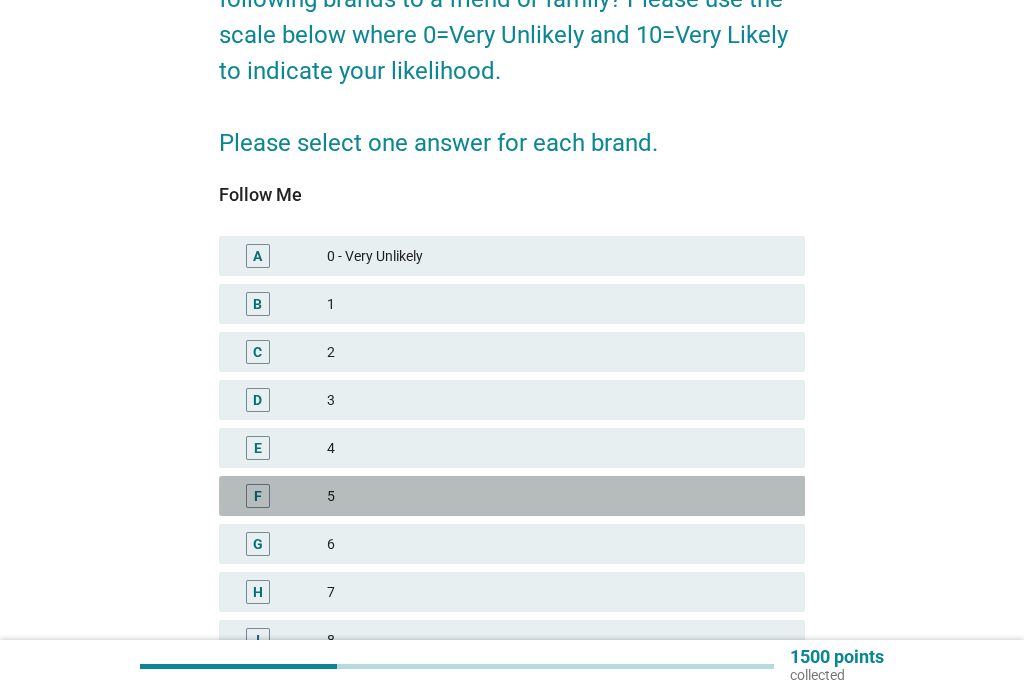 click on "5" at bounding box center (558, 496) 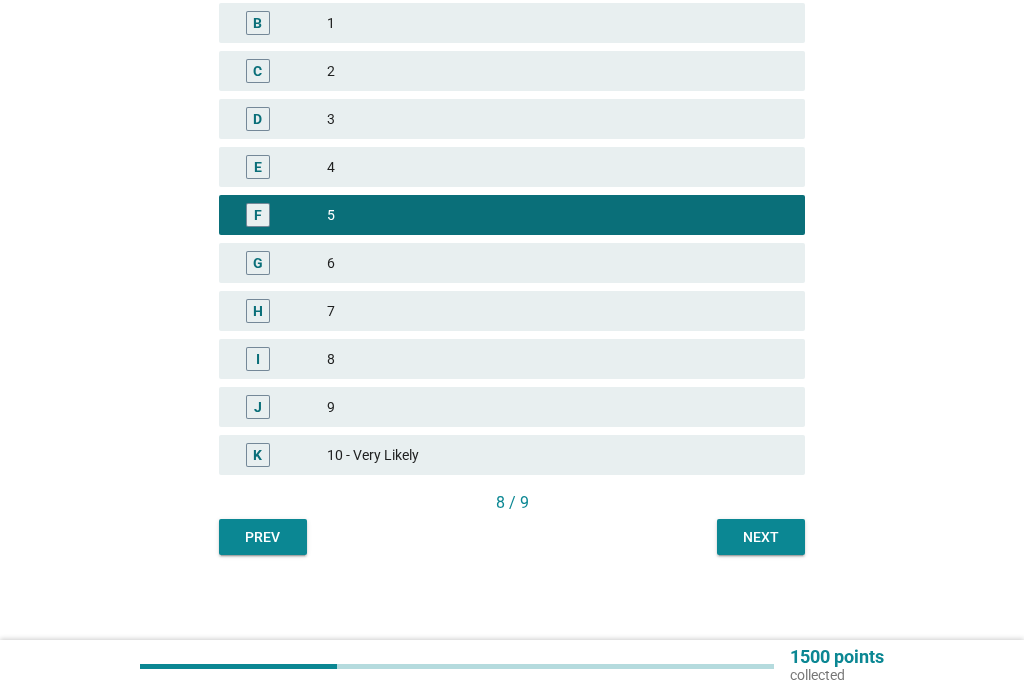 scroll, scrollTop: 517, scrollLeft: 0, axis: vertical 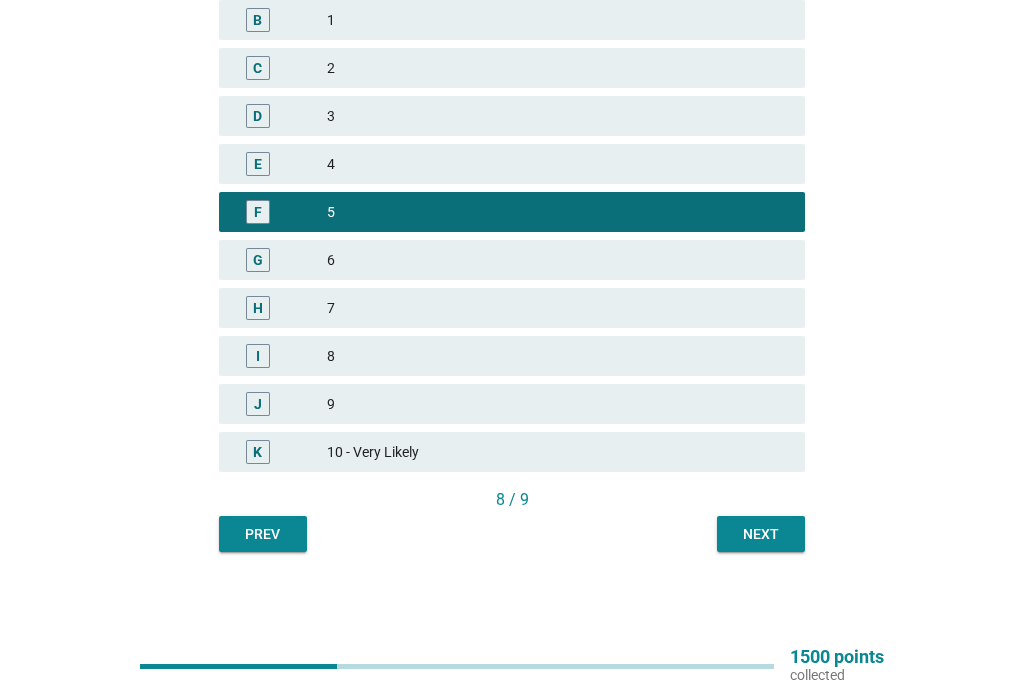 click on "Next" at bounding box center (761, 534) 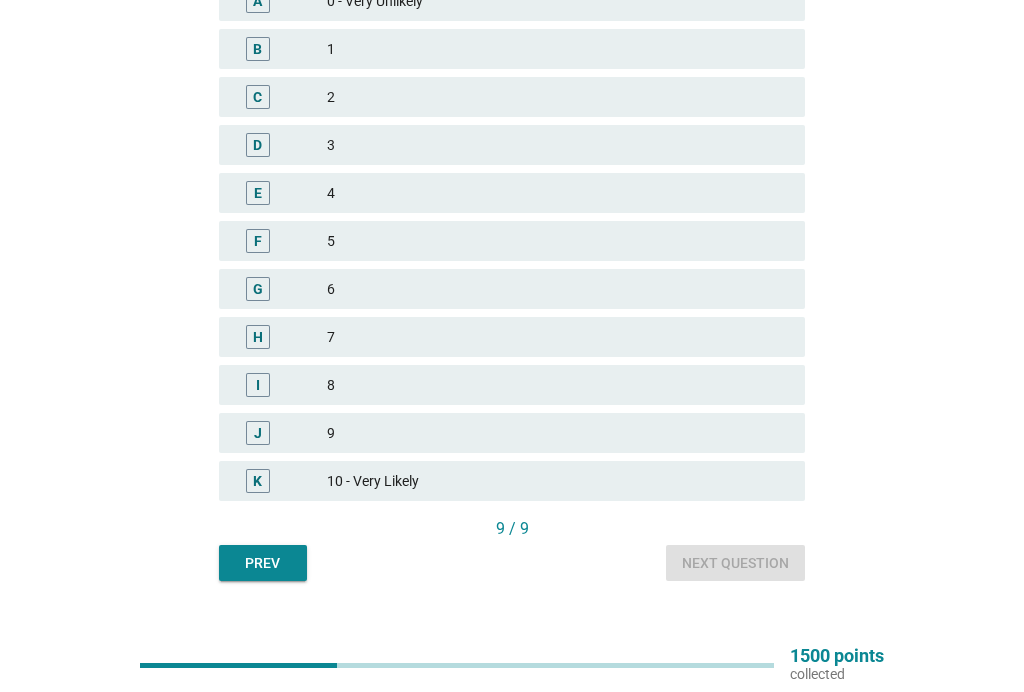 scroll, scrollTop: 488, scrollLeft: 0, axis: vertical 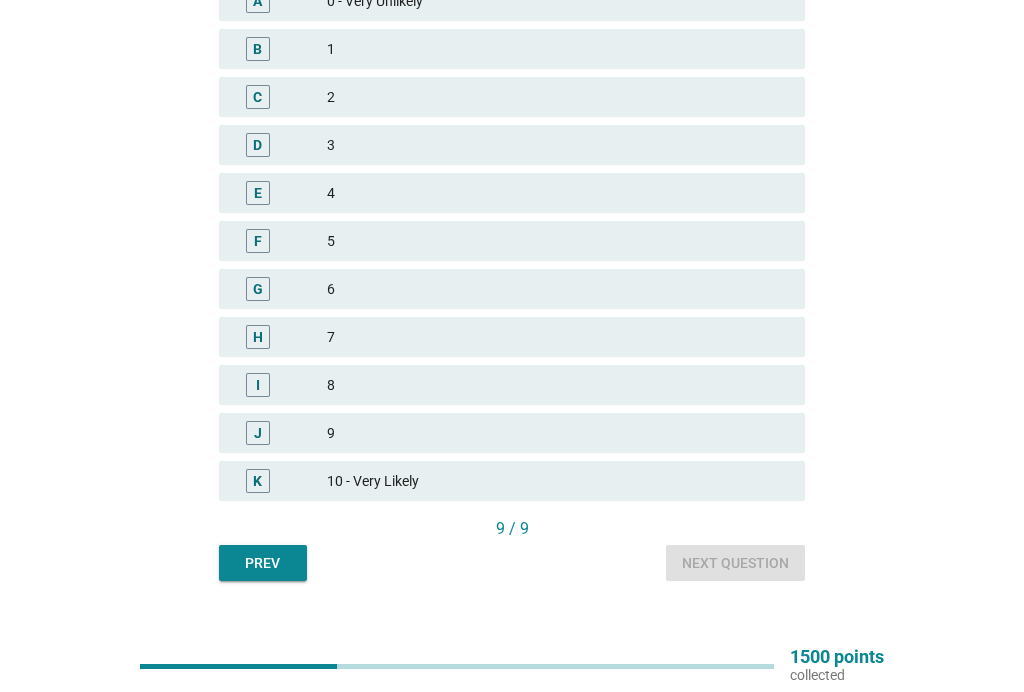 click on "7" at bounding box center (558, 337) 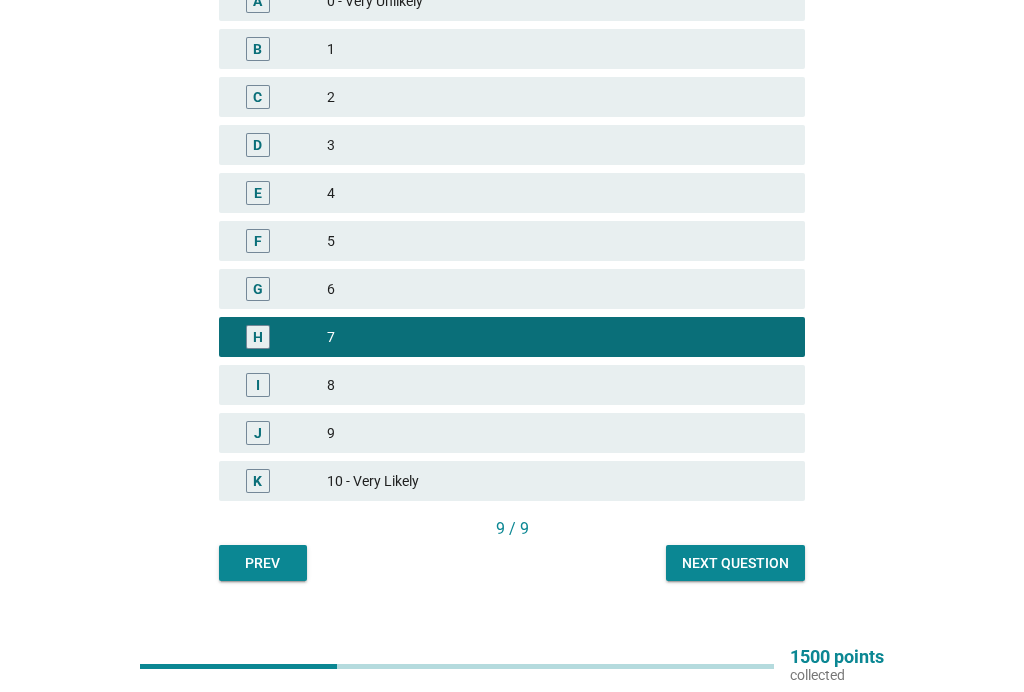 click on "Next question" at bounding box center (735, 563) 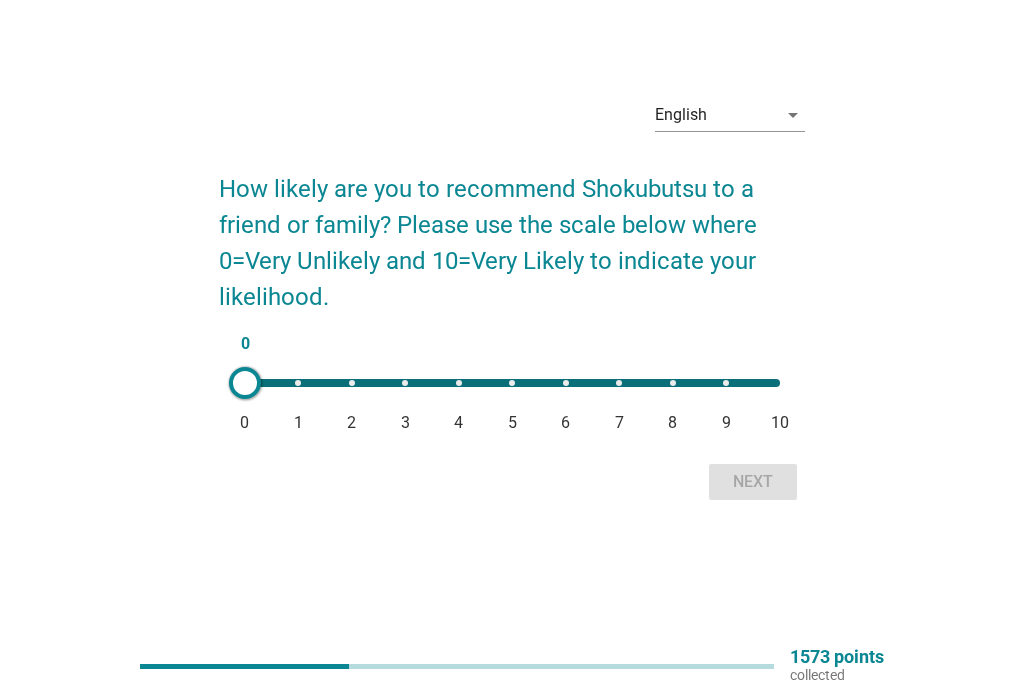 scroll, scrollTop: 0, scrollLeft: 0, axis: both 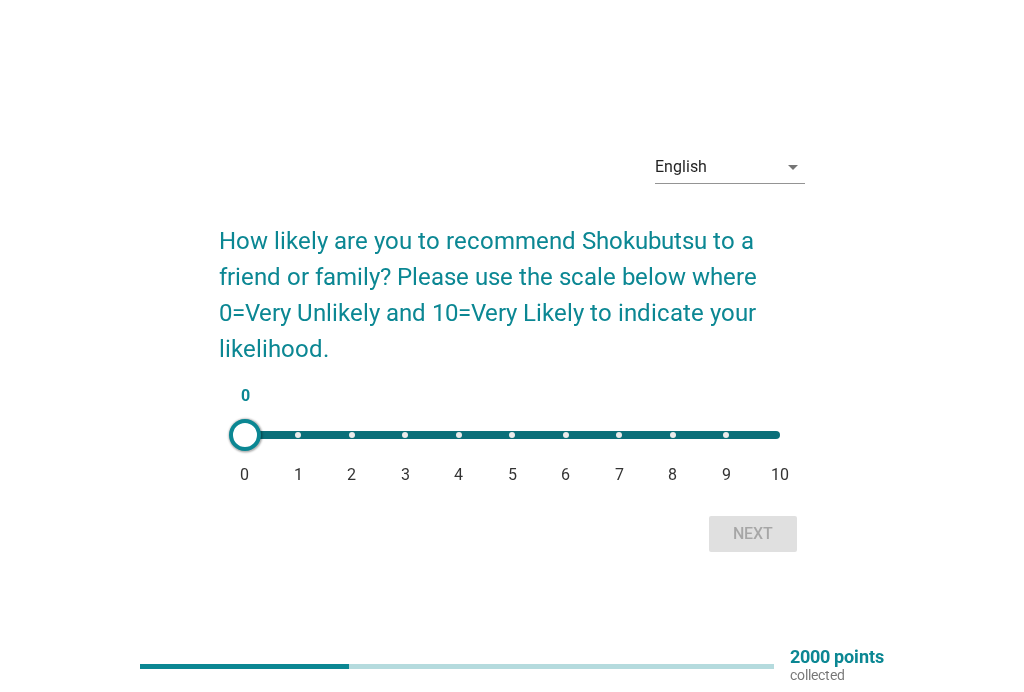 click on "0
0
1
2
3
4
5
6
7
8
9
10" at bounding box center [512, 435] 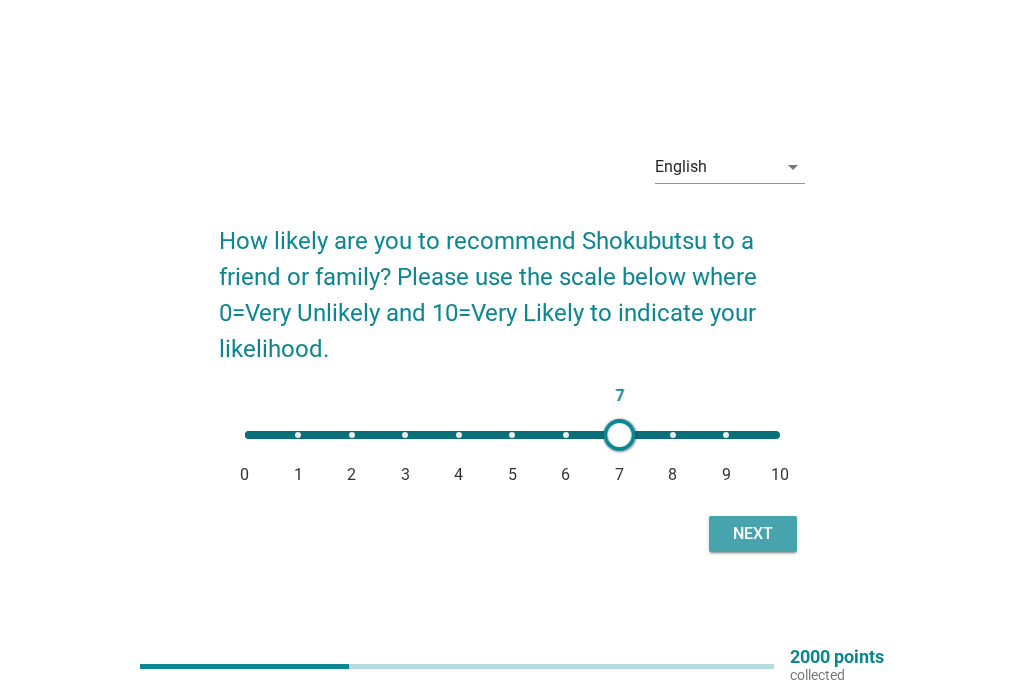 click on "Next" at bounding box center (753, 534) 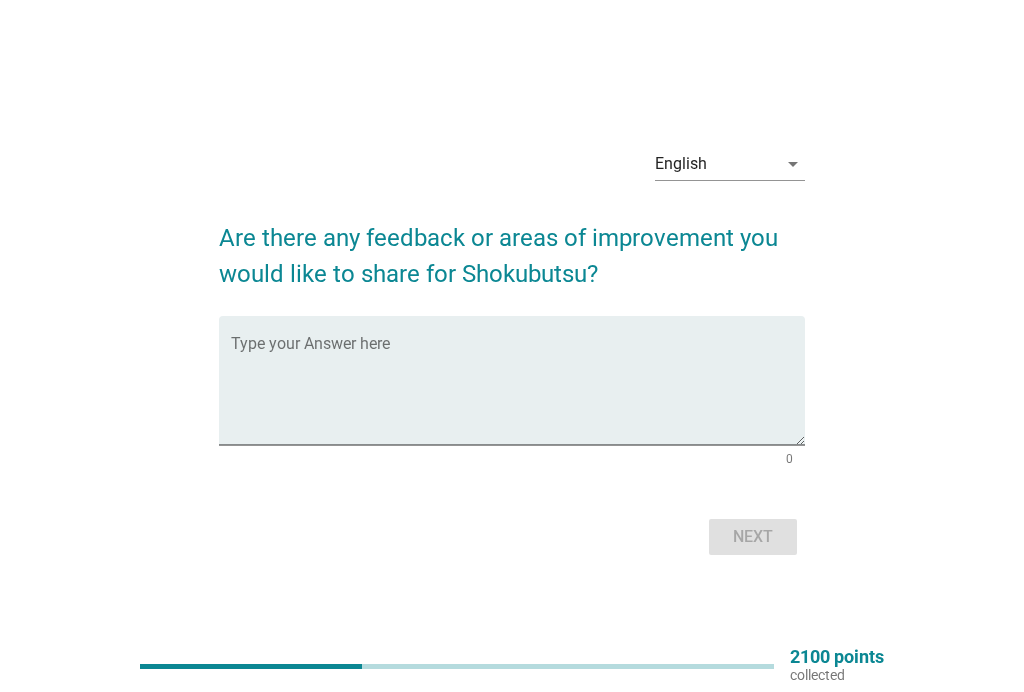 click at bounding box center (518, 392) 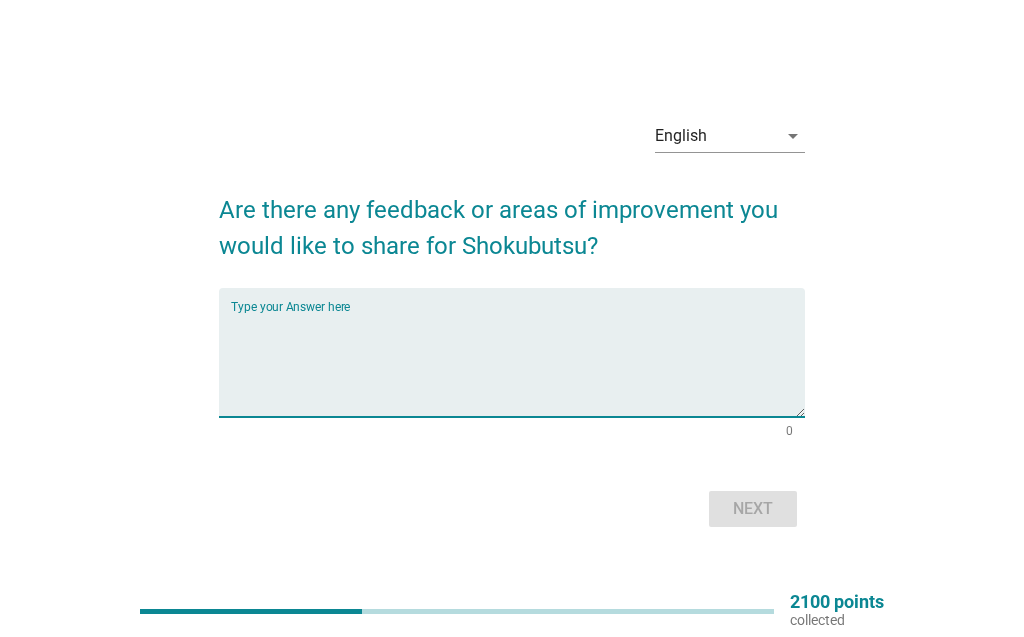 click at bounding box center [518, 364] 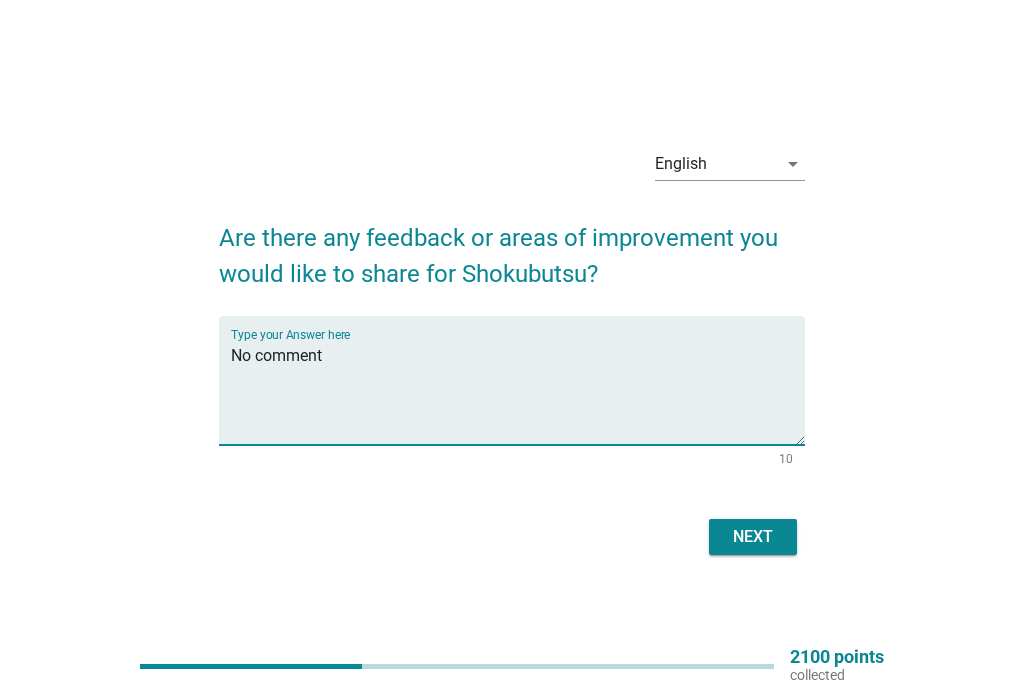 type on "No comment" 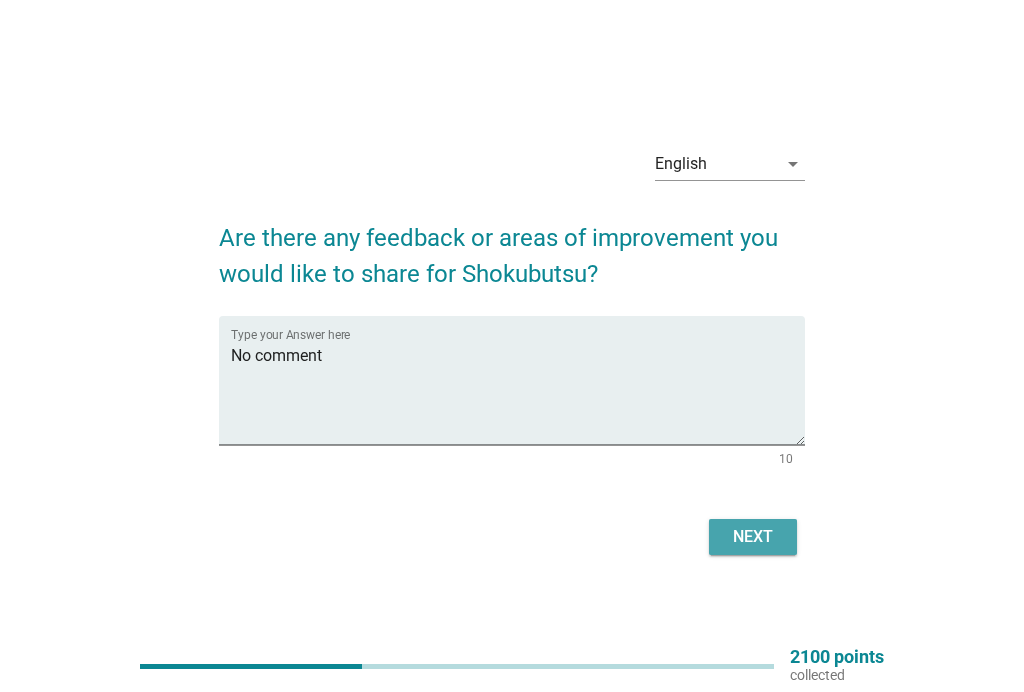click on "Next" at bounding box center [753, 537] 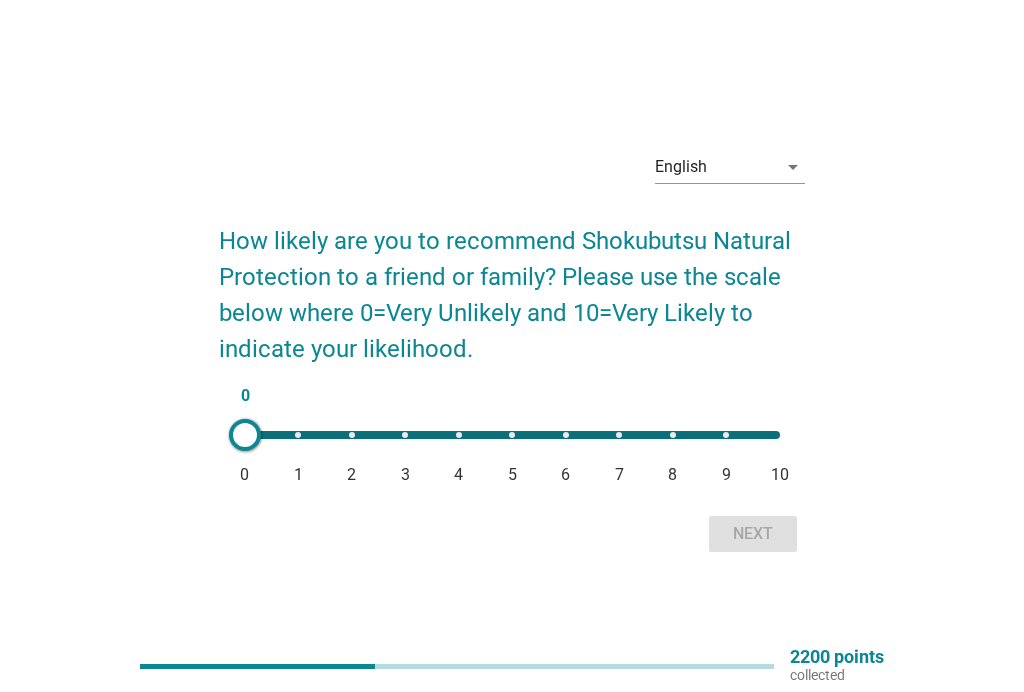 click on "8" at bounding box center (672, 475) 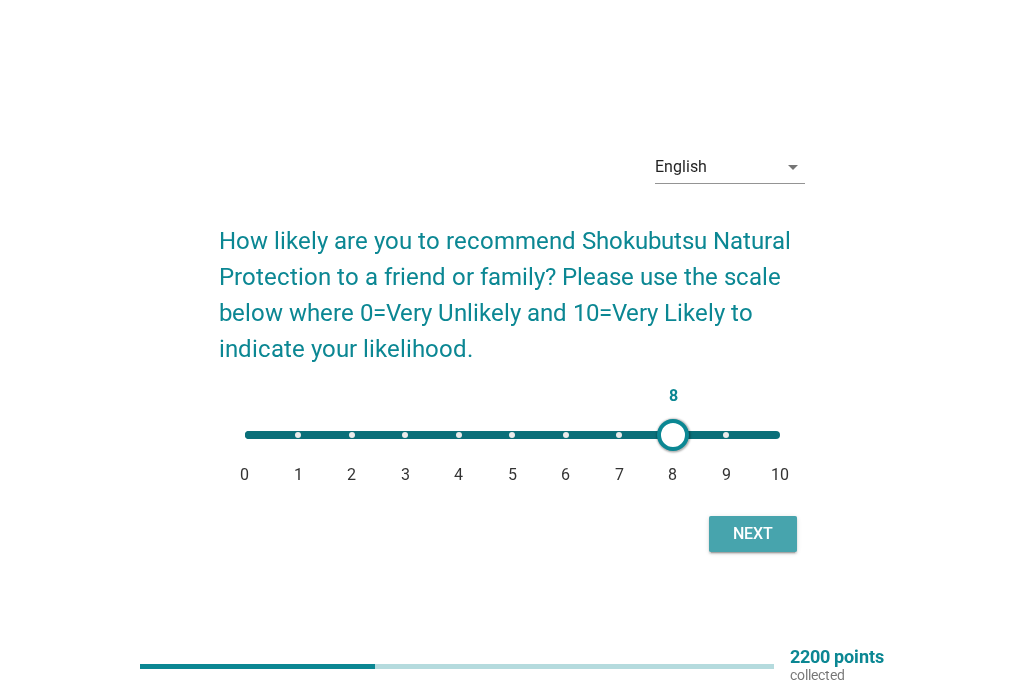 click on "Next" at bounding box center [753, 534] 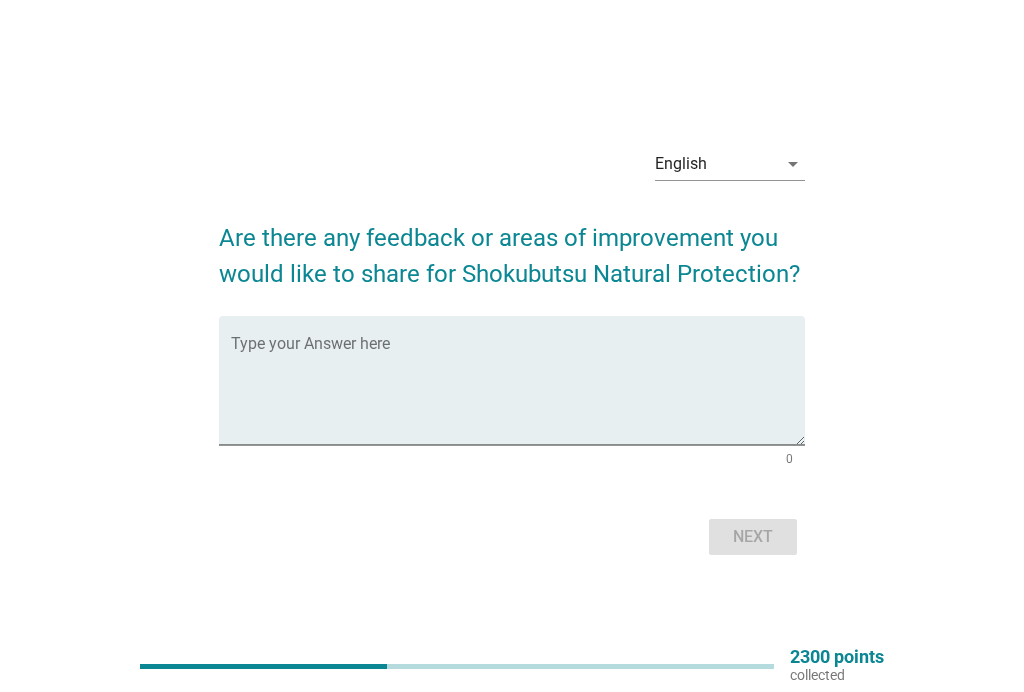 click at bounding box center (518, 392) 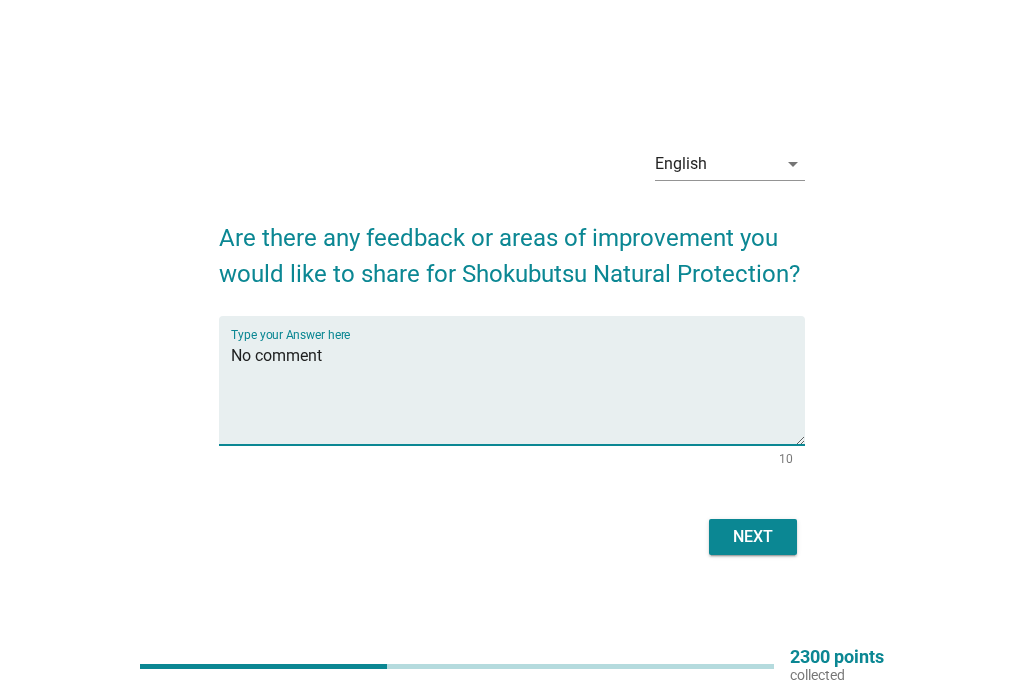 type on "No comment" 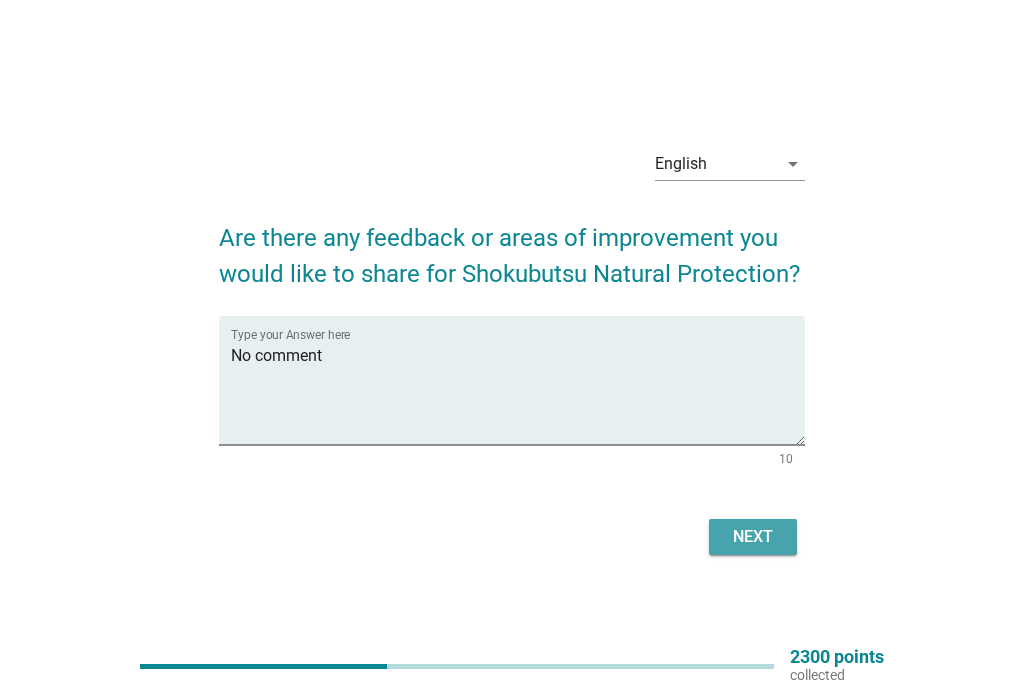 click on "Next" at bounding box center (753, 537) 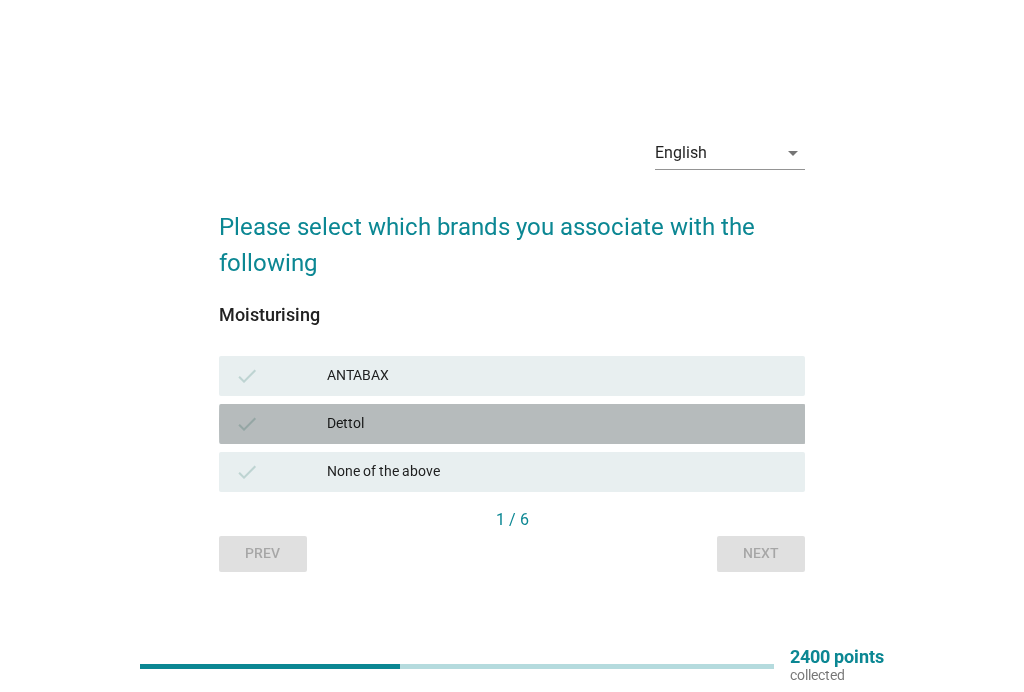 click on "Dettol" at bounding box center (558, 424) 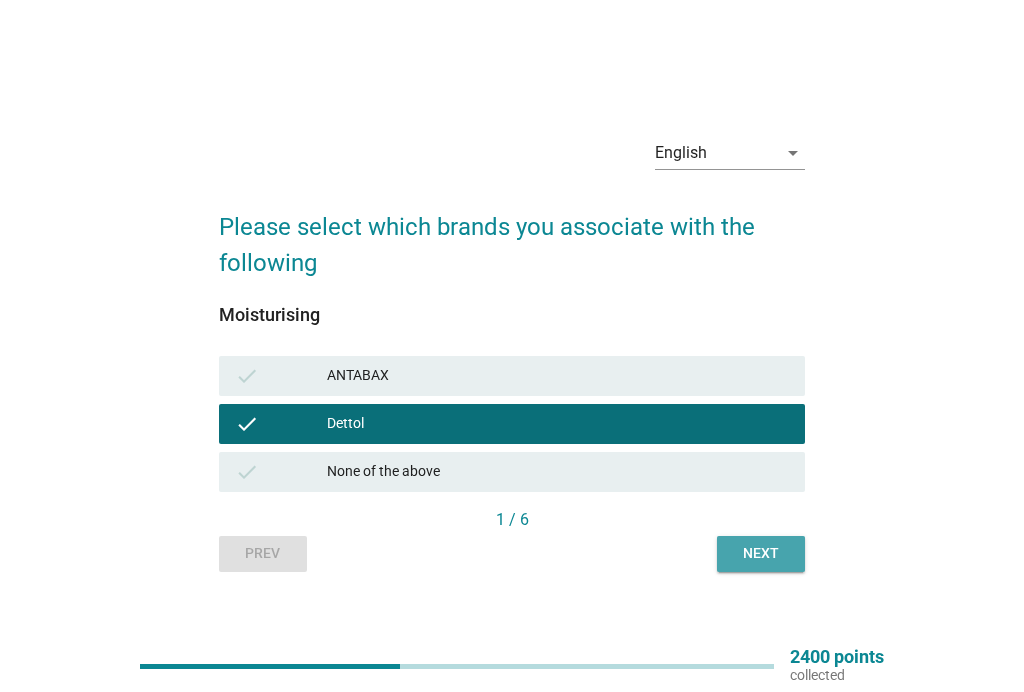 click on "Next" at bounding box center [761, 554] 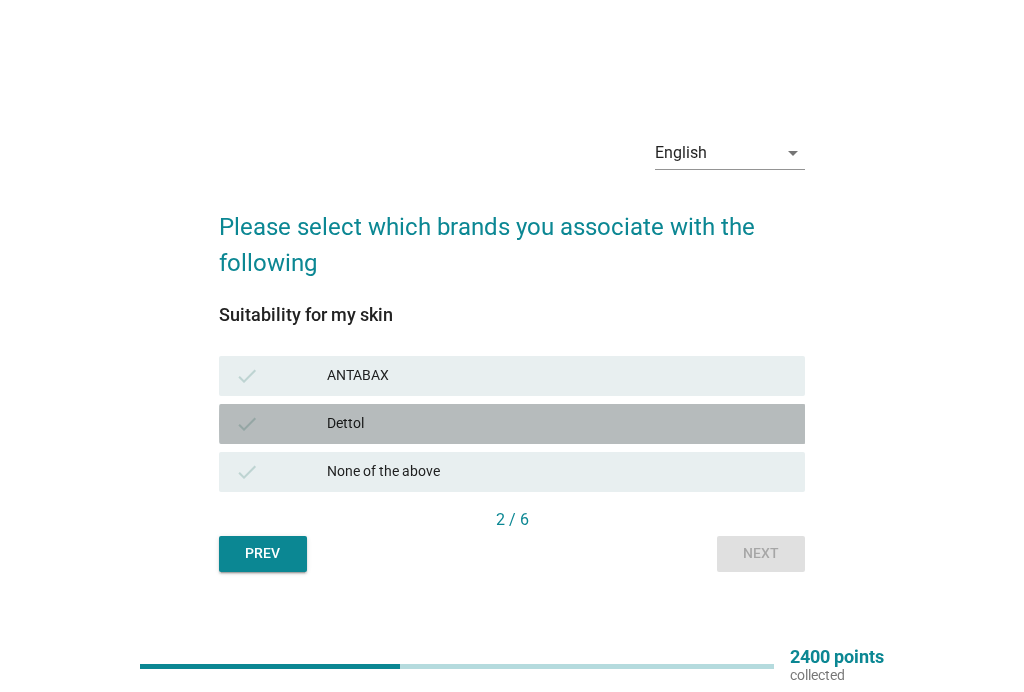 click on "Dettol" at bounding box center [558, 424] 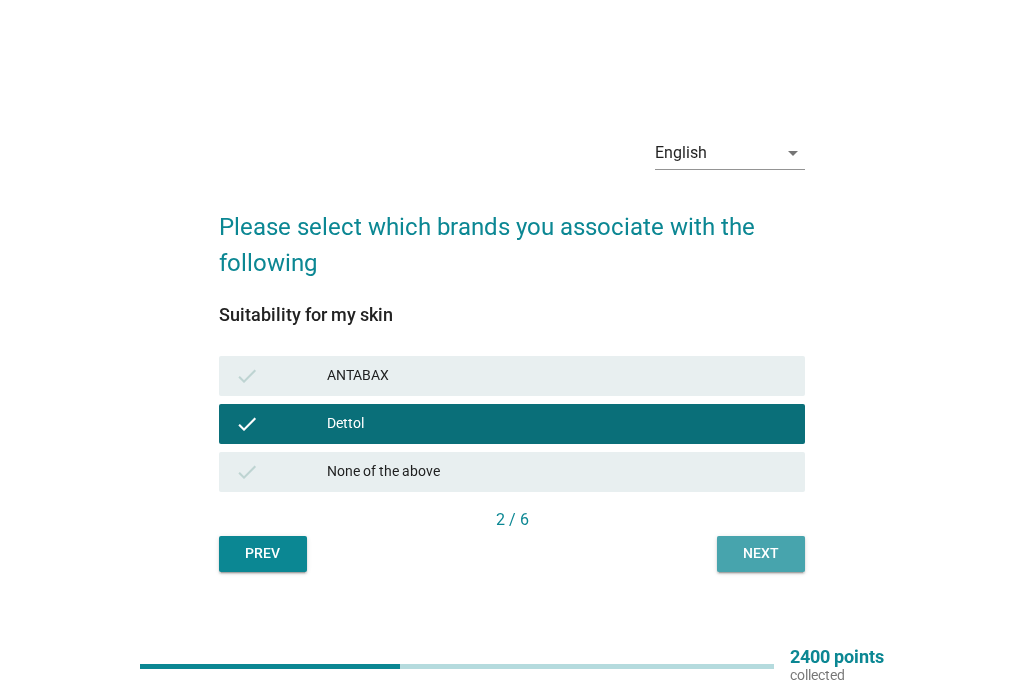 click on "Next" at bounding box center [761, 553] 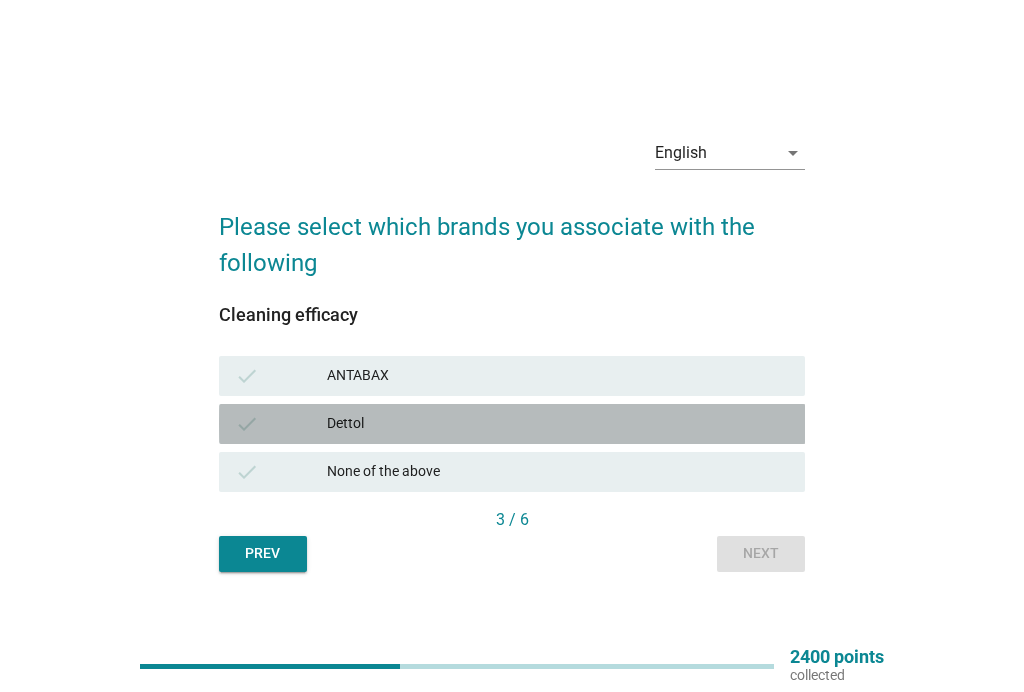click on "Dettol" at bounding box center [558, 424] 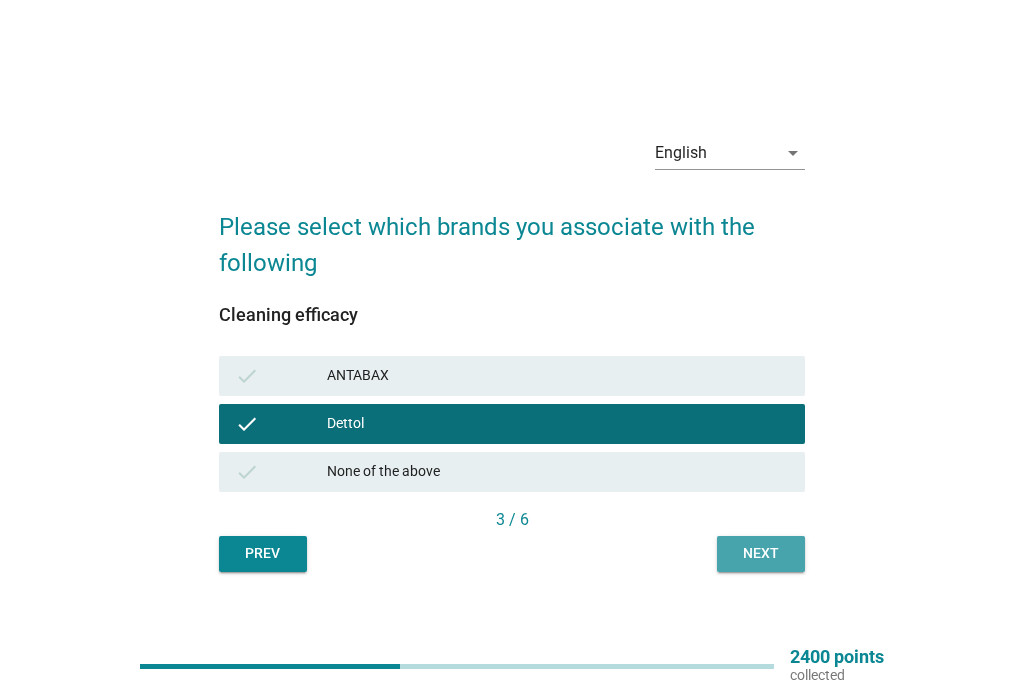 click on "Next" at bounding box center [761, 553] 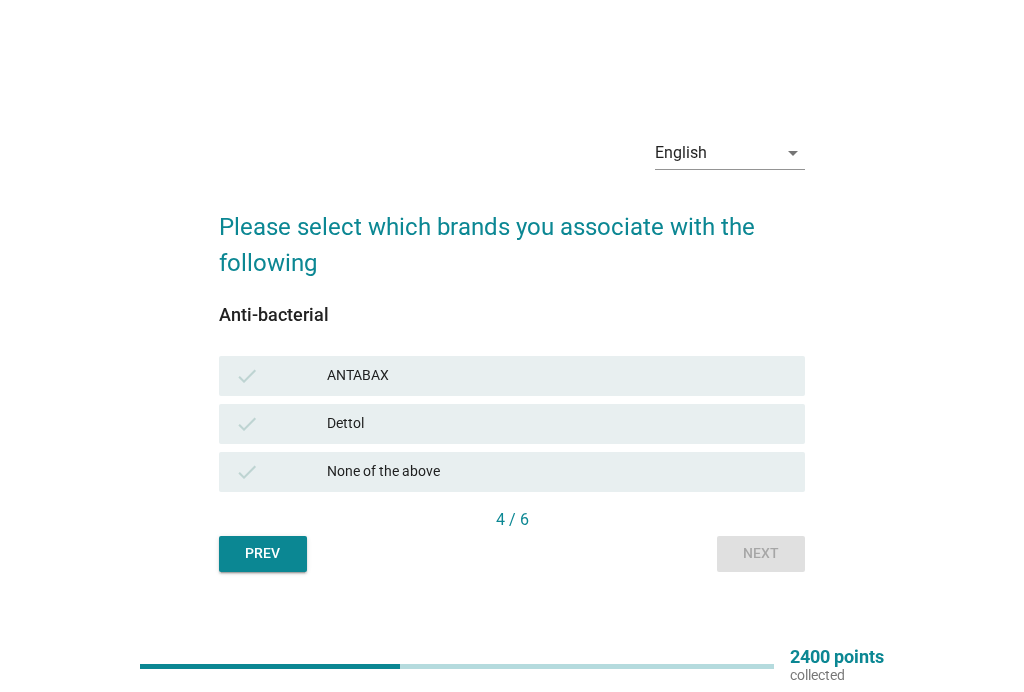 click on "Dettol" at bounding box center [558, 424] 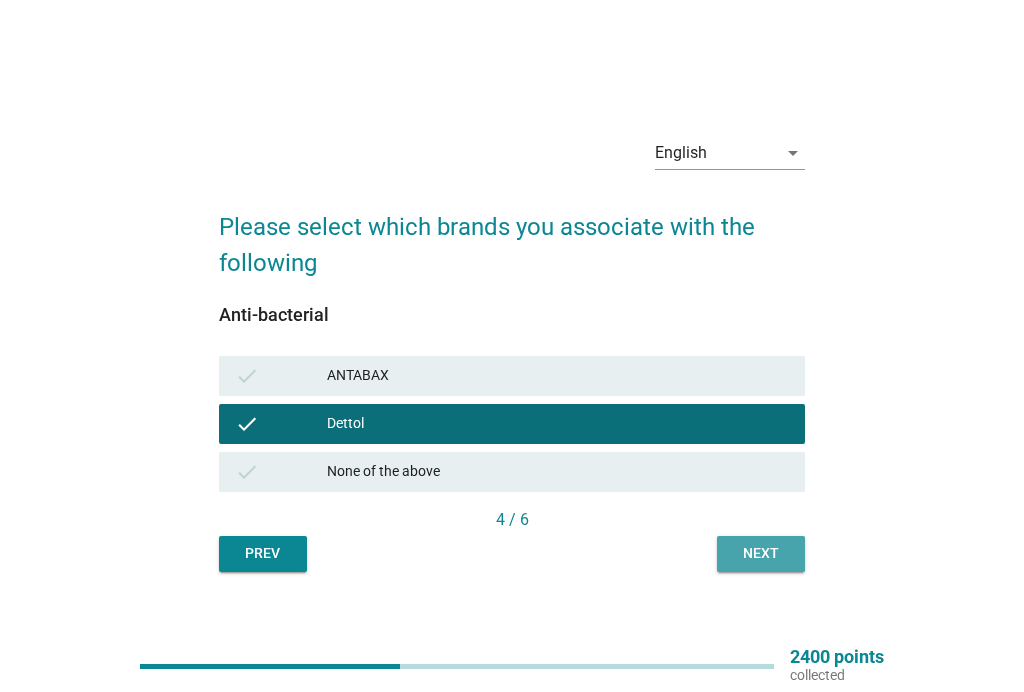 click on "Next" at bounding box center (761, 553) 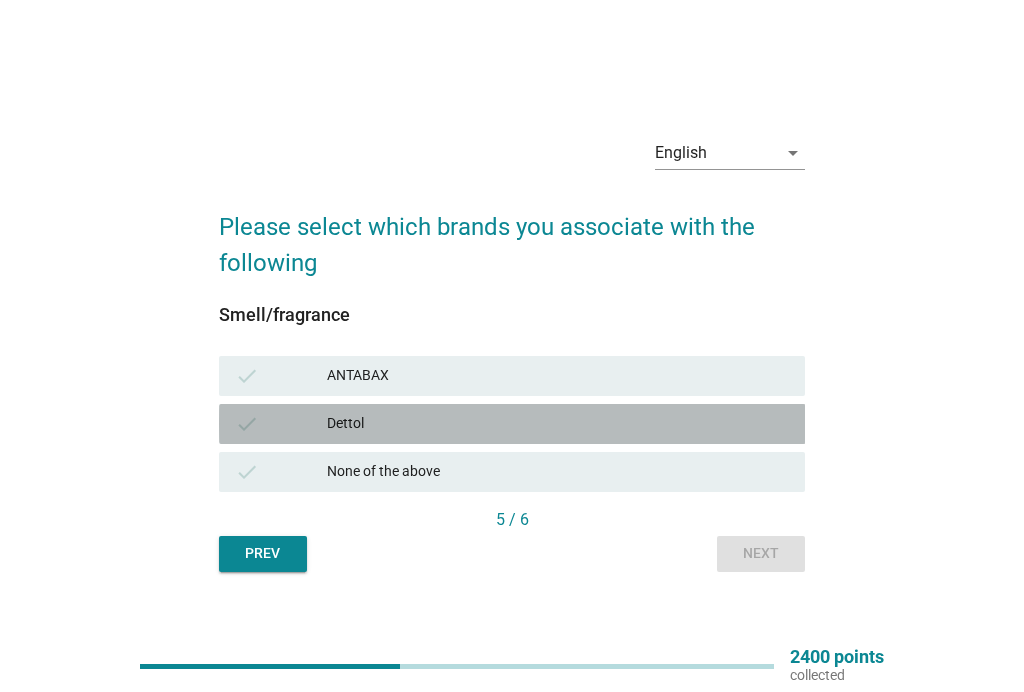 click on "Dettol" at bounding box center (558, 424) 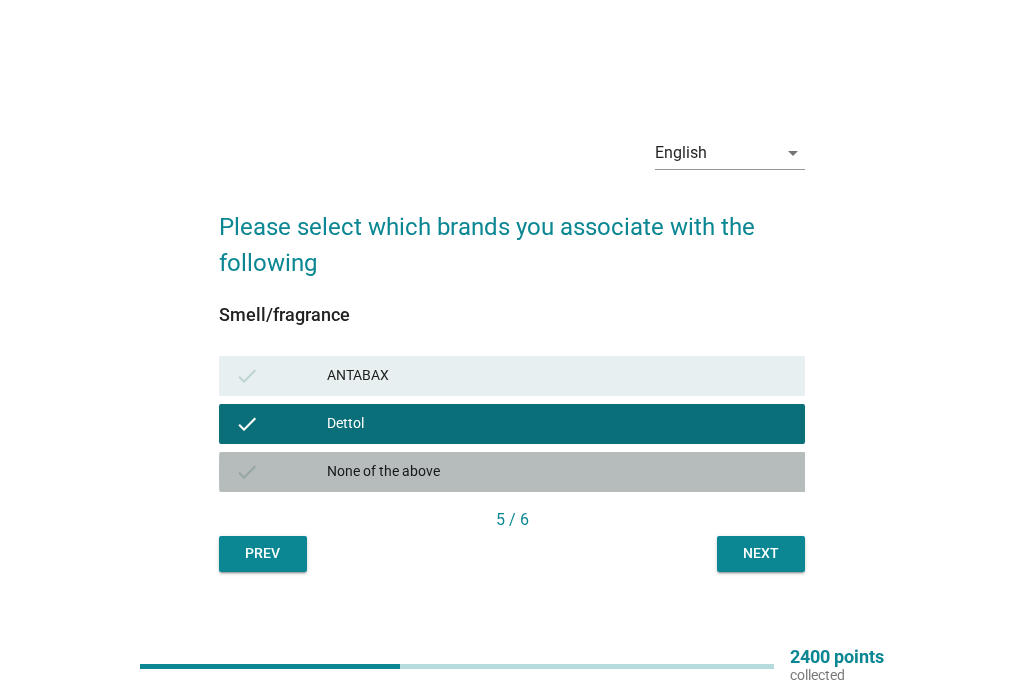 click on "check   None of the above" at bounding box center (512, 472) 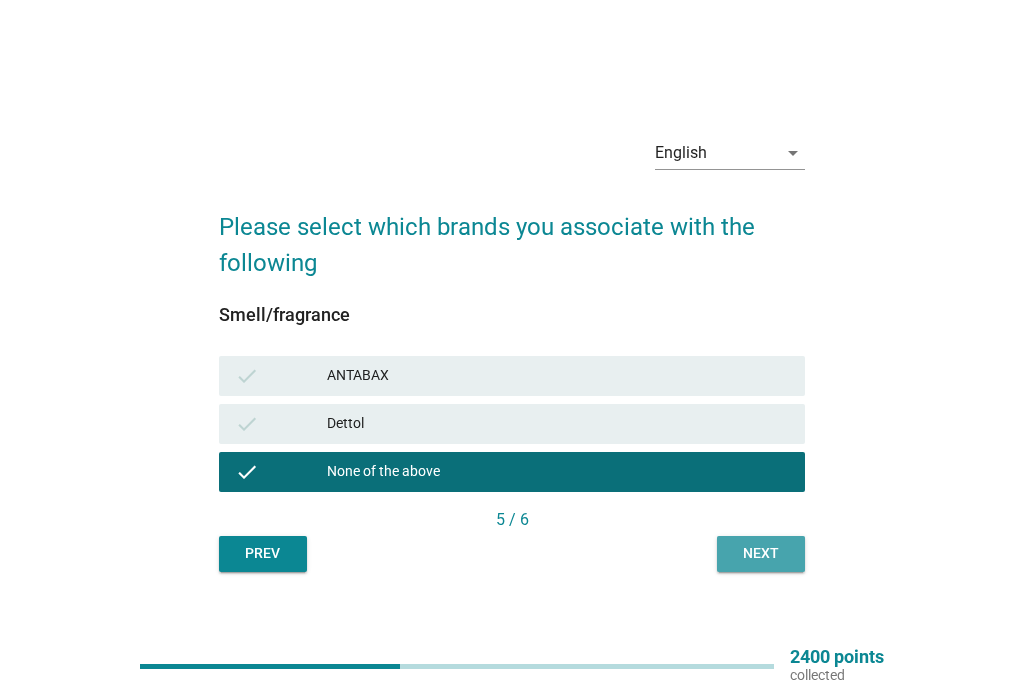 click on "Next" at bounding box center [761, 553] 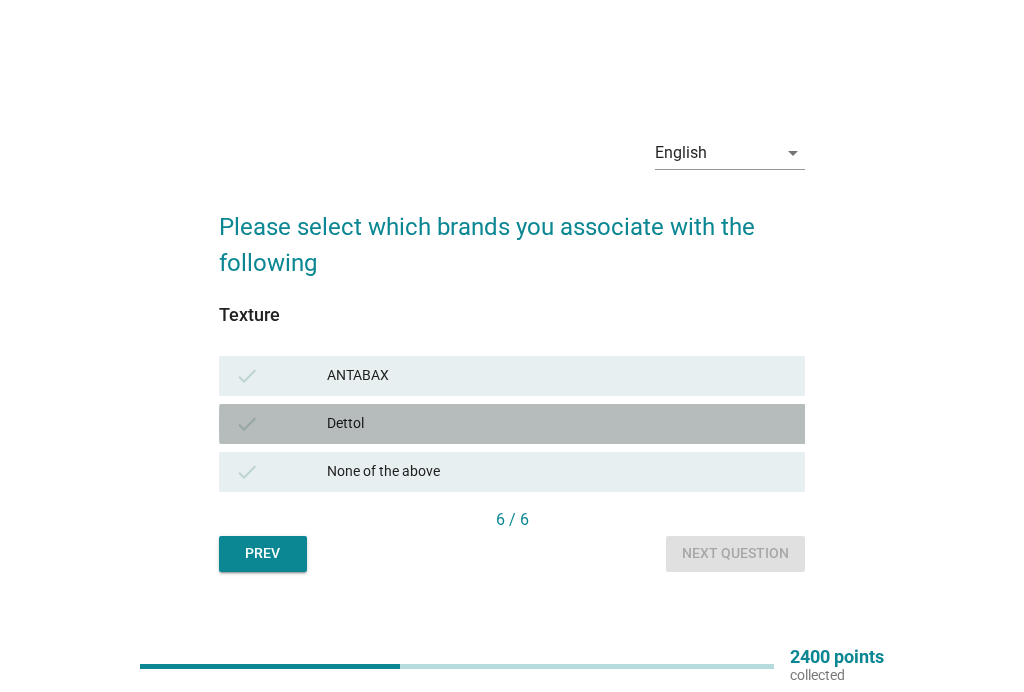 click on "Dettol" at bounding box center [558, 424] 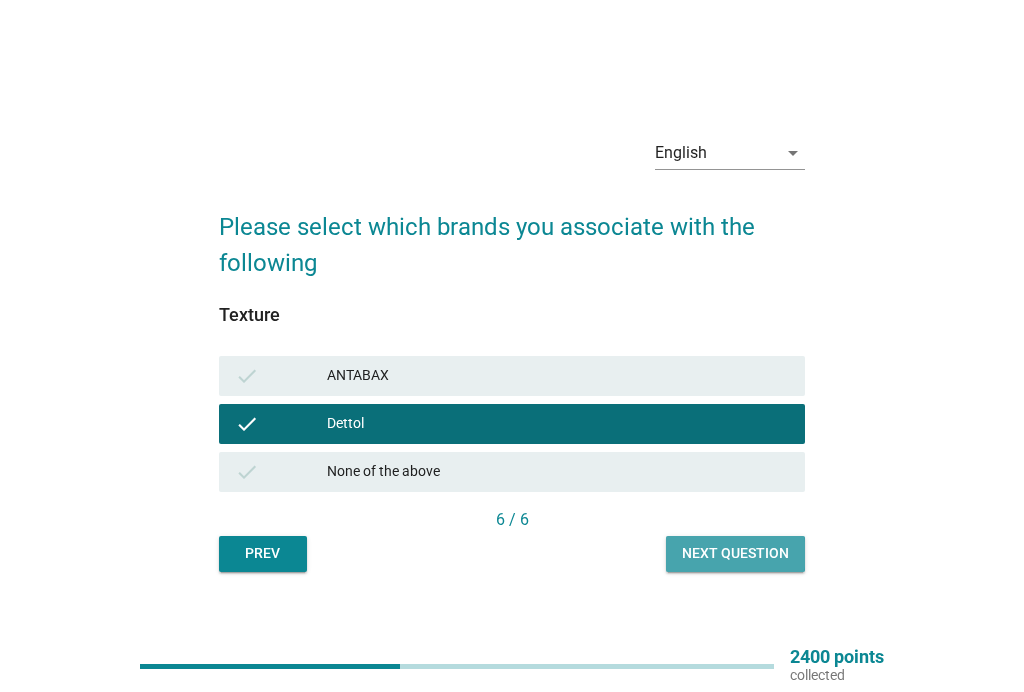 click on "Next question" at bounding box center [735, 553] 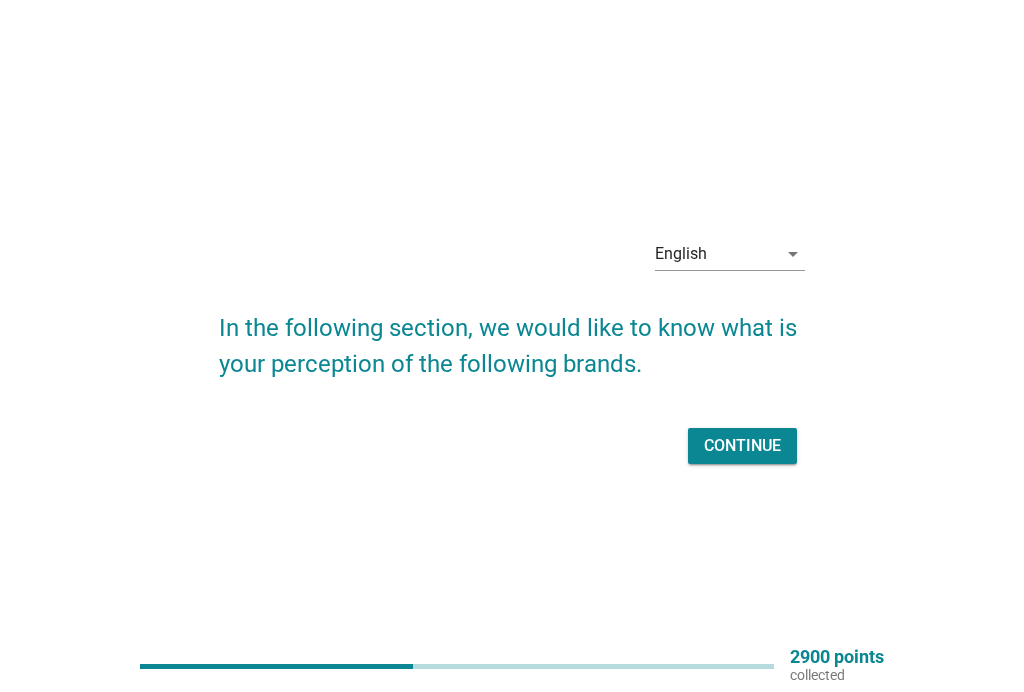 click on "Continue" at bounding box center [742, 446] 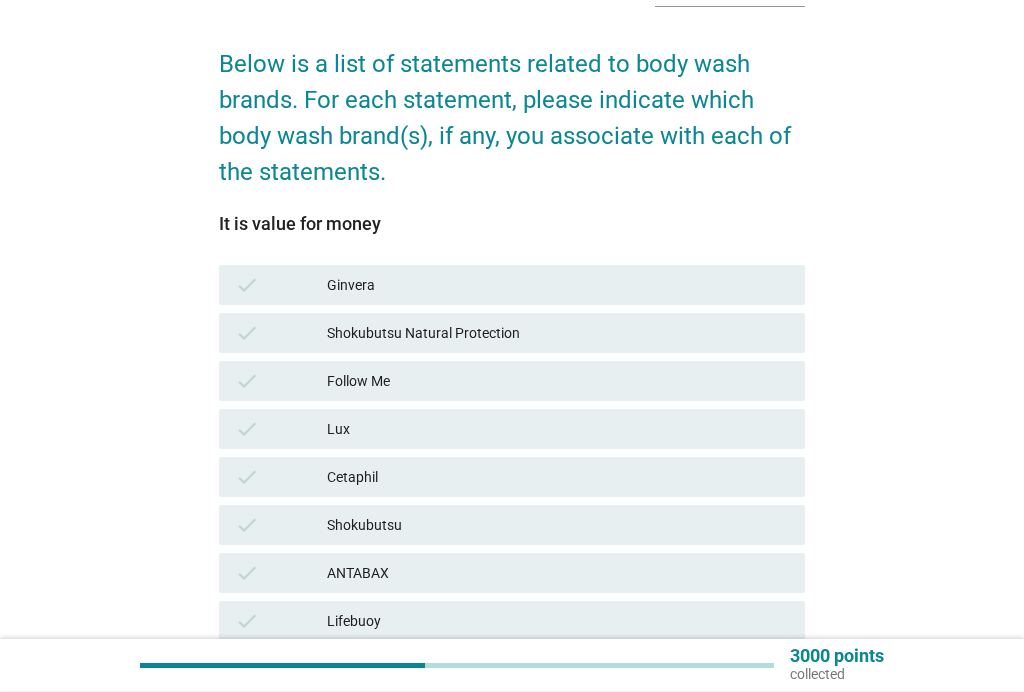 scroll, scrollTop: 132, scrollLeft: 0, axis: vertical 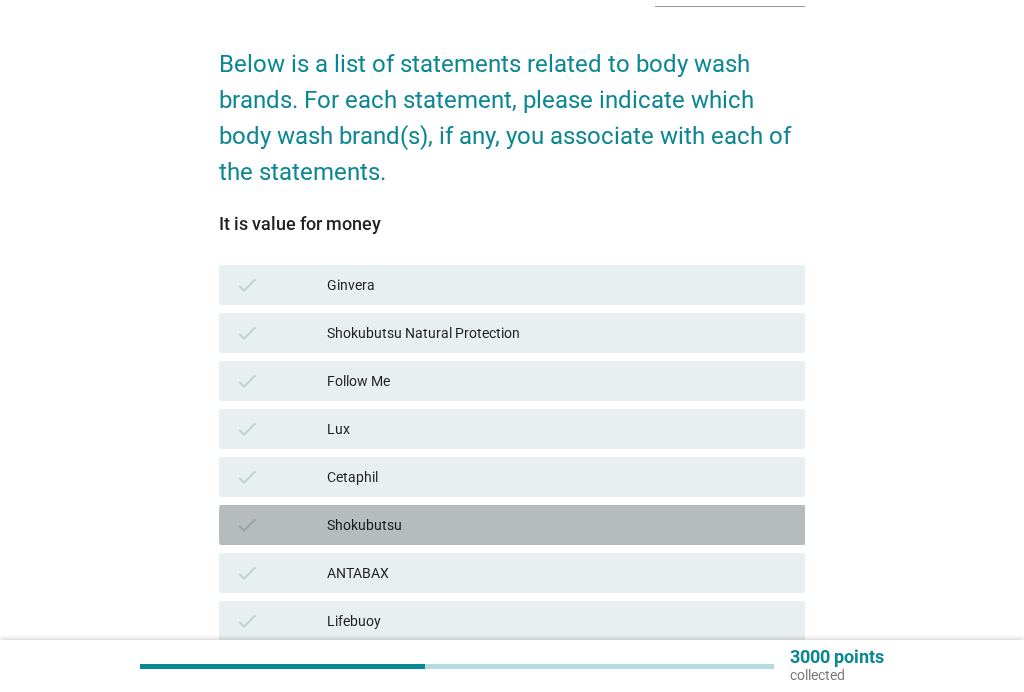 click on "Shokubutsu" at bounding box center [558, 525] 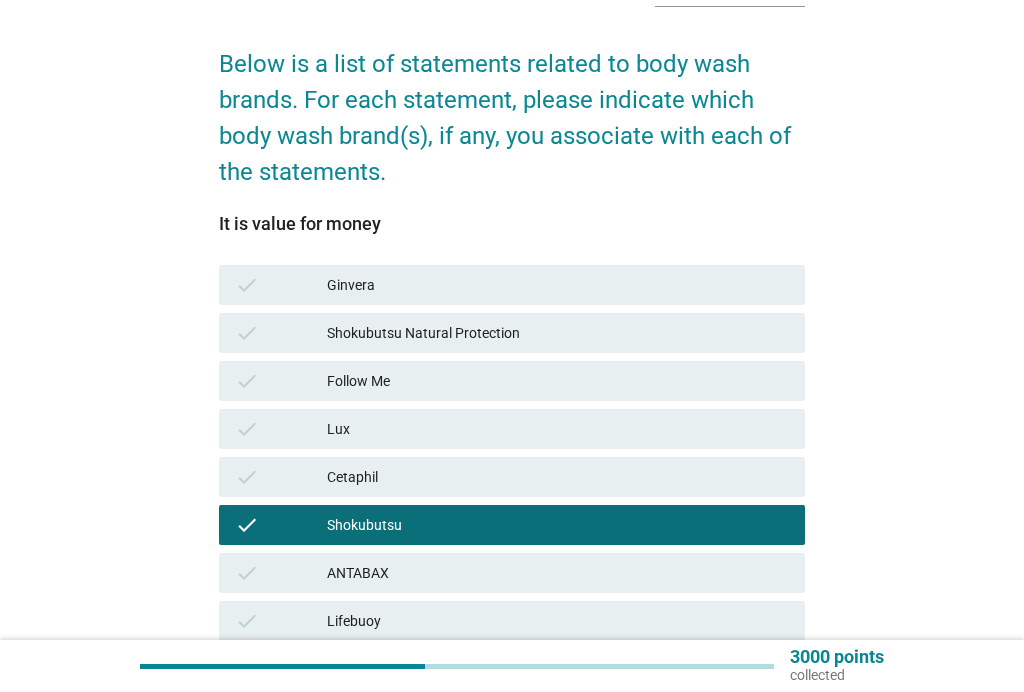 click on "ANTABAX" at bounding box center [558, 573] 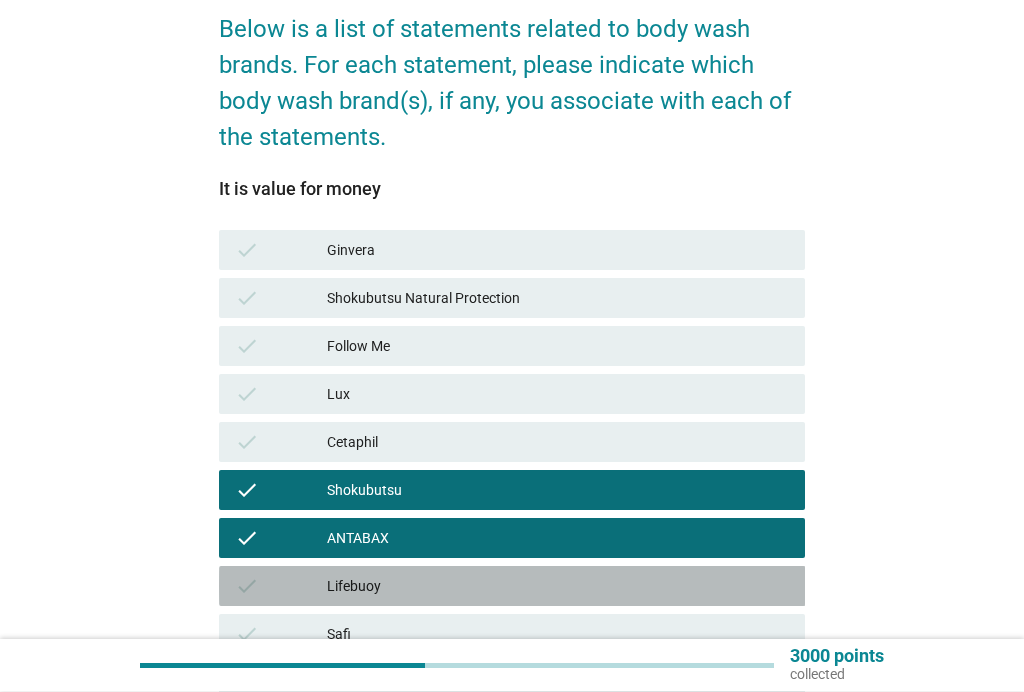 scroll, scrollTop: 167, scrollLeft: 0, axis: vertical 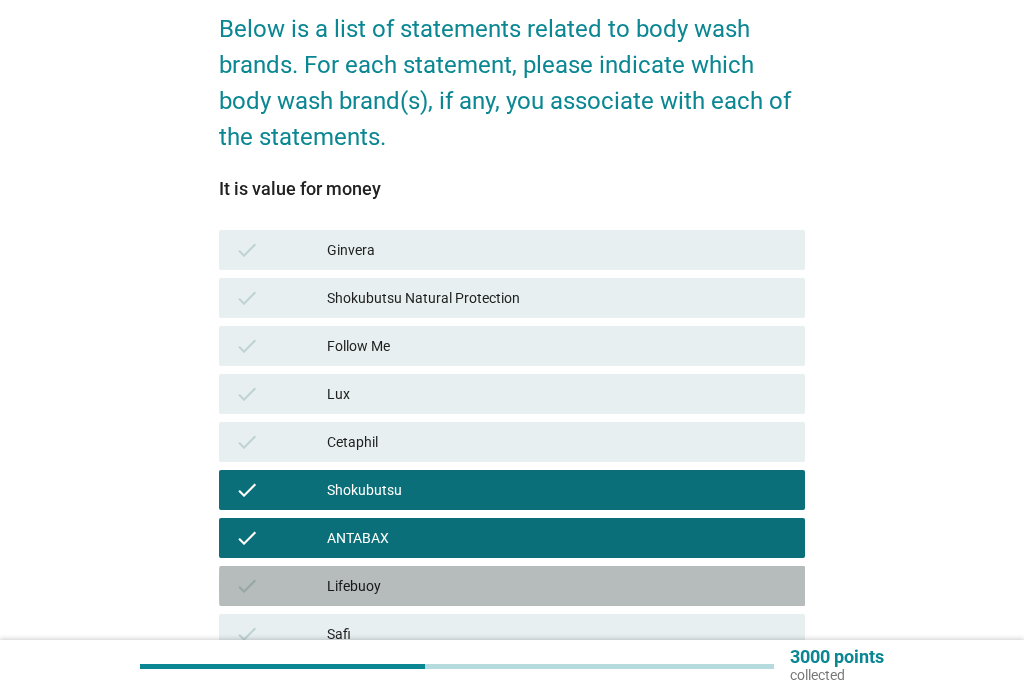 click on "Lifebuoy" at bounding box center (558, 586) 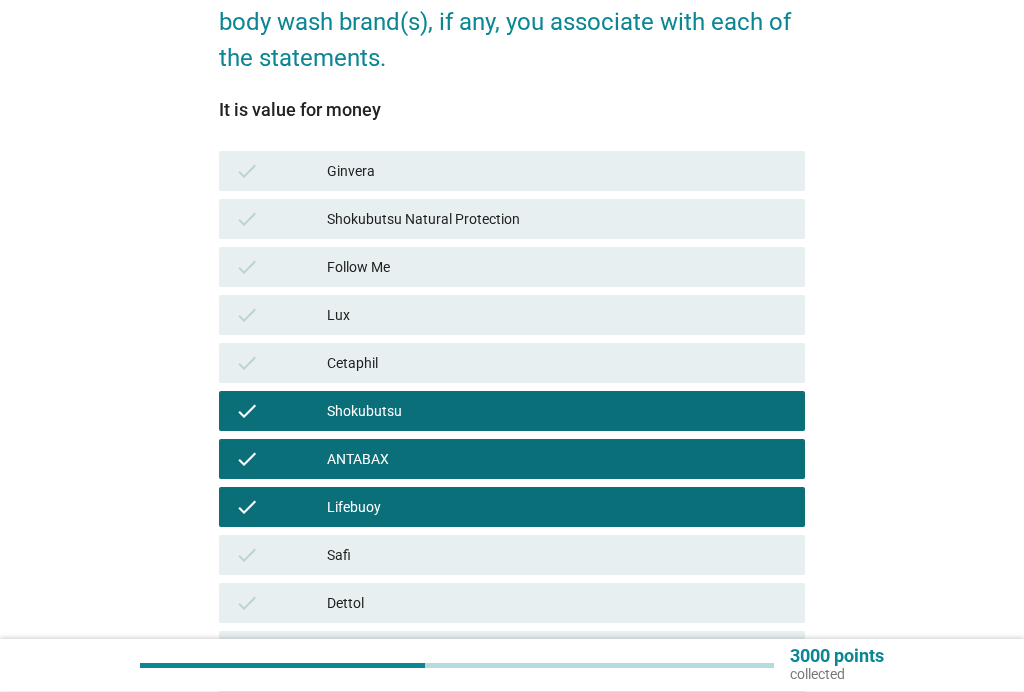 scroll, scrollTop: 260, scrollLeft: 0, axis: vertical 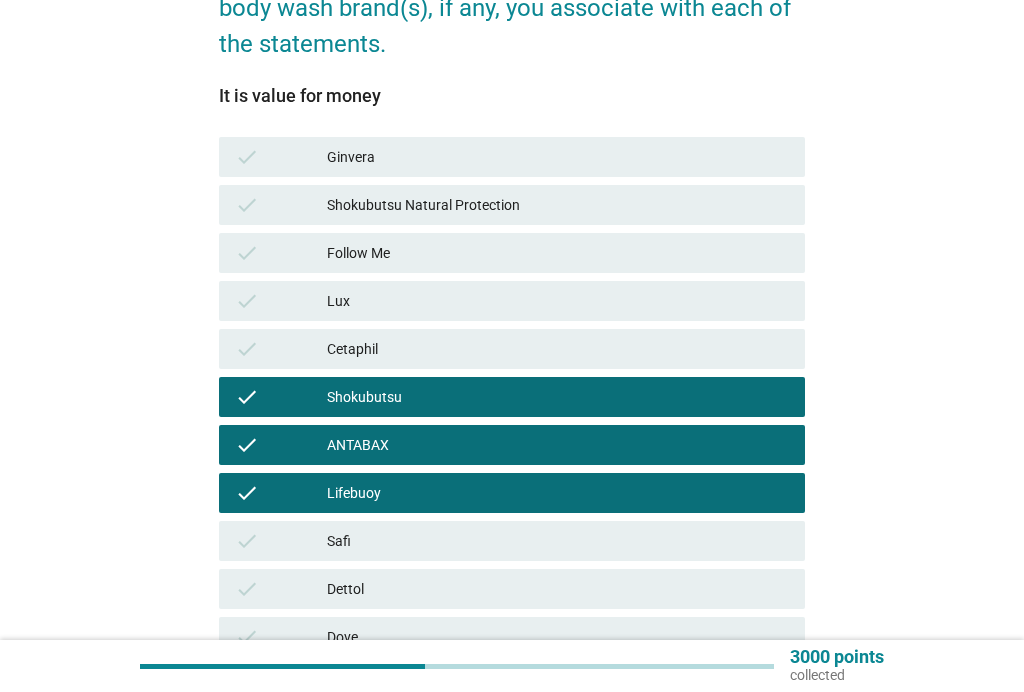 click on "check   Dettol" at bounding box center (512, 589) 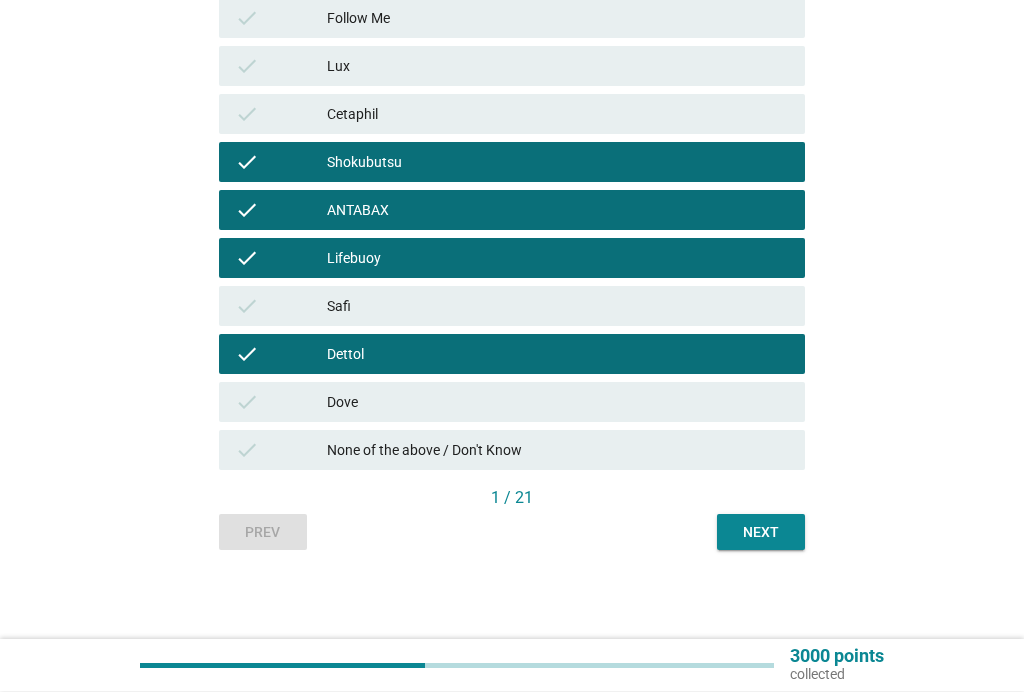 scroll, scrollTop: 495, scrollLeft: 0, axis: vertical 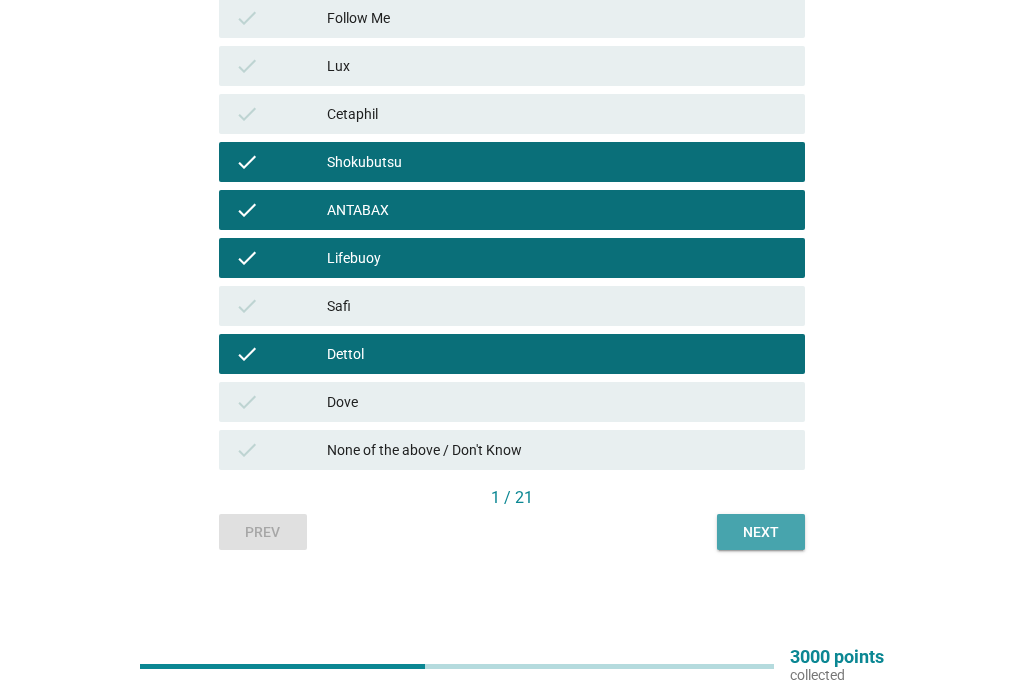 click on "Next" at bounding box center (761, 532) 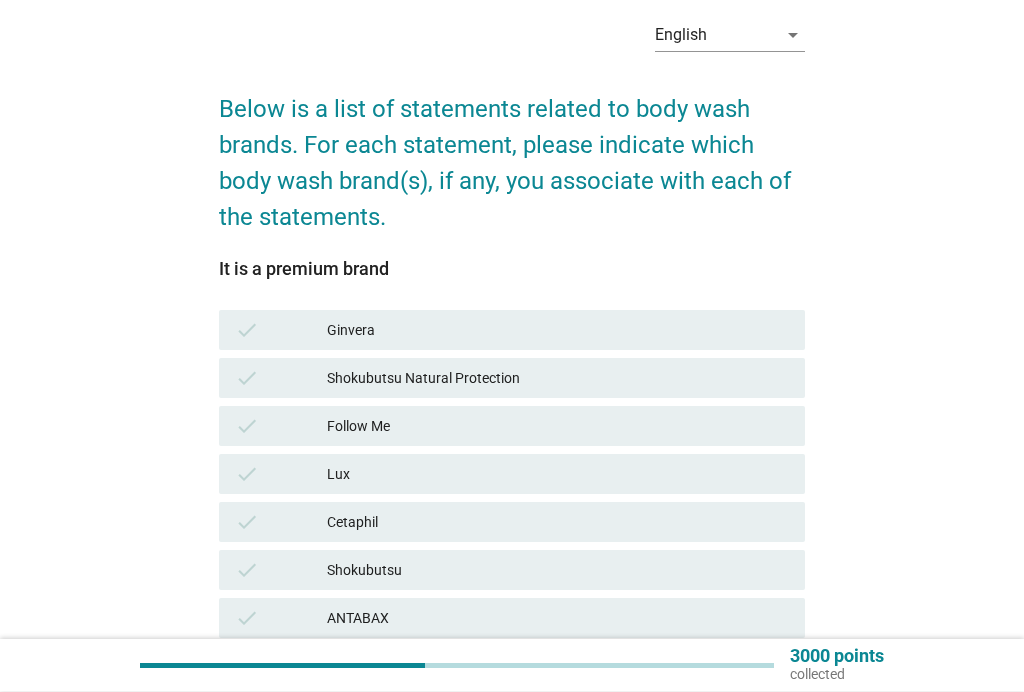 scroll, scrollTop: 87, scrollLeft: 0, axis: vertical 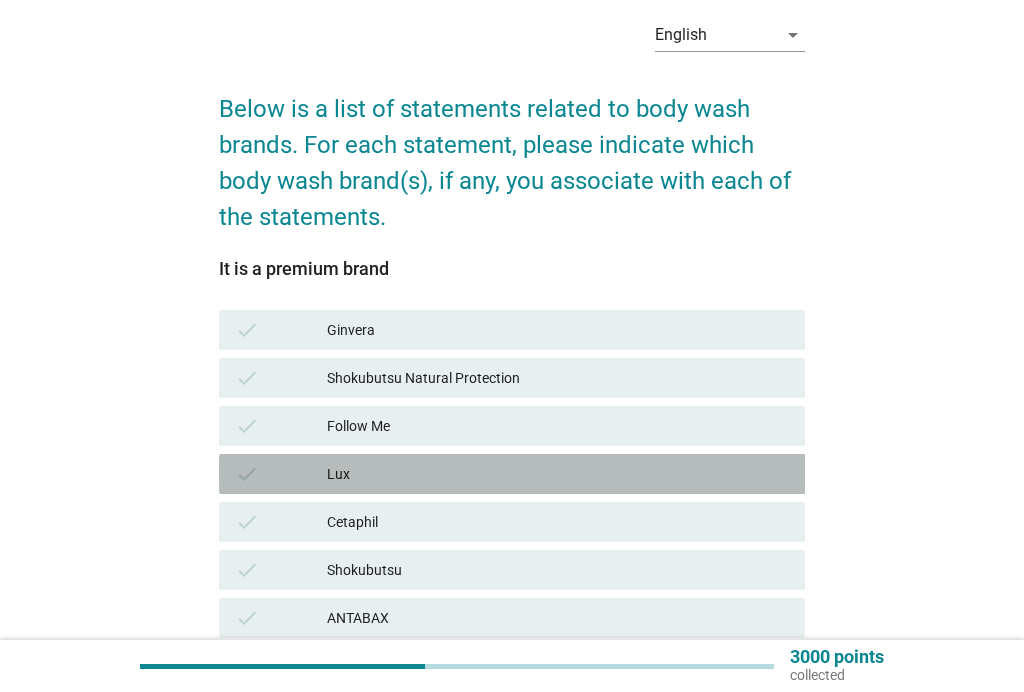 click on "Lux" at bounding box center (558, 474) 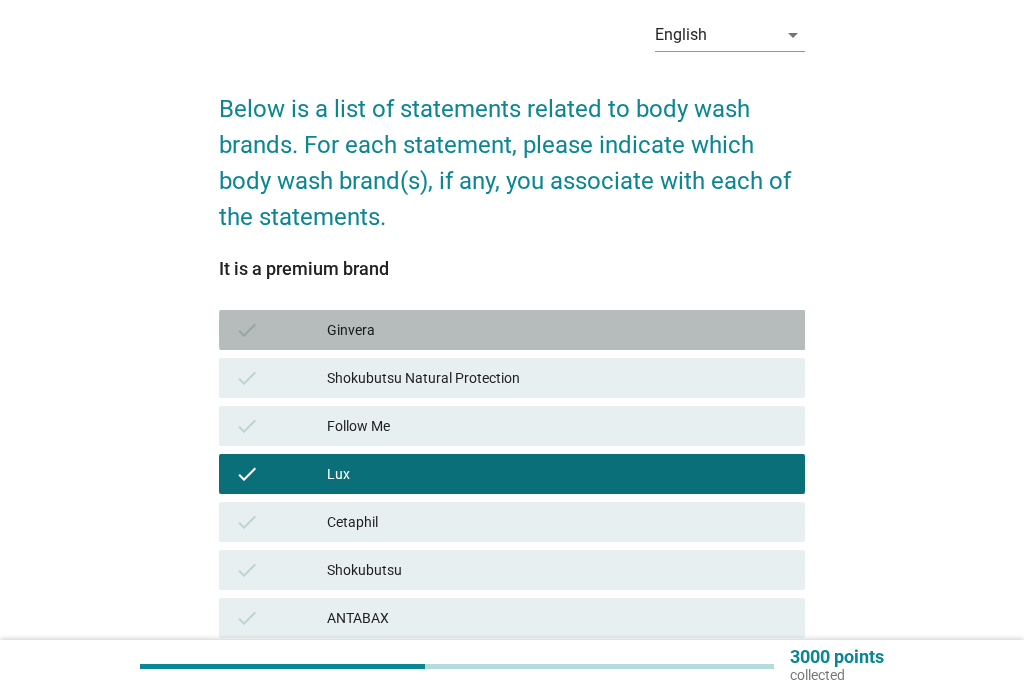 click on "Ginvera" at bounding box center (558, 330) 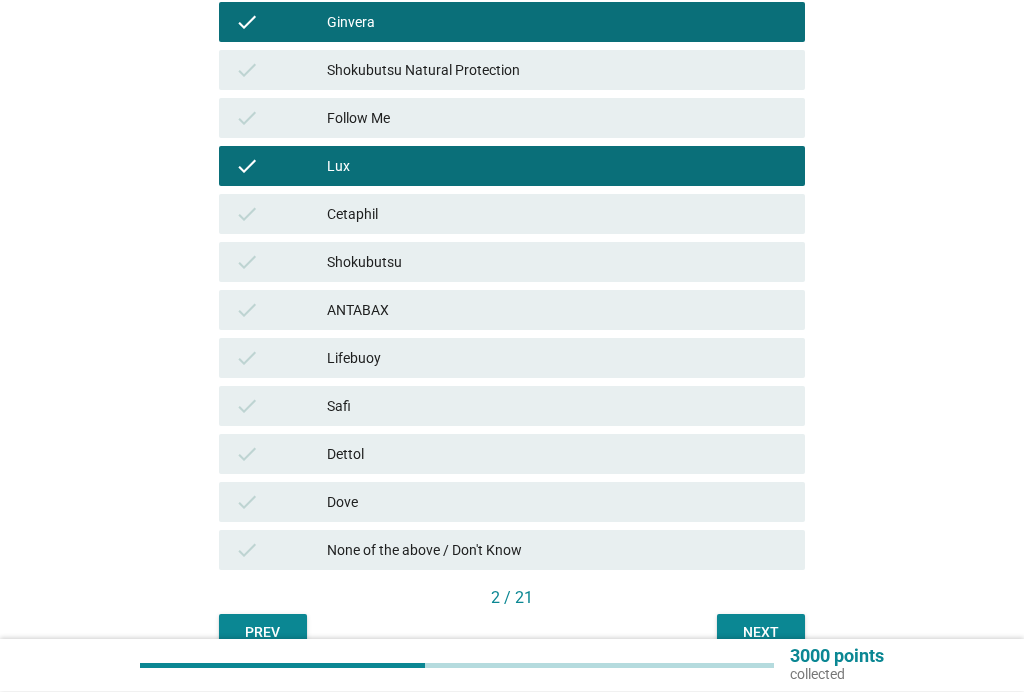 scroll, scrollTop: 429, scrollLeft: 0, axis: vertical 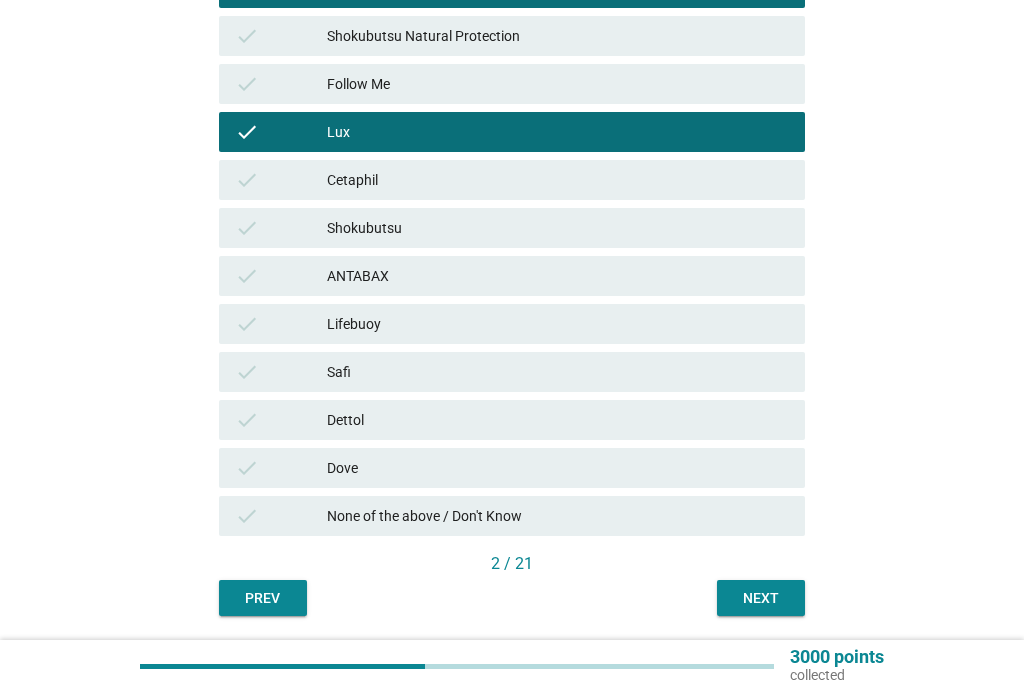 click on "Next" at bounding box center [761, 598] 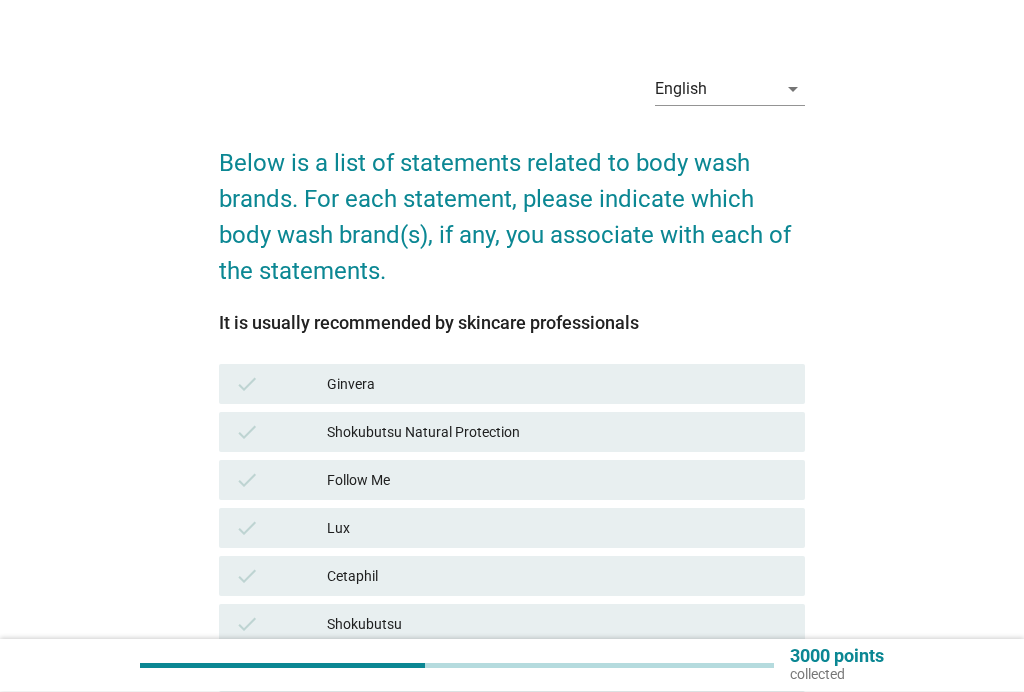 scroll, scrollTop: 33, scrollLeft: 0, axis: vertical 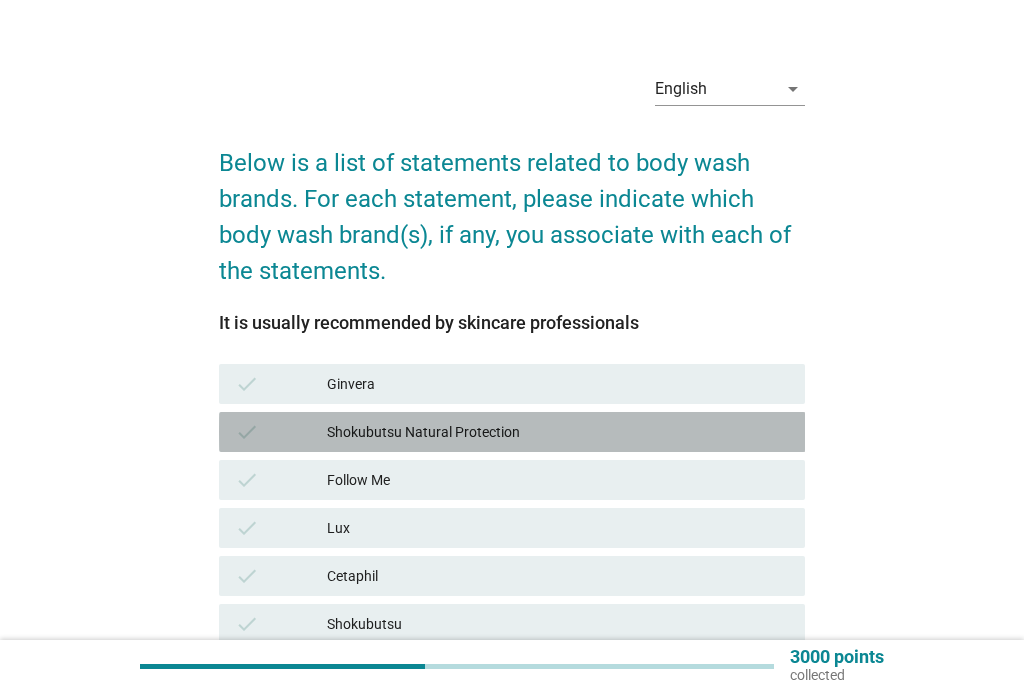 click on "Shokubutsu Natural Protection" at bounding box center [558, 432] 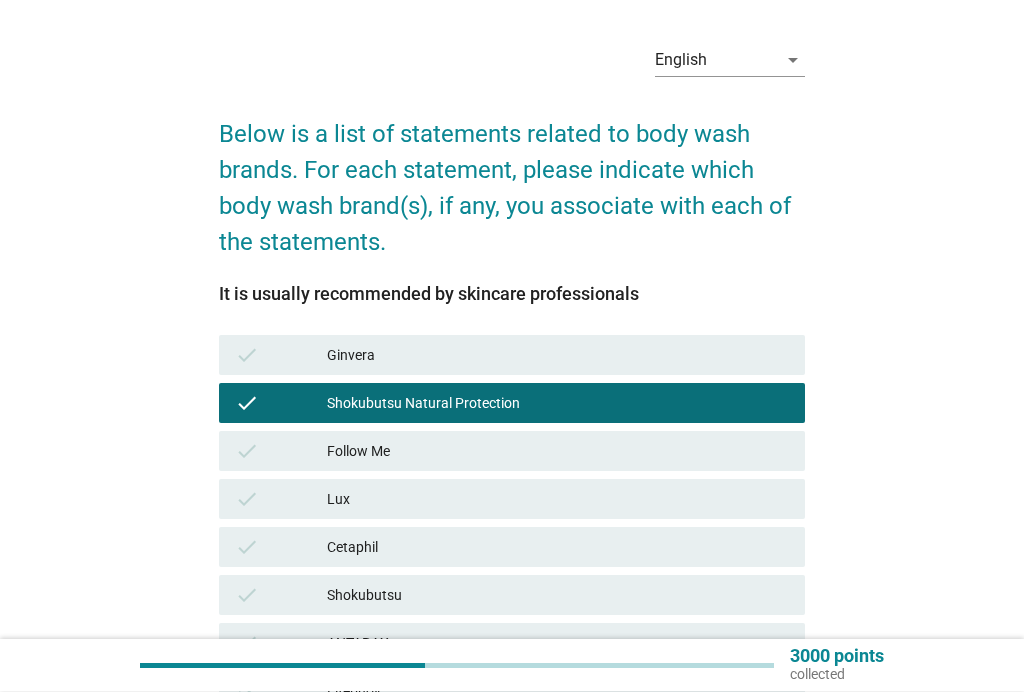 scroll, scrollTop: 62, scrollLeft: 0, axis: vertical 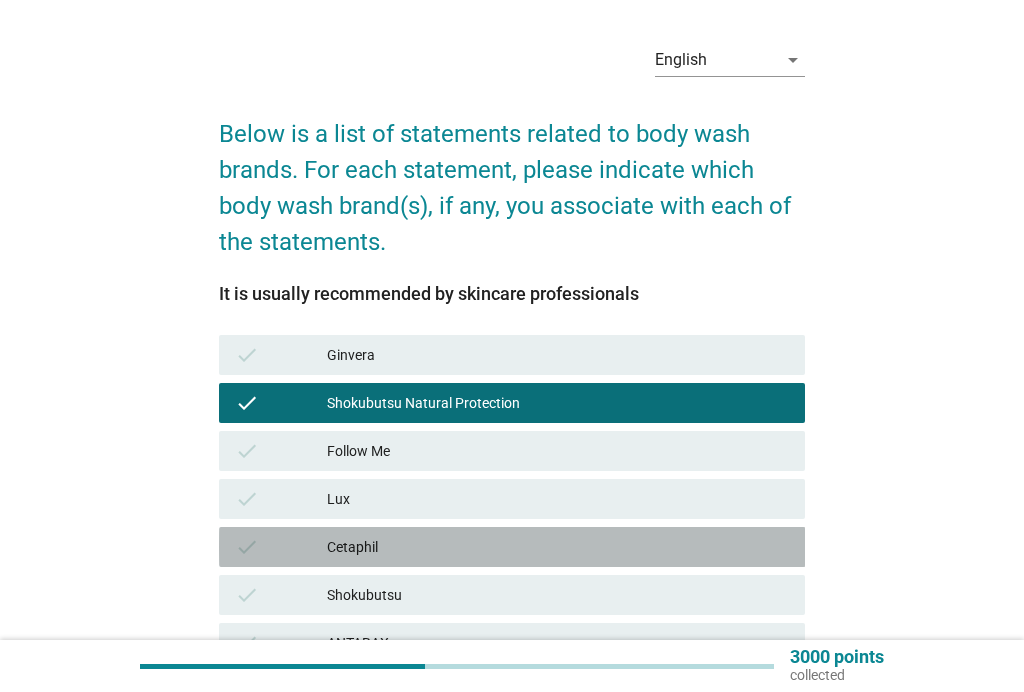 click on "Cetaphil" at bounding box center [558, 547] 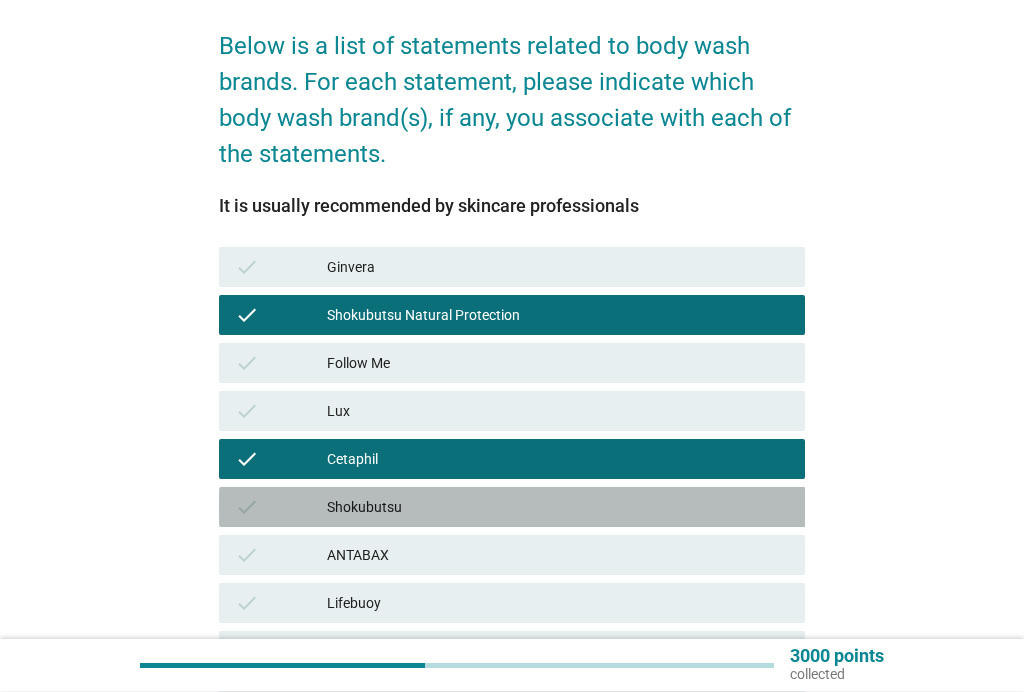 scroll, scrollTop: 159, scrollLeft: 0, axis: vertical 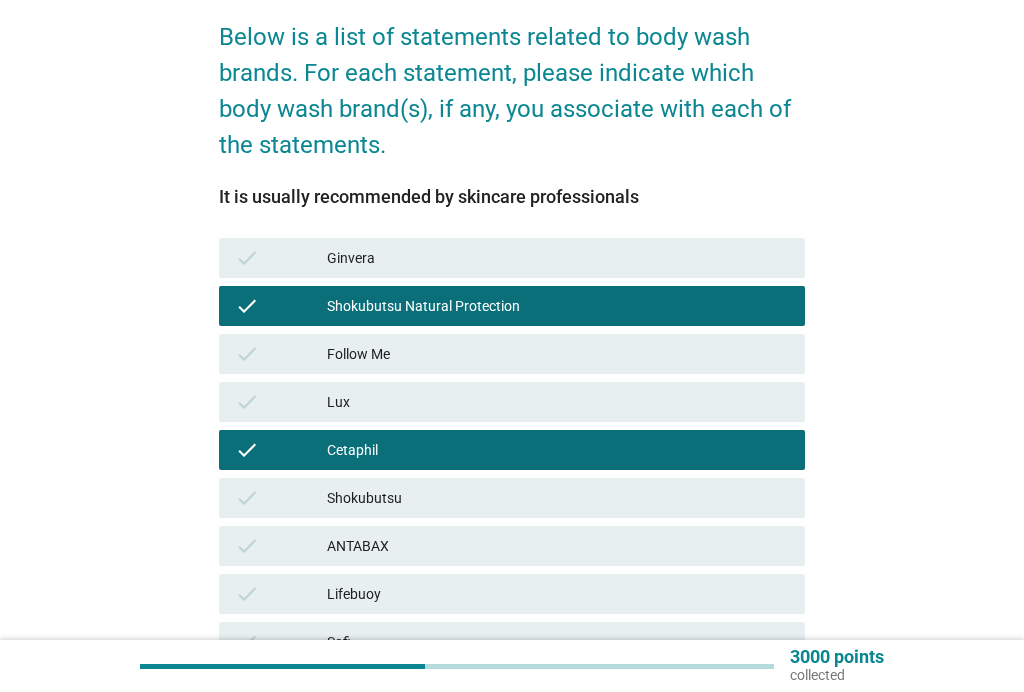 click on "ANTABAX" at bounding box center (558, 546) 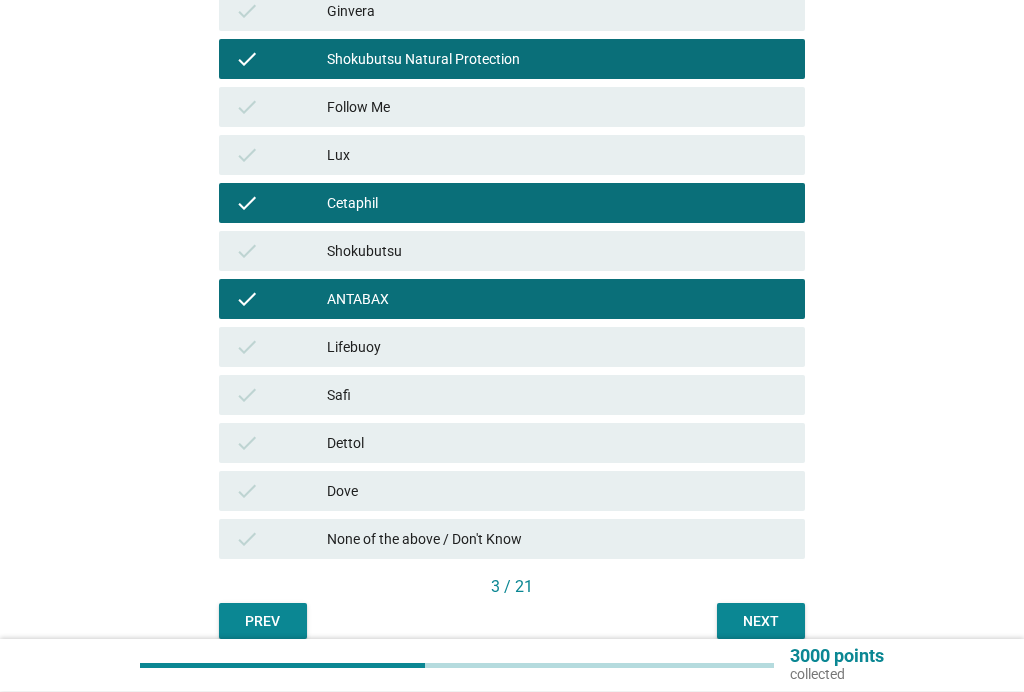 scroll, scrollTop: 409, scrollLeft: 0, axis: vertical 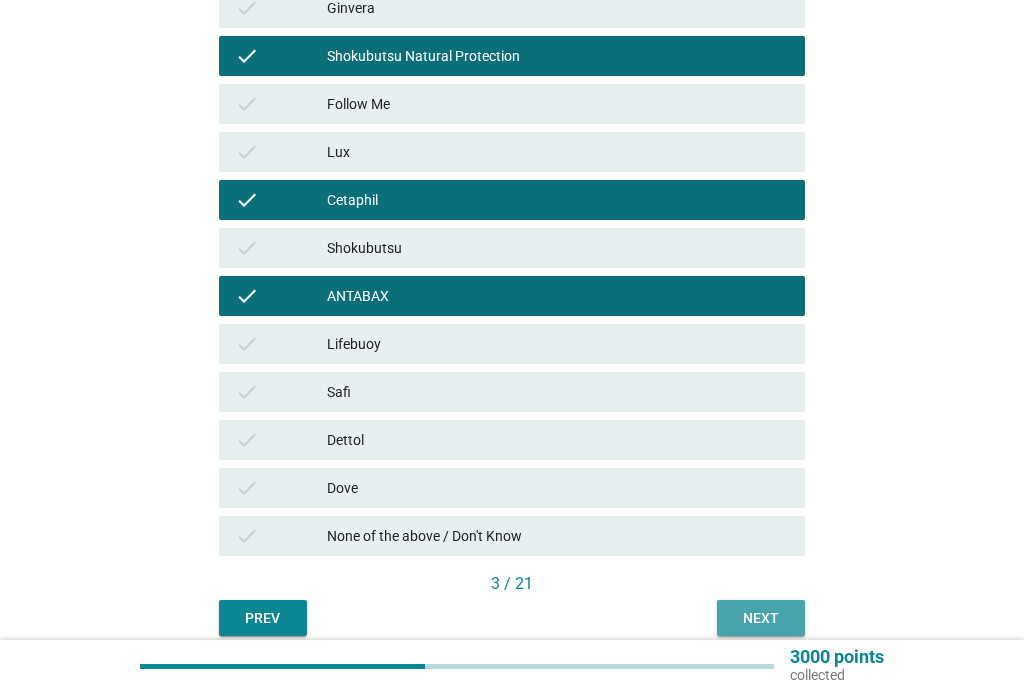 click on "Next" at bounding box center [761, 618] 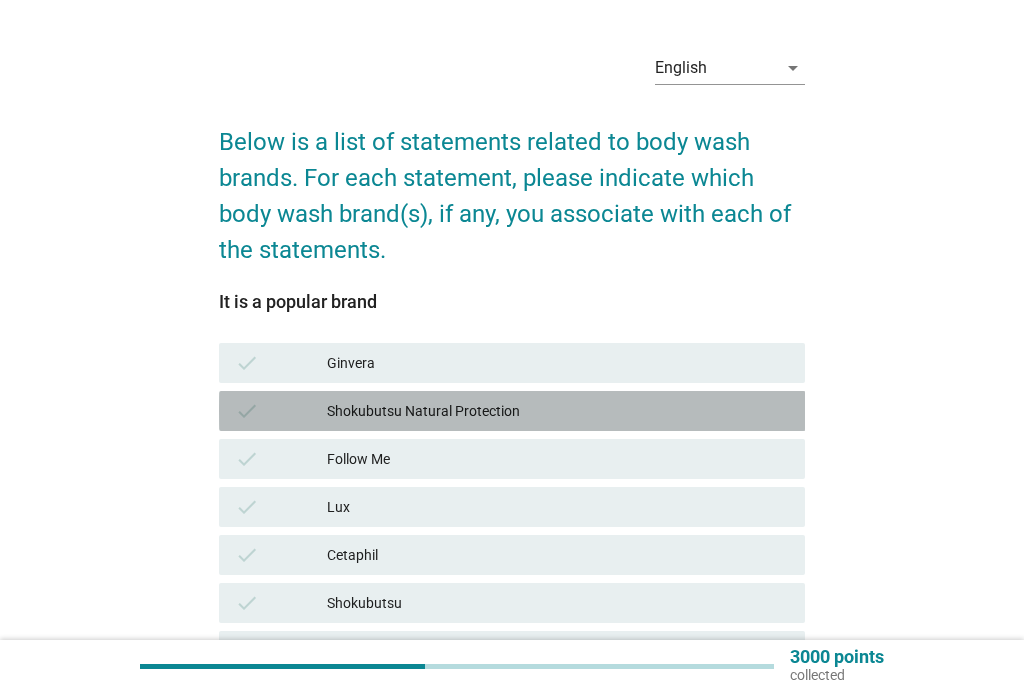 scroll, scrollTop: 57, scrollLeft: 0, axis: vertical 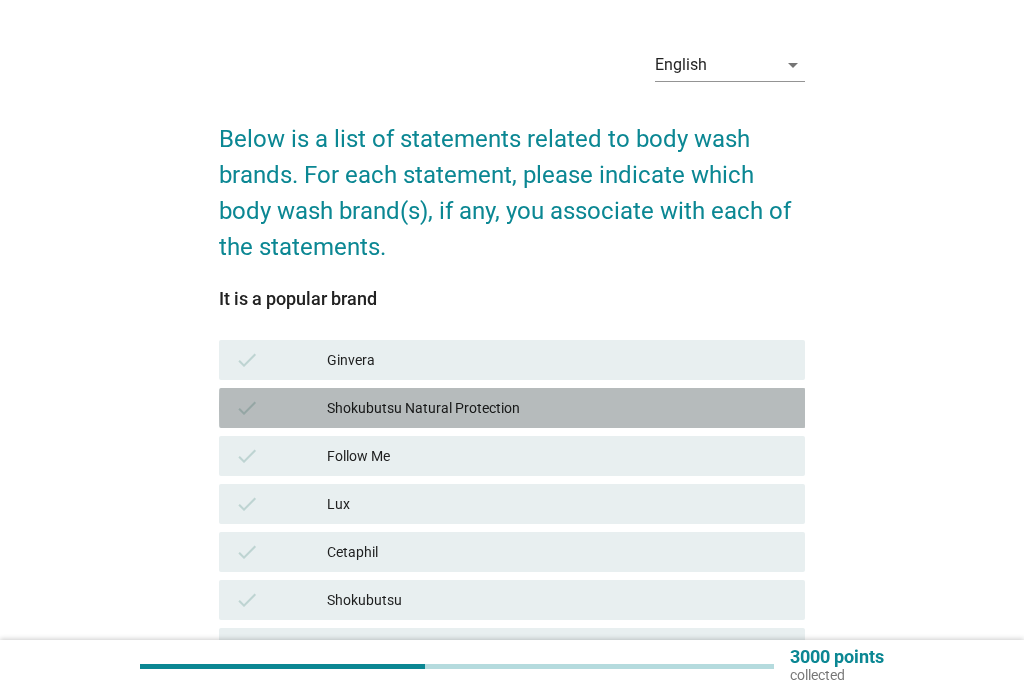 click on "check   Shokubutsu Natural Protection" at bounding box center (512, 408) 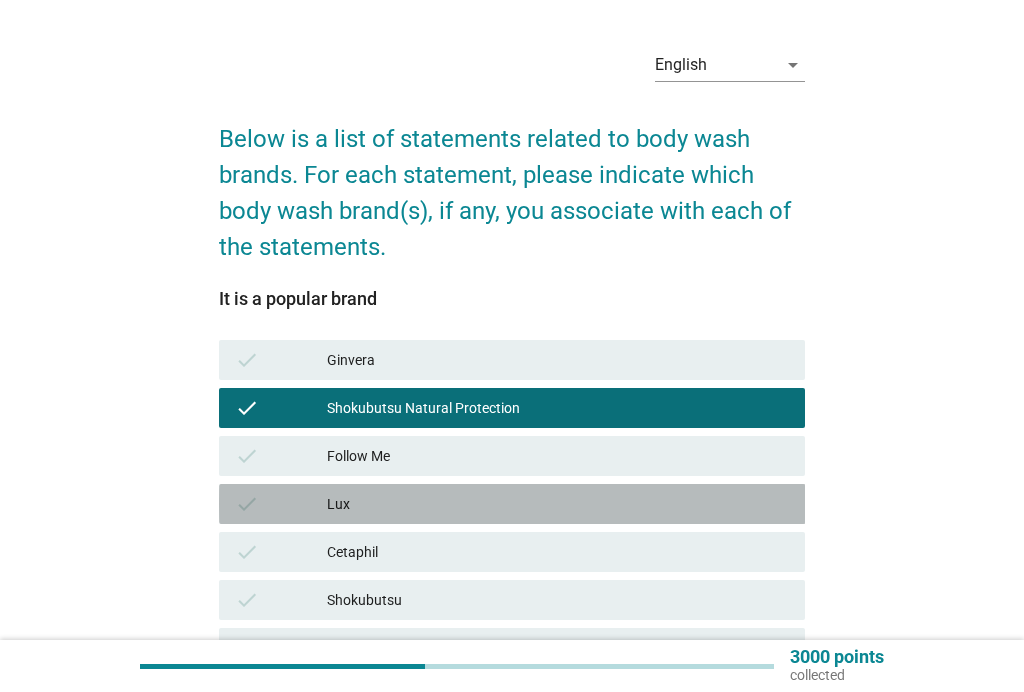 click on "Lux" at bounding box center [558, 504] 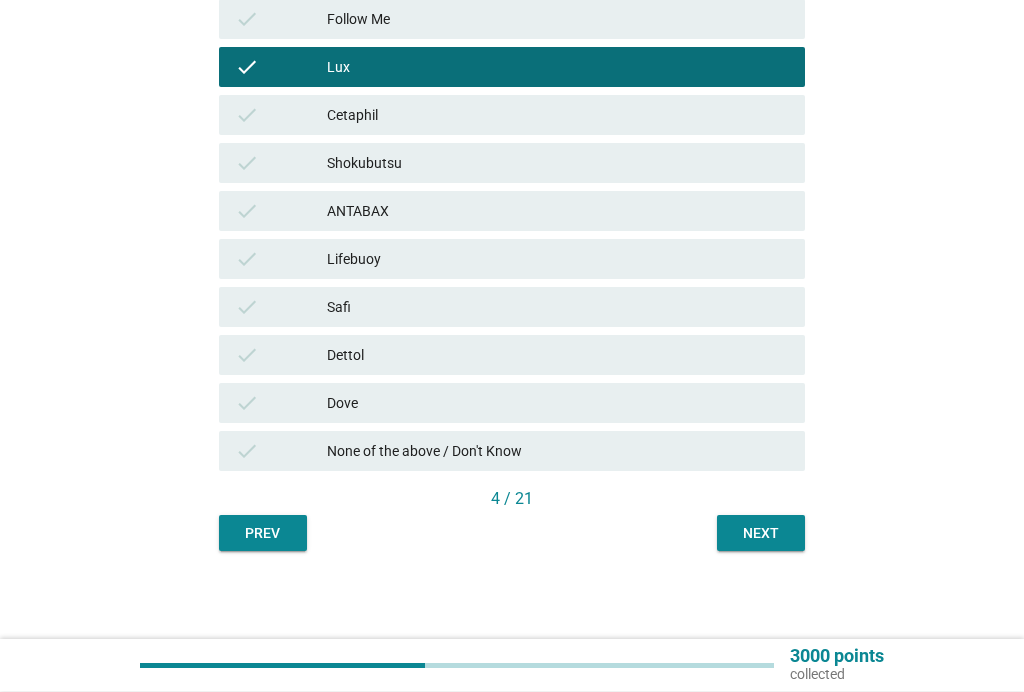 scroll, scrollTop: 495, scrollLeft: 0, axis: vertical 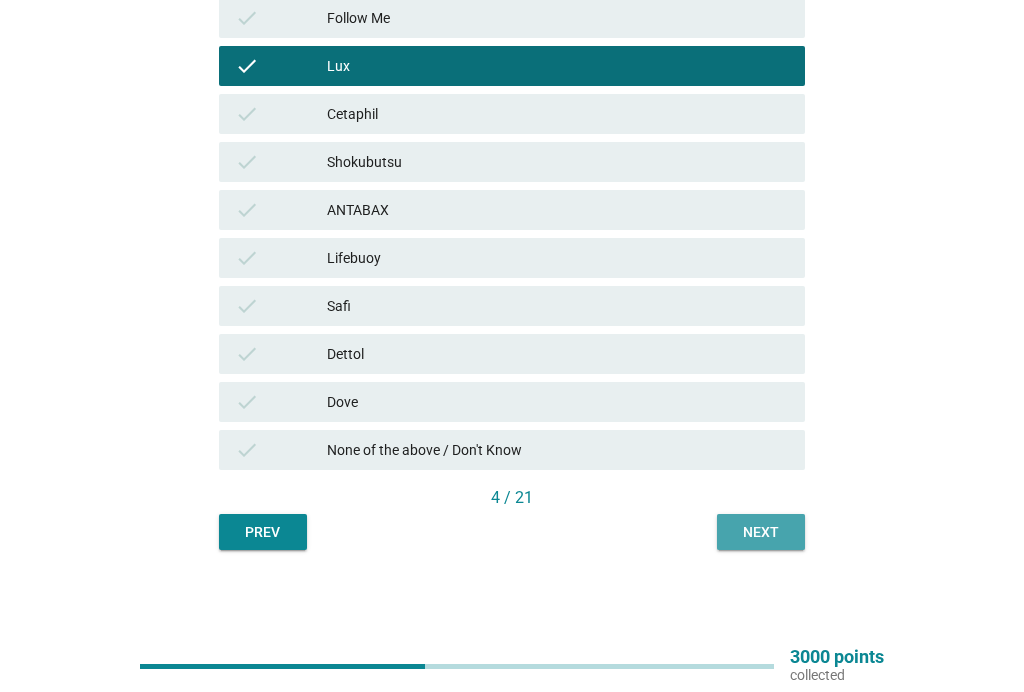 click on "Next" at bounding box center (761, 532) 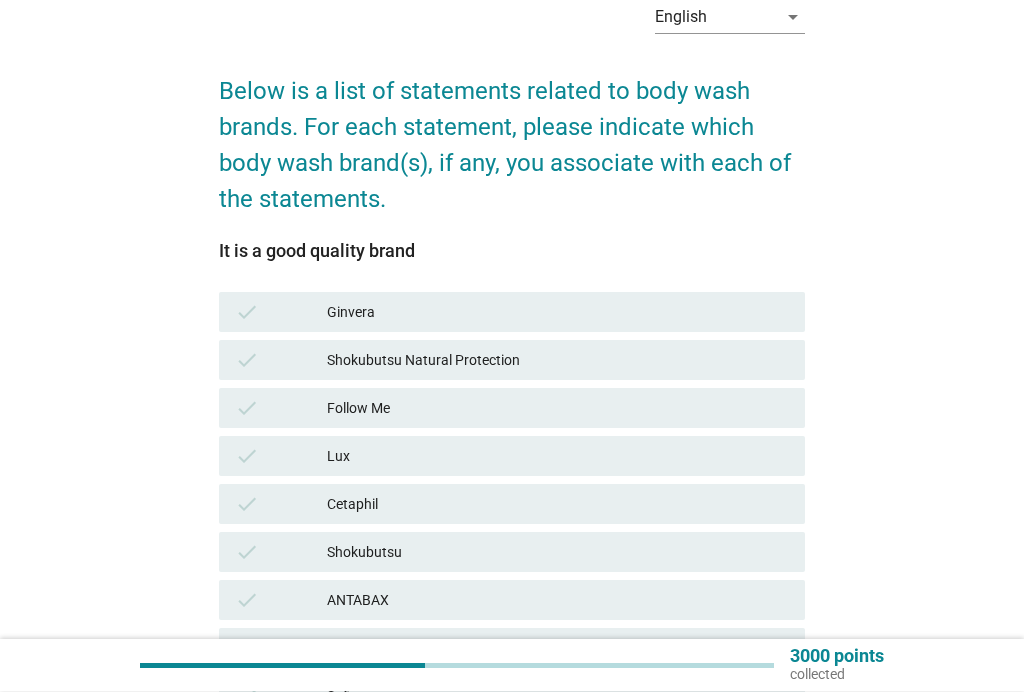 scroll, scrollTop: 105, scrollLeft: 0, axis: vertical 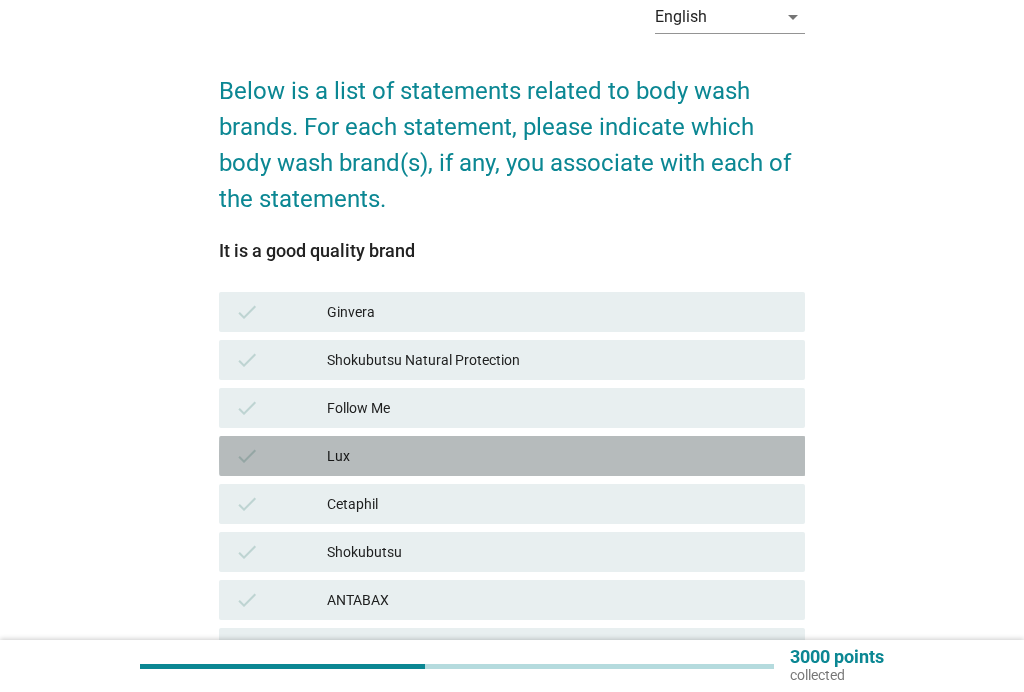 click on "Lux" at bounding box center (558, 456) 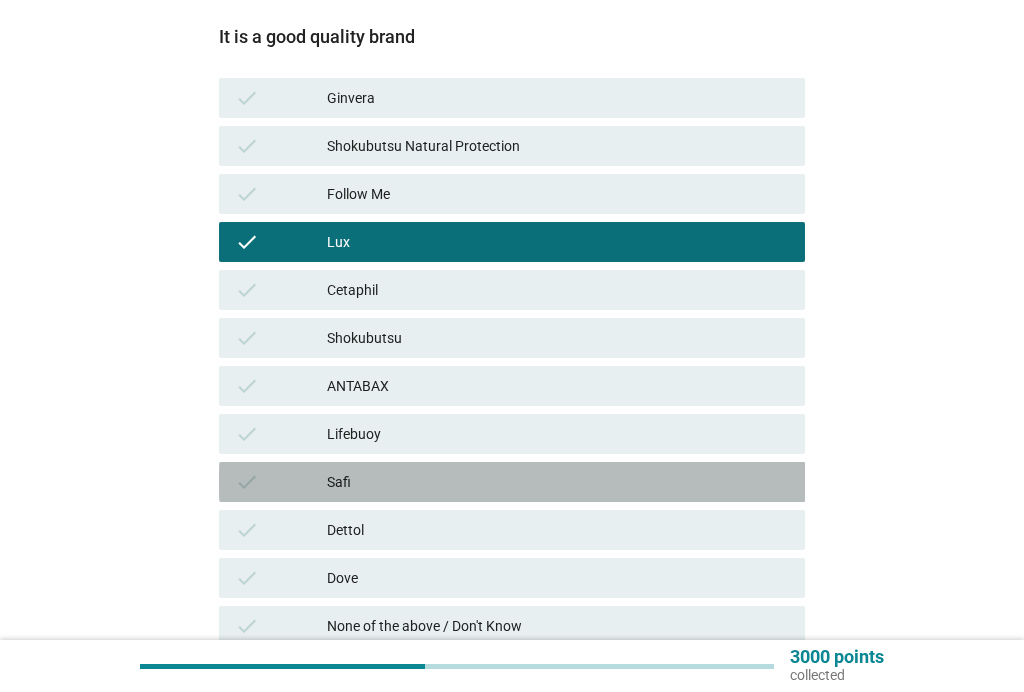 scroll, scrollTop: 321, scrollLeft: 0, axis: vertical 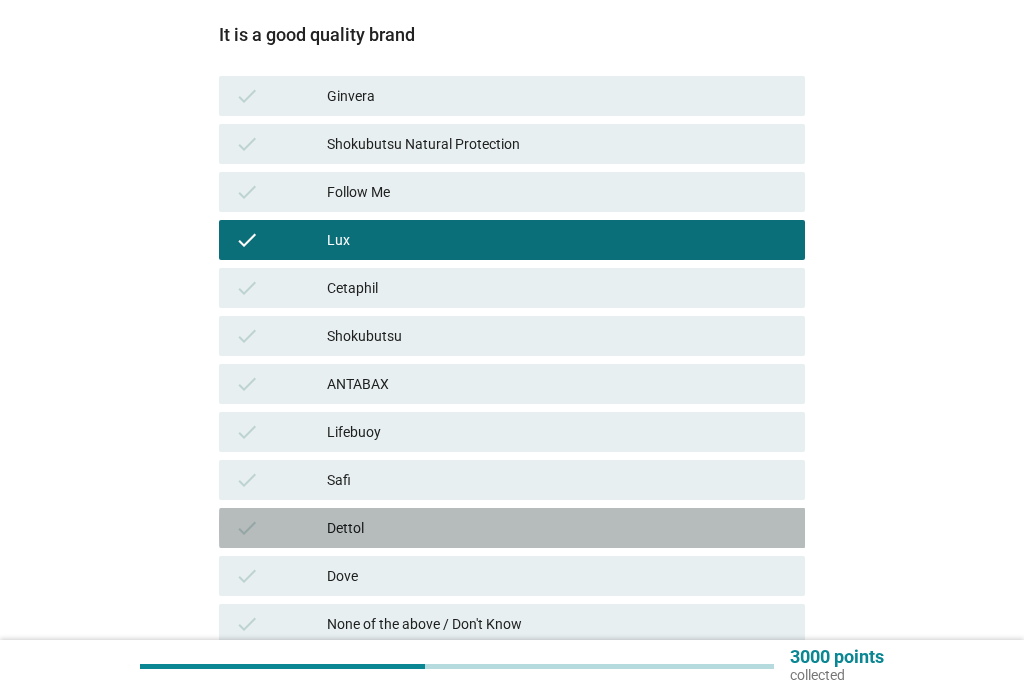 click on "Dettol" at bounding box center [558, 528] 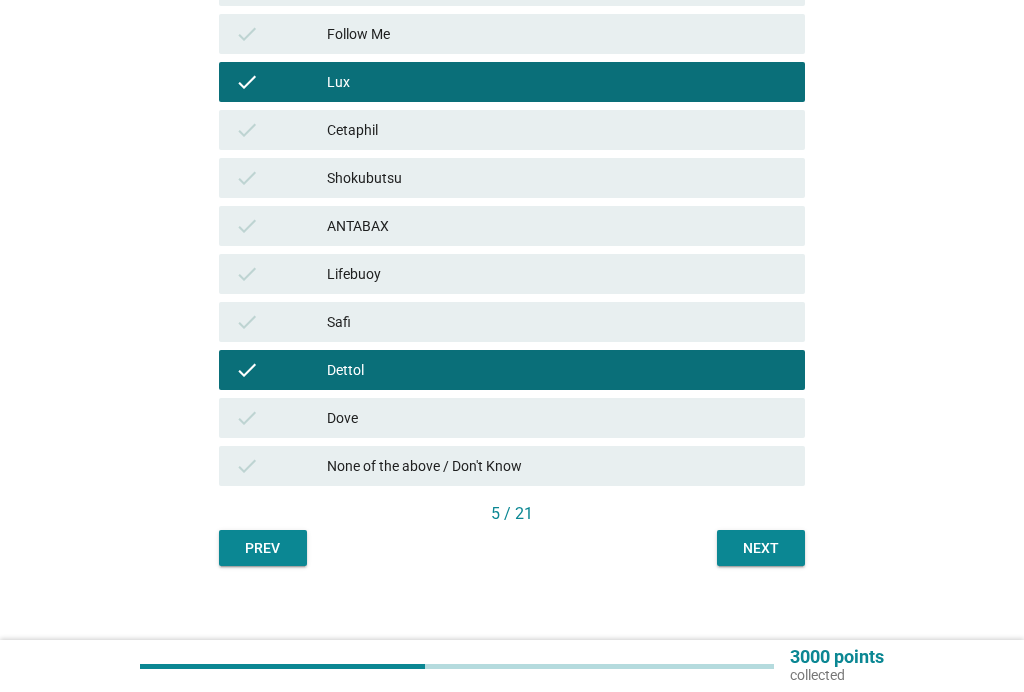 scroll, scrollTop: 495, scrollLeft: 0, axis: vertical 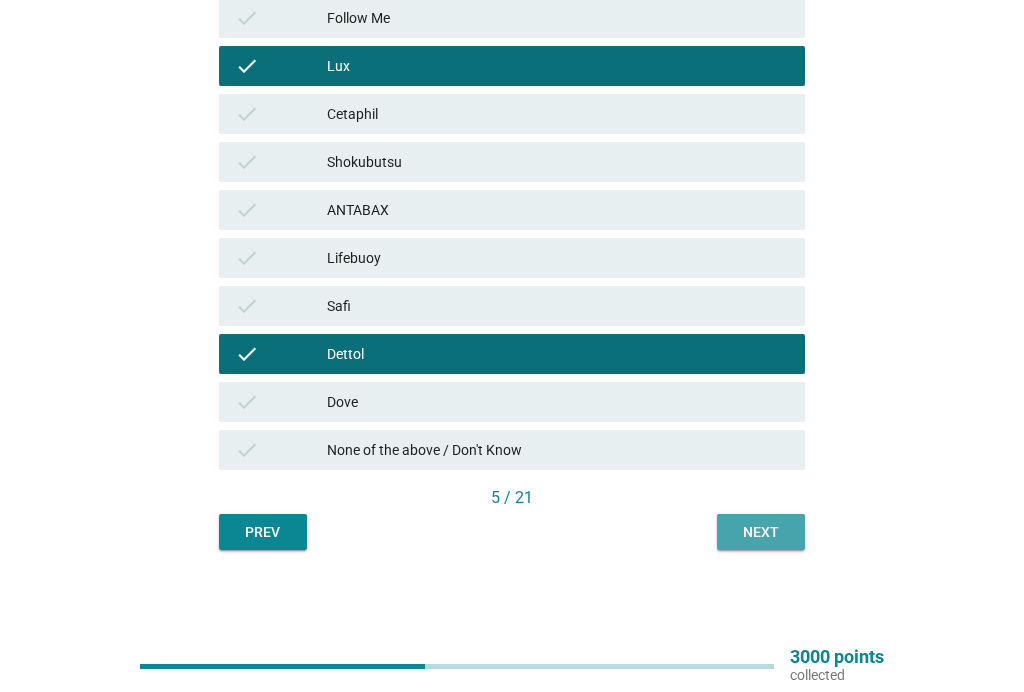 click on "Next" at bounding box center (761, 532) 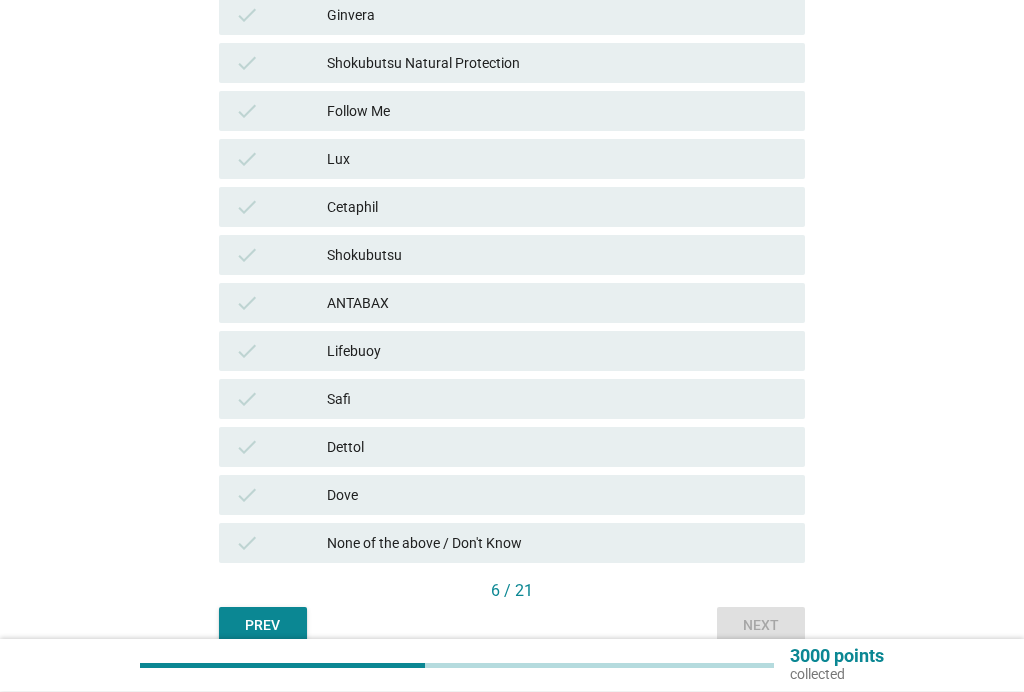 scroll, scrollTop: 406, scrollLeft: 0, axis: vertical 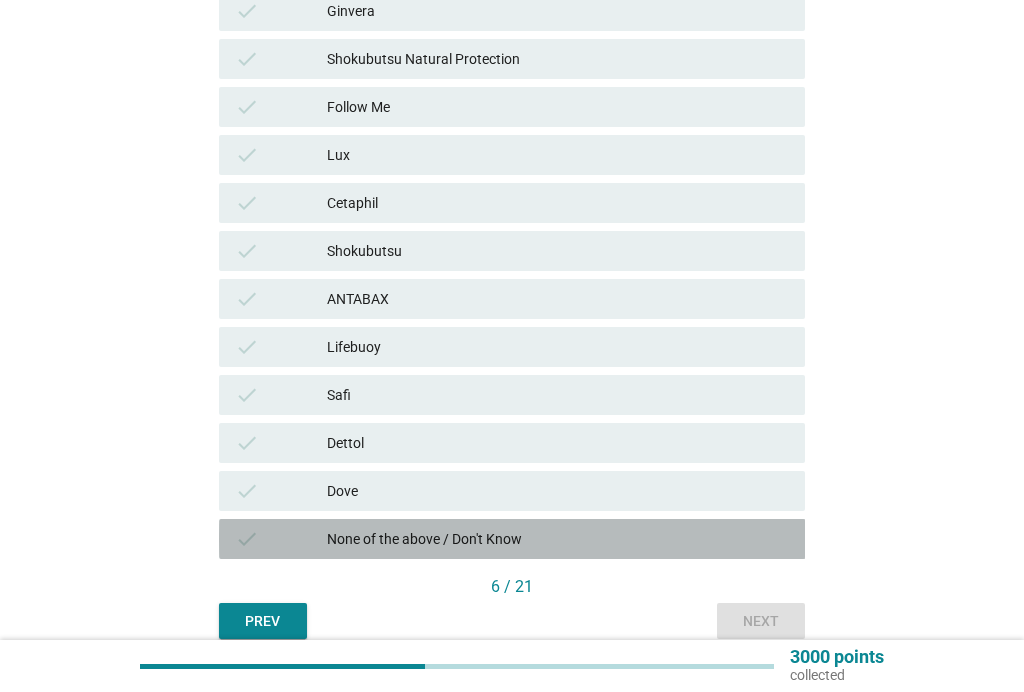 click on "None of the above / Don't Know" at bounding box center [558, 539] 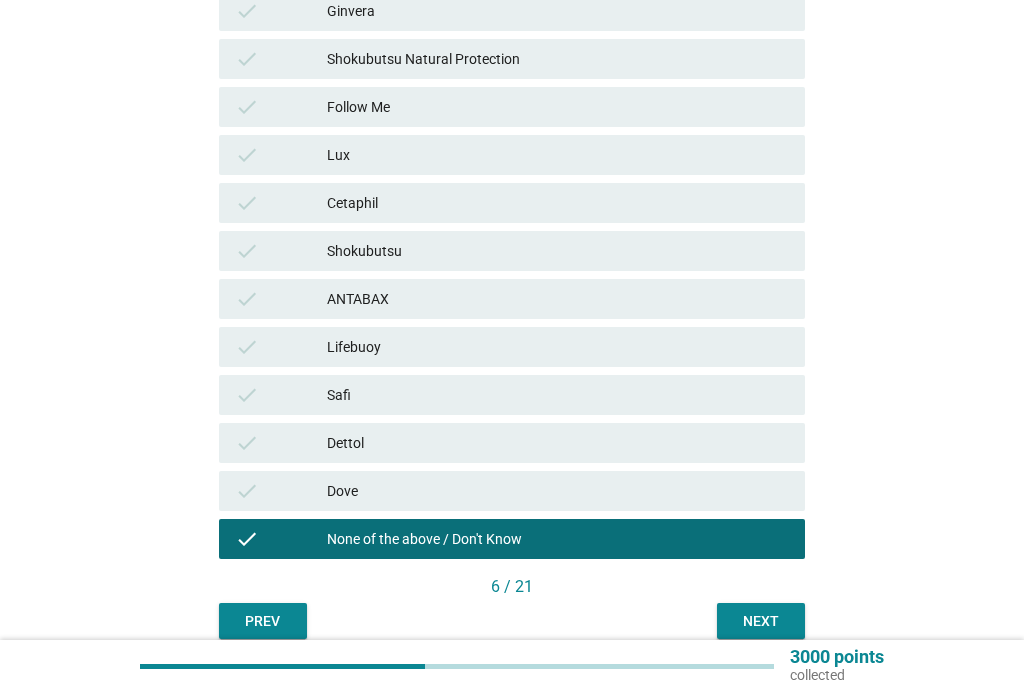 click on "Next" at bounding box center (761, 621) 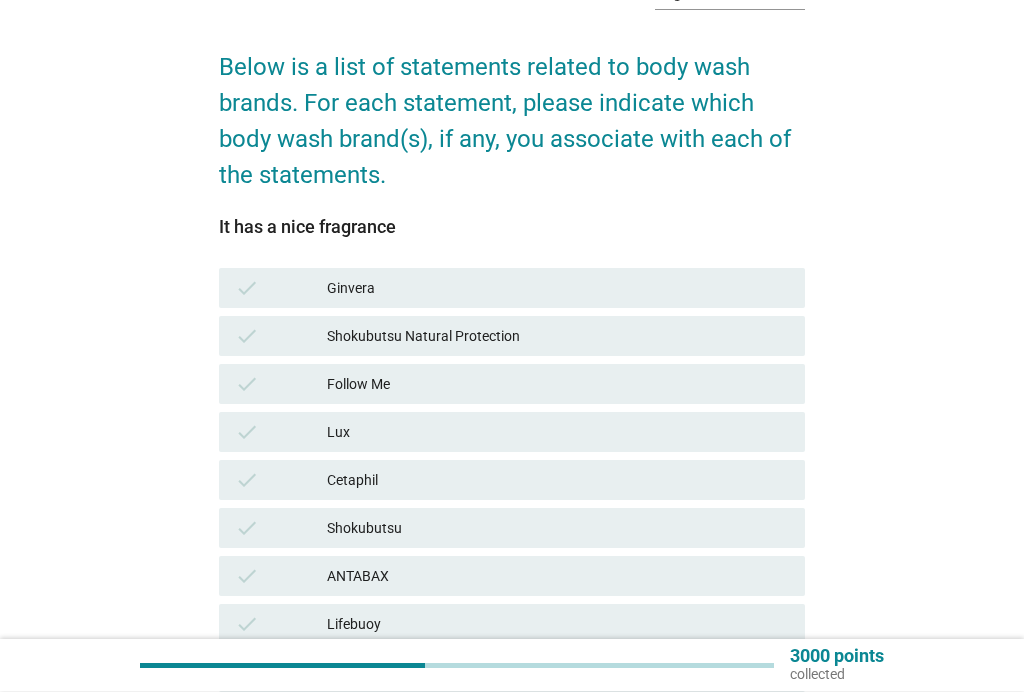 scroll, scrollTop: 129, scrollLeft: 0, axis: vertical 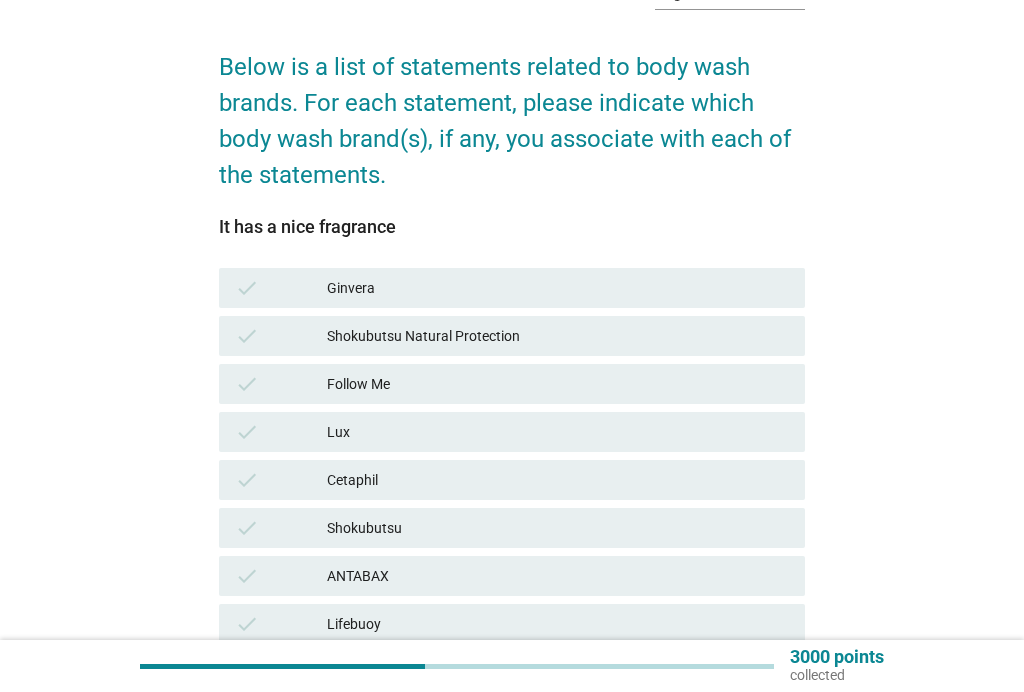 click on "Lux" at bounding box center (558, 432) 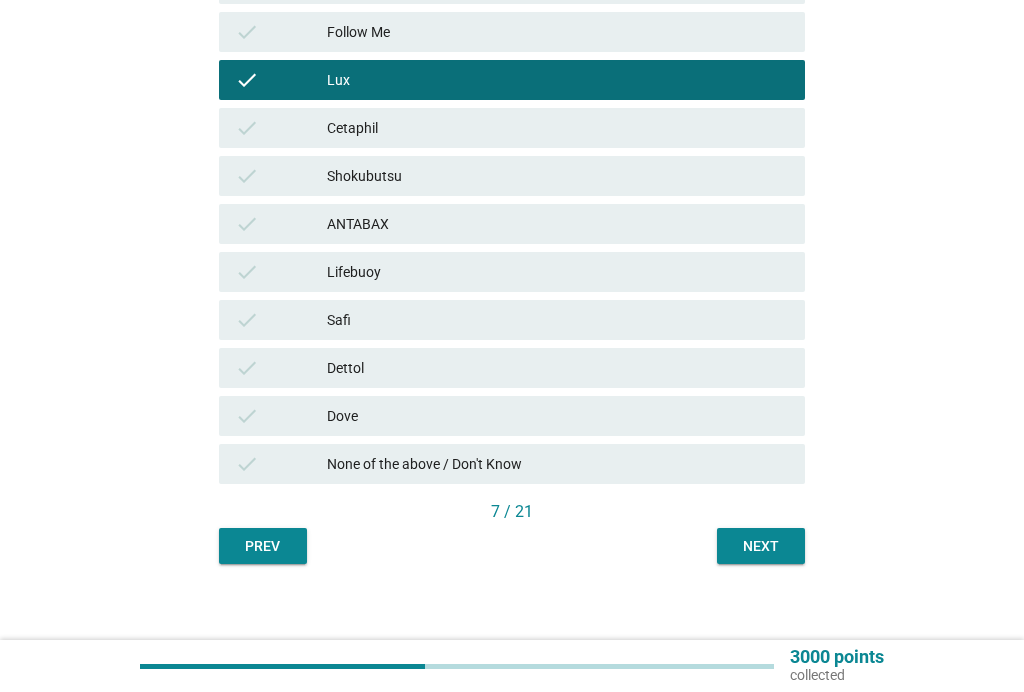 scroll, scrollTop: 495, scrollLeft: 0, axis: vertical 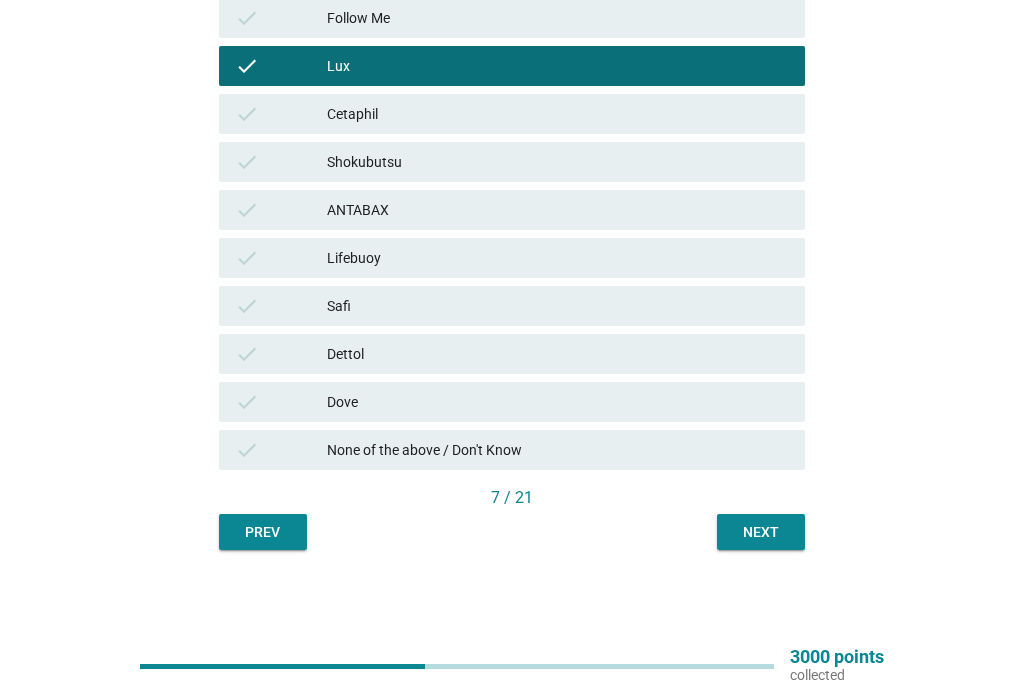 click on "Next" at bounding box center (761, 532) 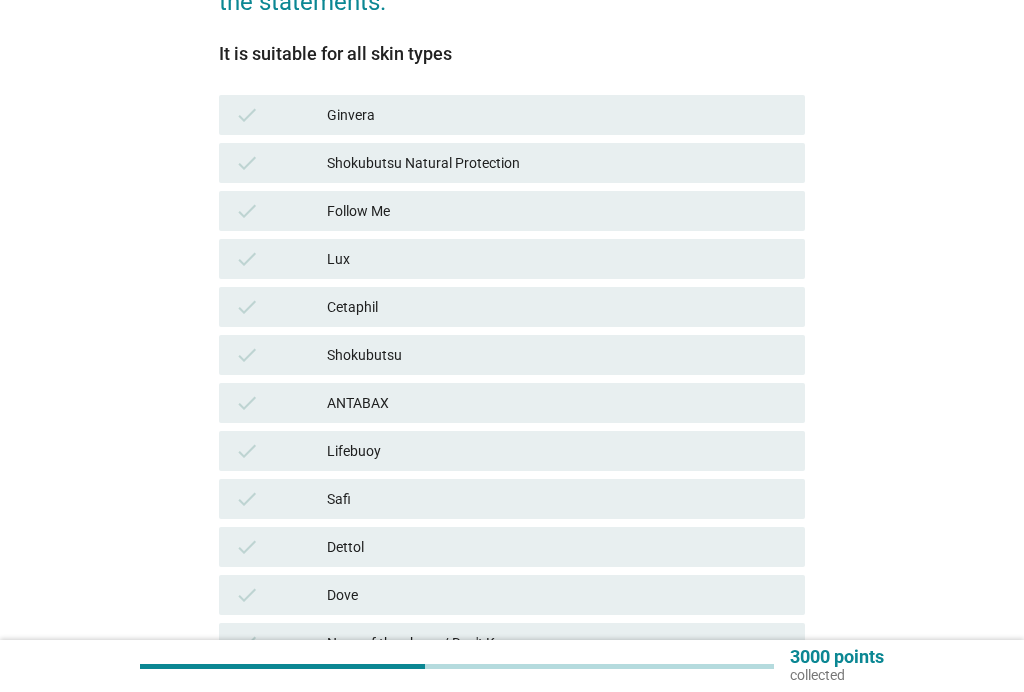 scroll, scrollTop: 301, scrollLeft: 0, axis: vertical 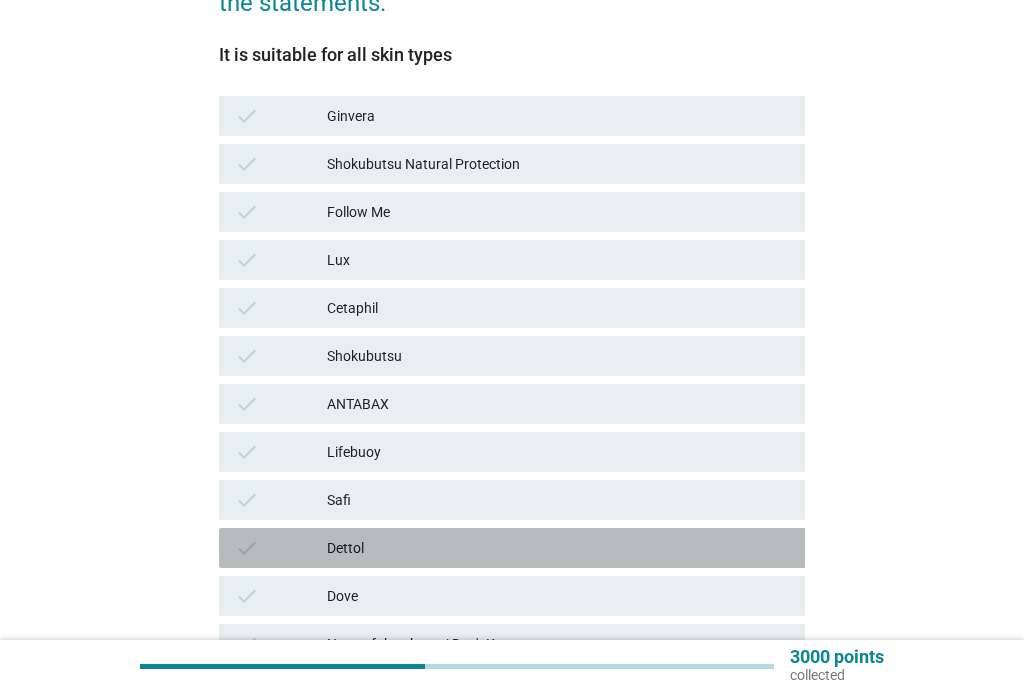 click on "Dettol" at bounding box center [558, 548] 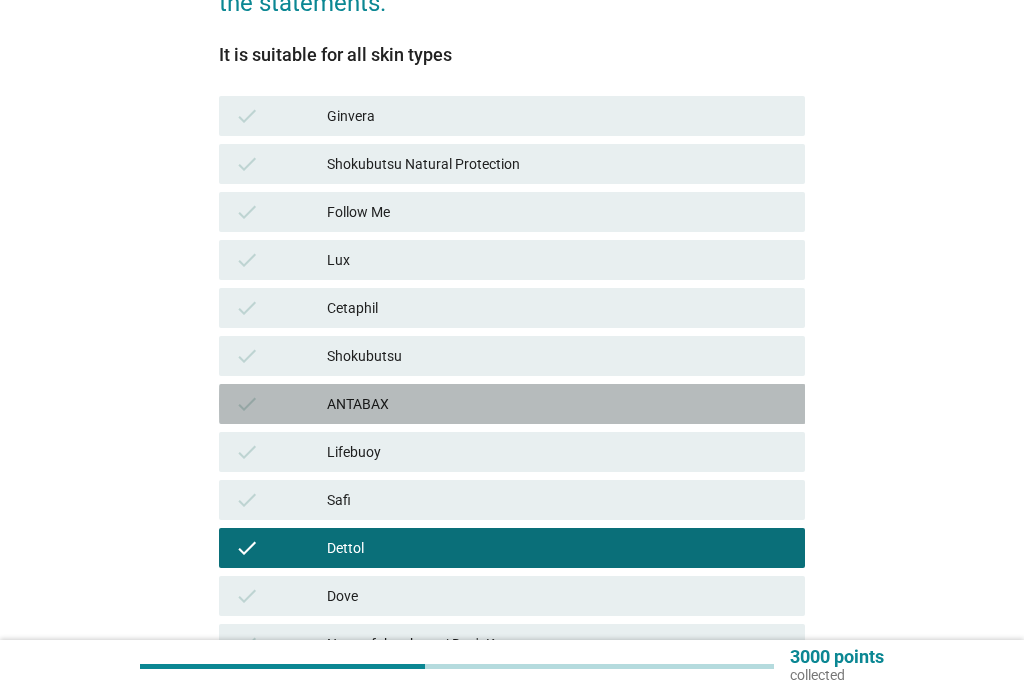 click on "check   ANTABAX" at bounding box center [512, 404] 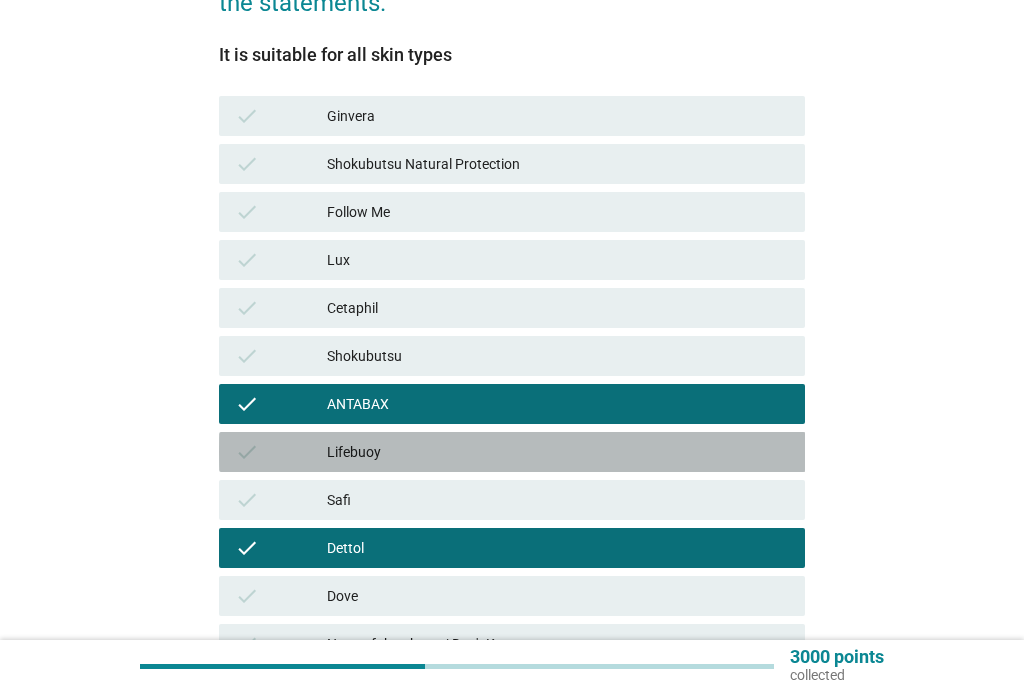 click on "Lifebuoy" at bounding box center (558, 452) 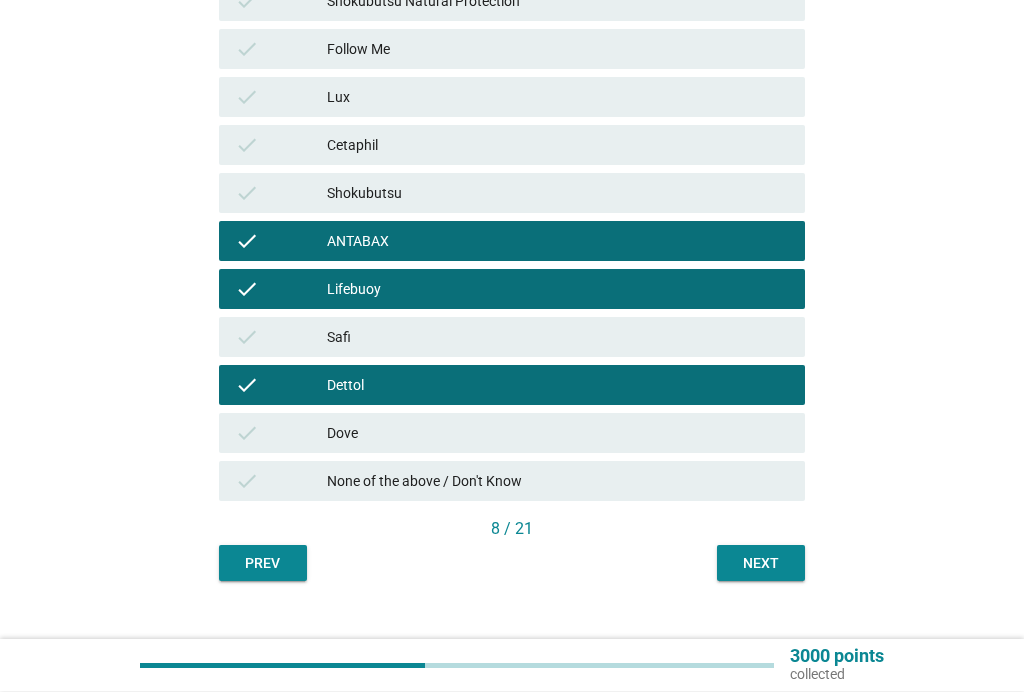 scroll, scrollTop: 495, scrollLeft: 0, axis: vertical 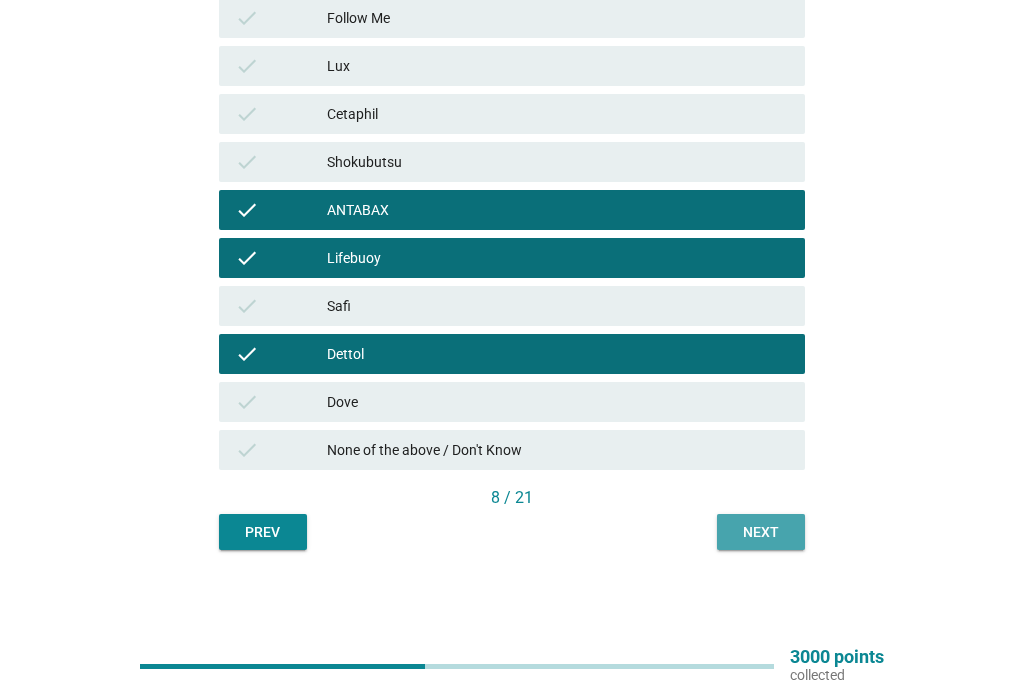 click on "Next" at bounding box center [761, 532] 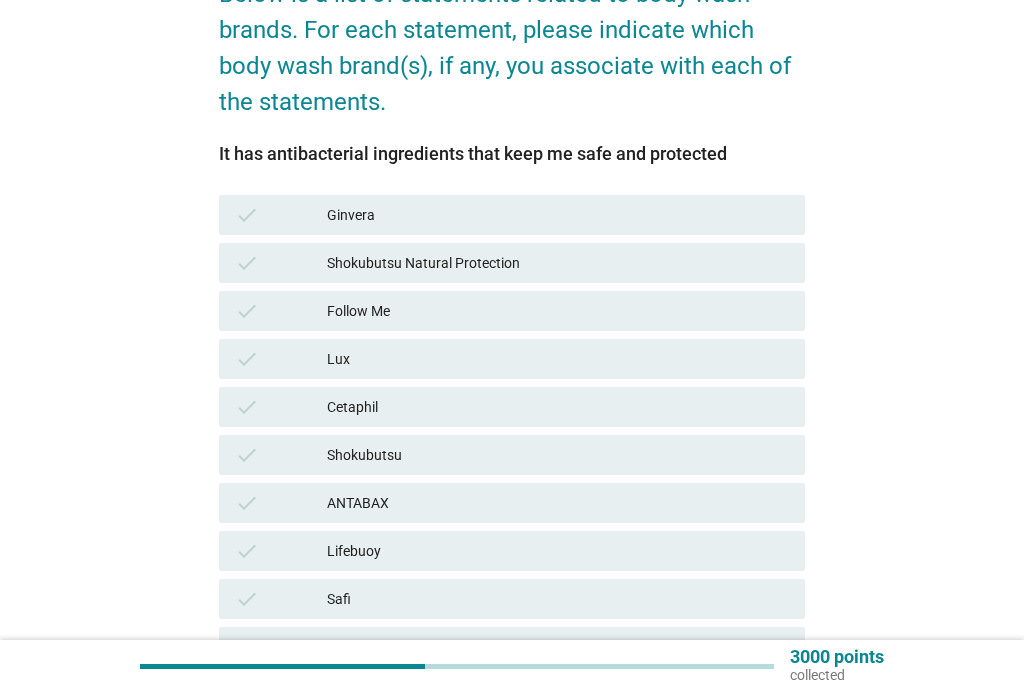 scroll, scrollTop: 206, scrollLeft: 0, axis: vertical 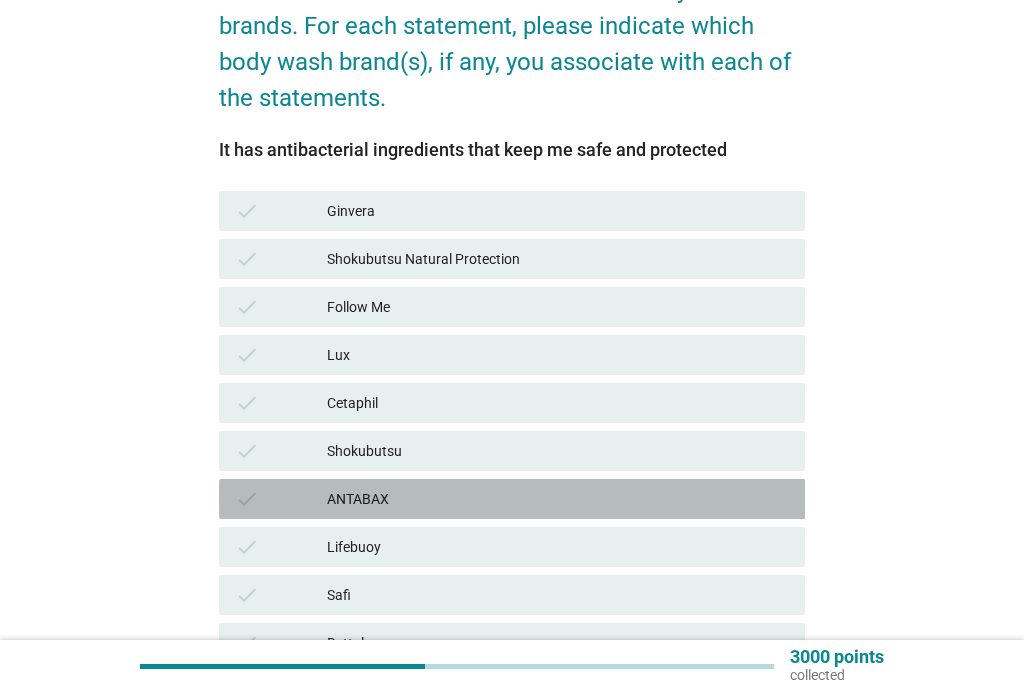 click on "ANTABAX" at bounding box center [558, 499] 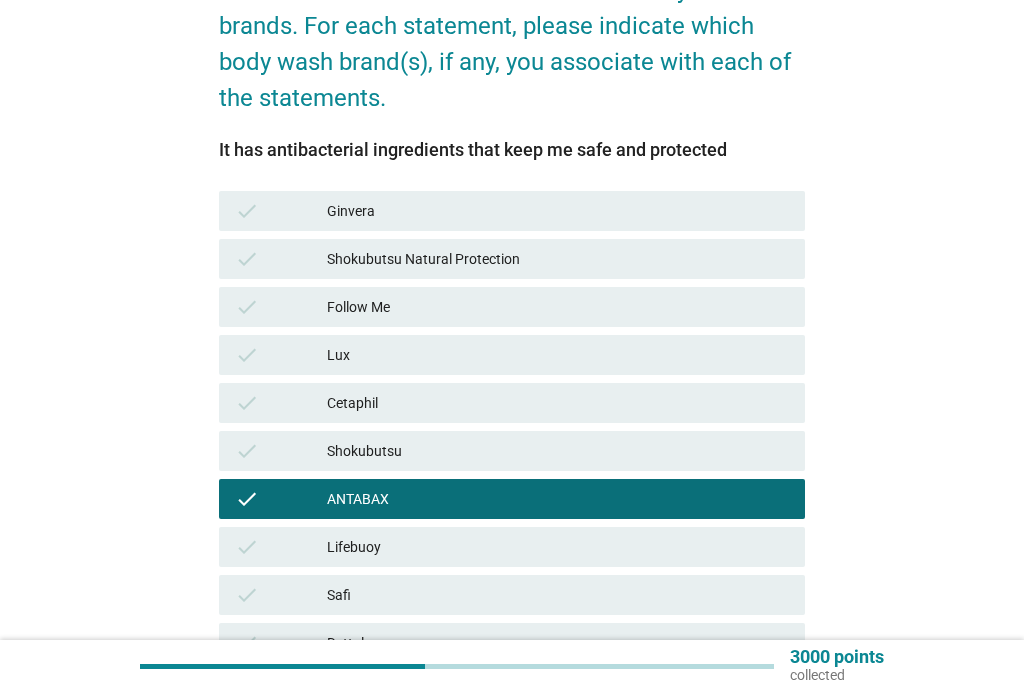 click on "Lifebuoy" at bounding box center [558, 547] 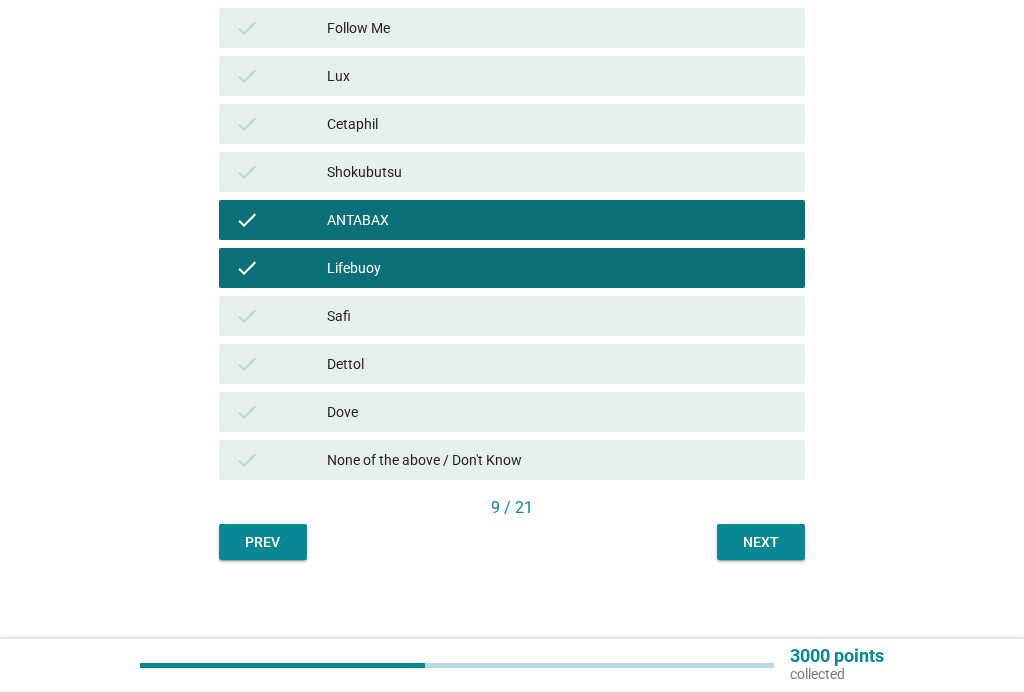 scroll, scrollTop: 495, scrollLeft: 0, axis: vertical 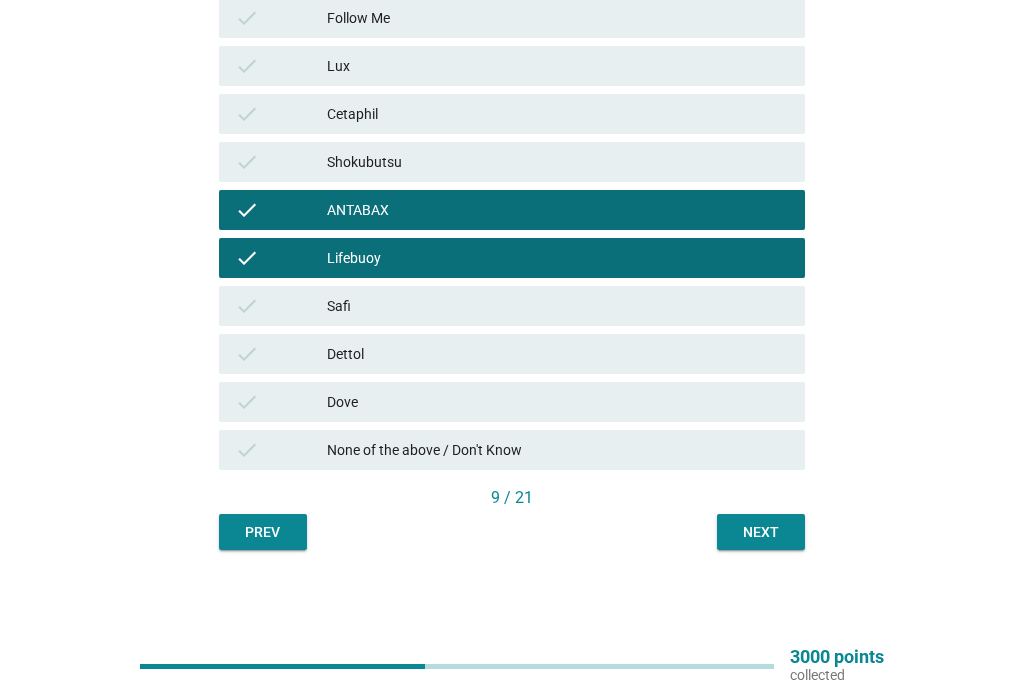click on "Dettol" at bounding box center [558, 354] 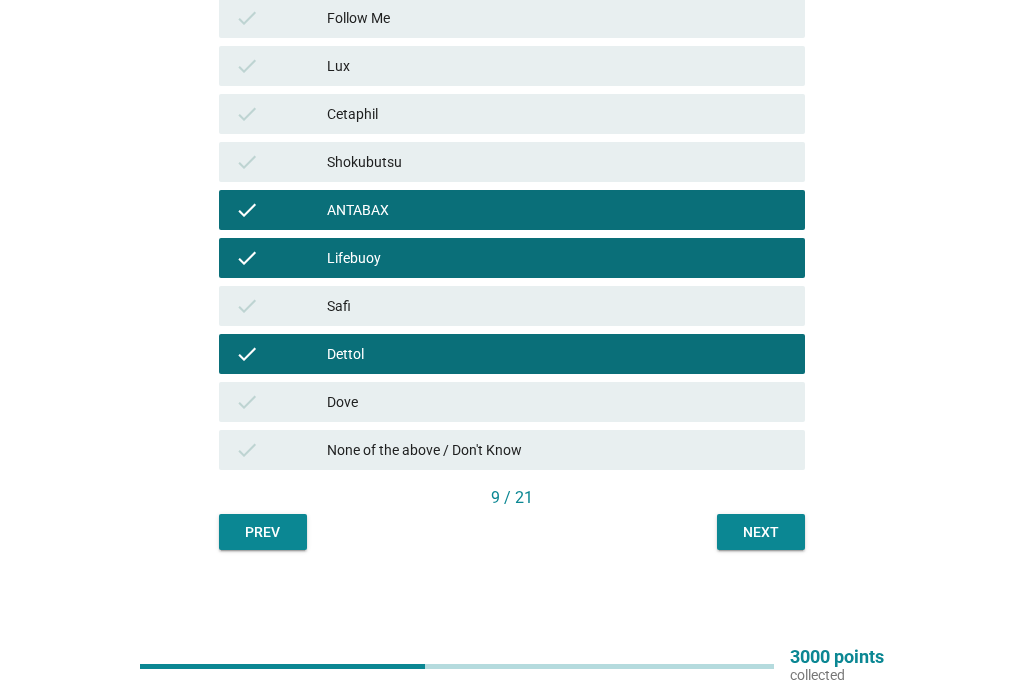 click on "Next" at bounding box center [761, 532] 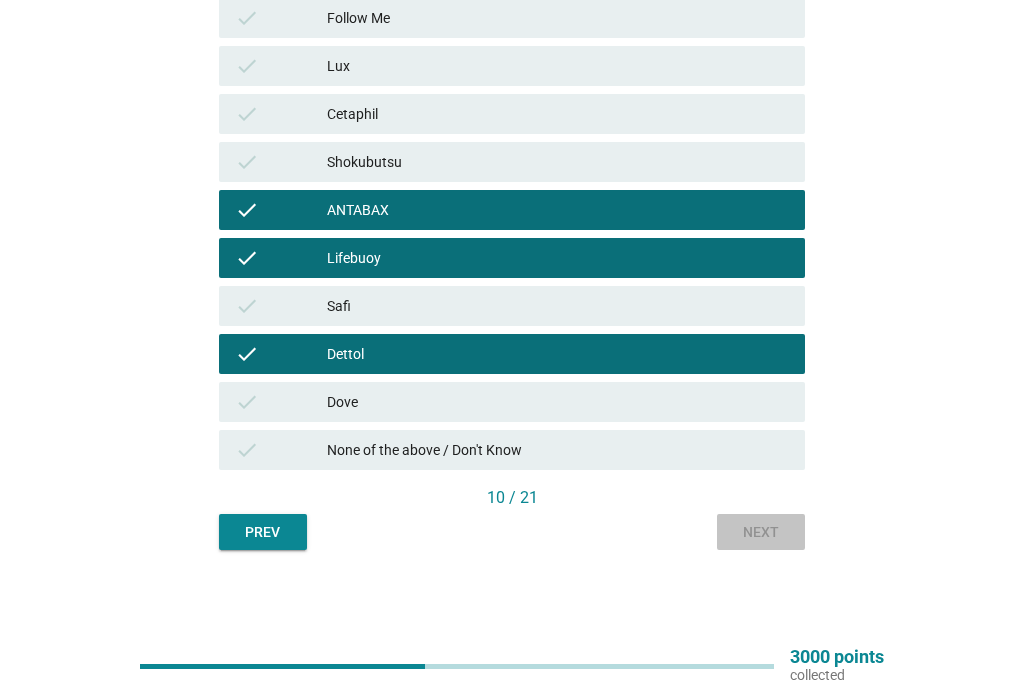 scroll, scrollTop: 0, scrollLeft: 0, axis: both 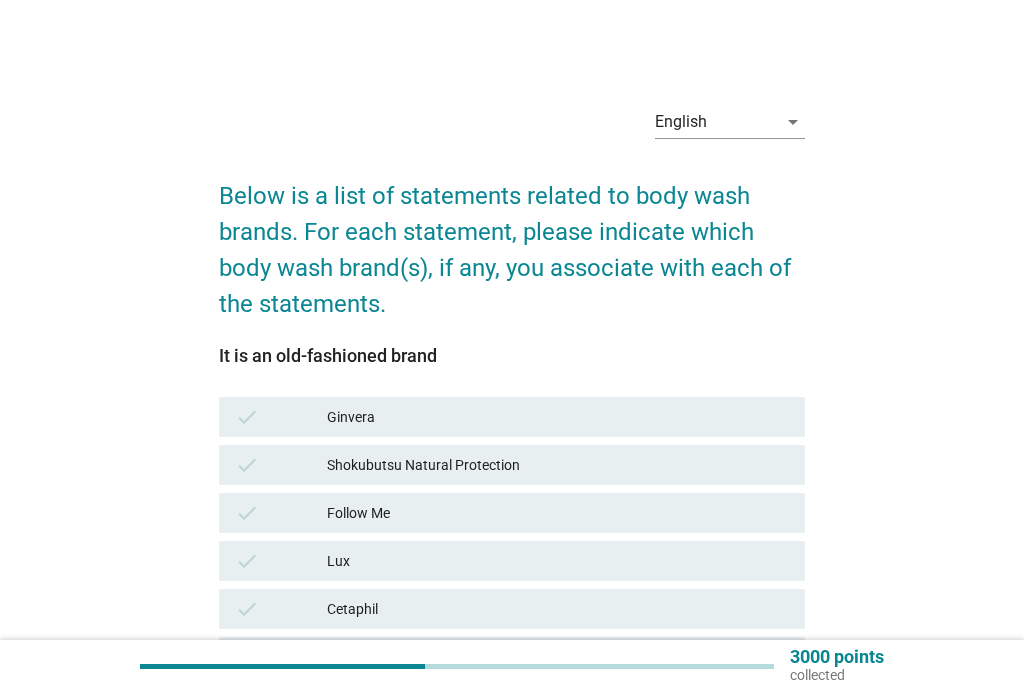 click on "Lux" at bounding box center [558, 561] 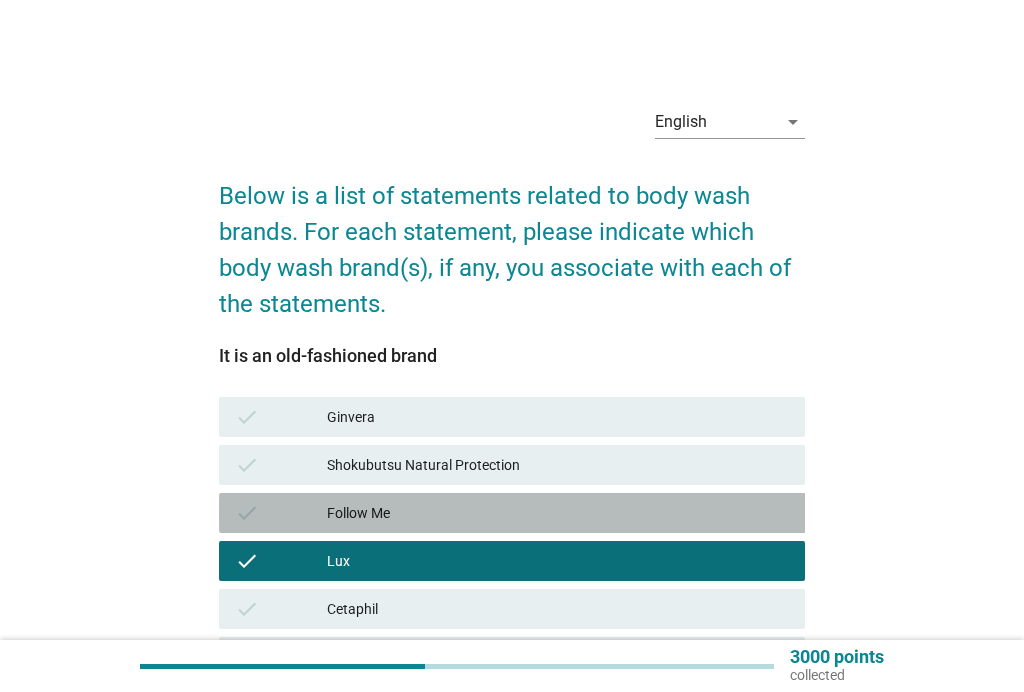 click on "Follow Me" at bounding box center (558, 513) 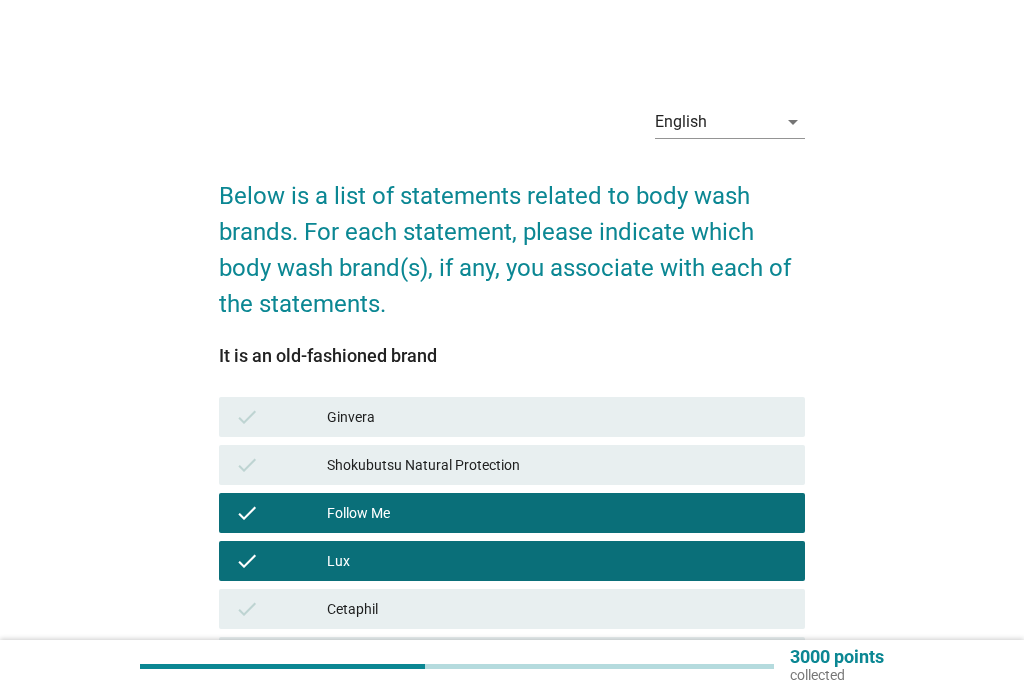 click on "check   Lux" at bounding box center [512, 561] 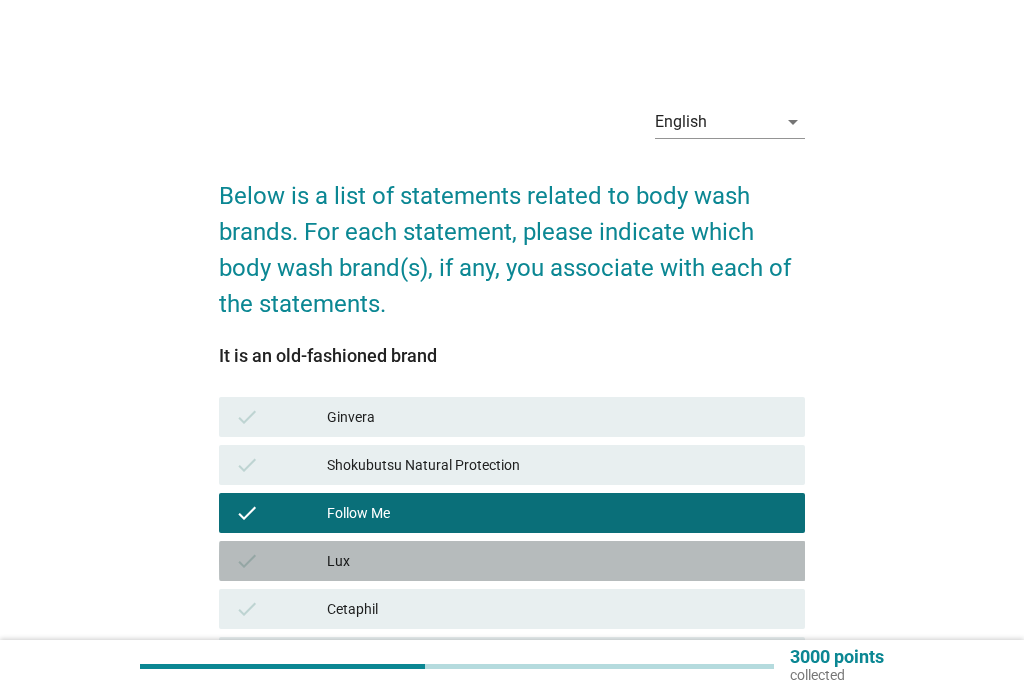 click on "Lux" at bounding box center [558, 561] 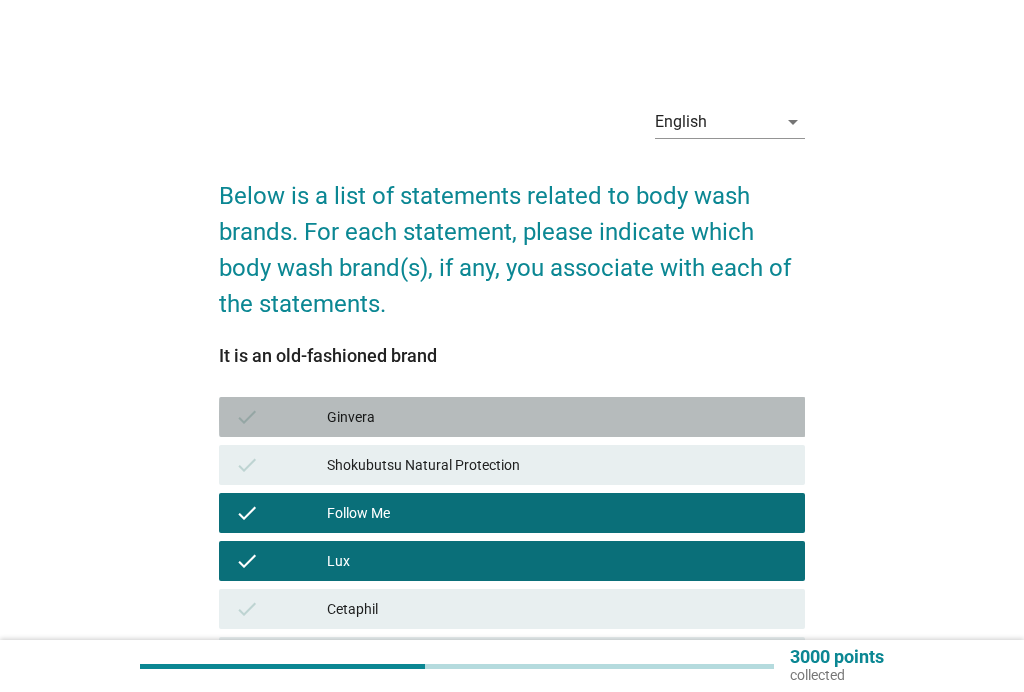 click on "Ginvera" at bounding box center [558, 417] 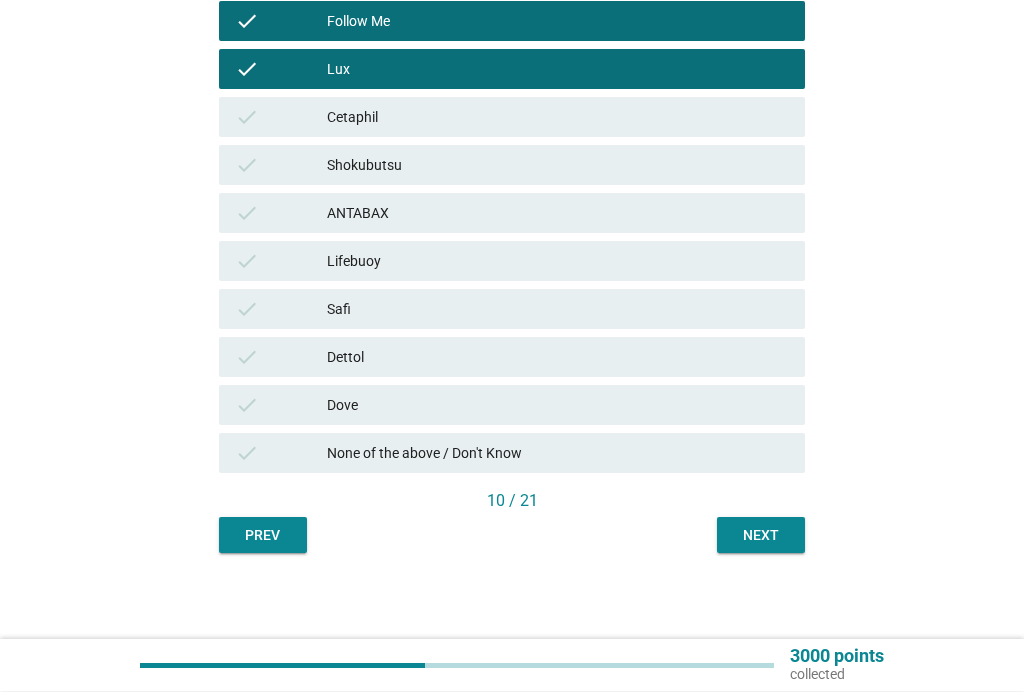 scroll, scrollTop: 495, scrollLeft: 0, axis: vertical 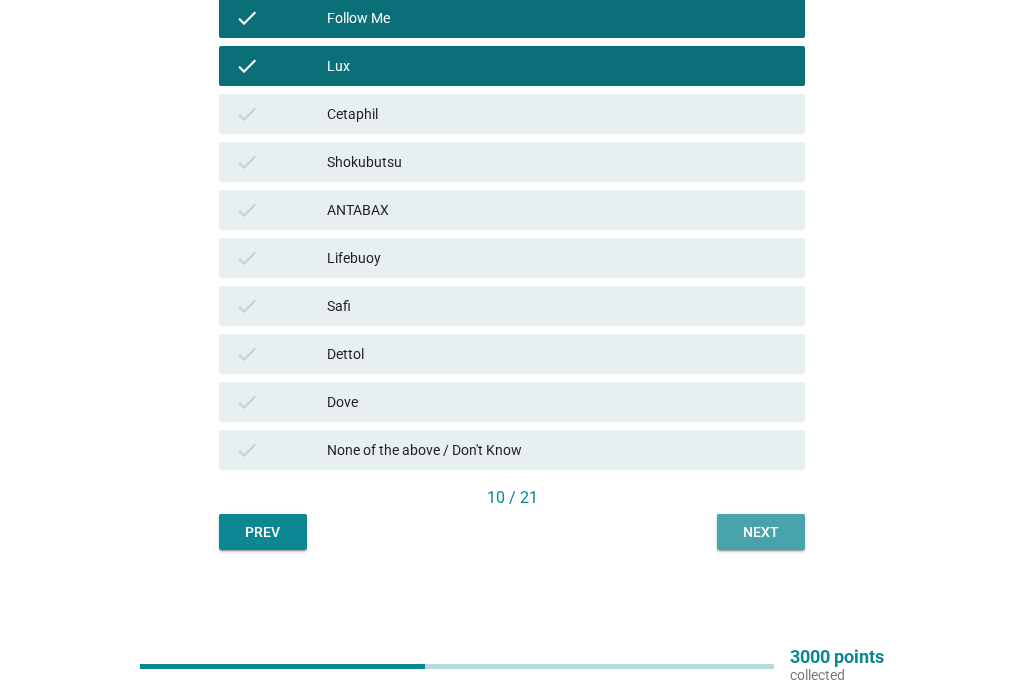 click on "Next" at bounding box center [761, 532] 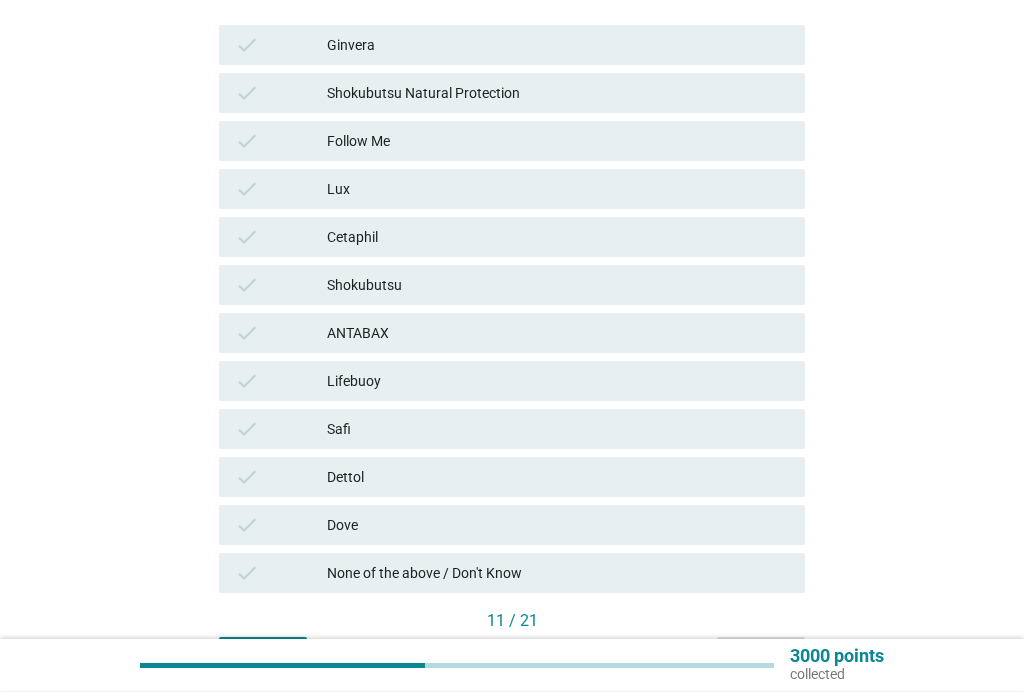 scroll, scrollTop: 372, scrollLeft: 0, axis: vertical 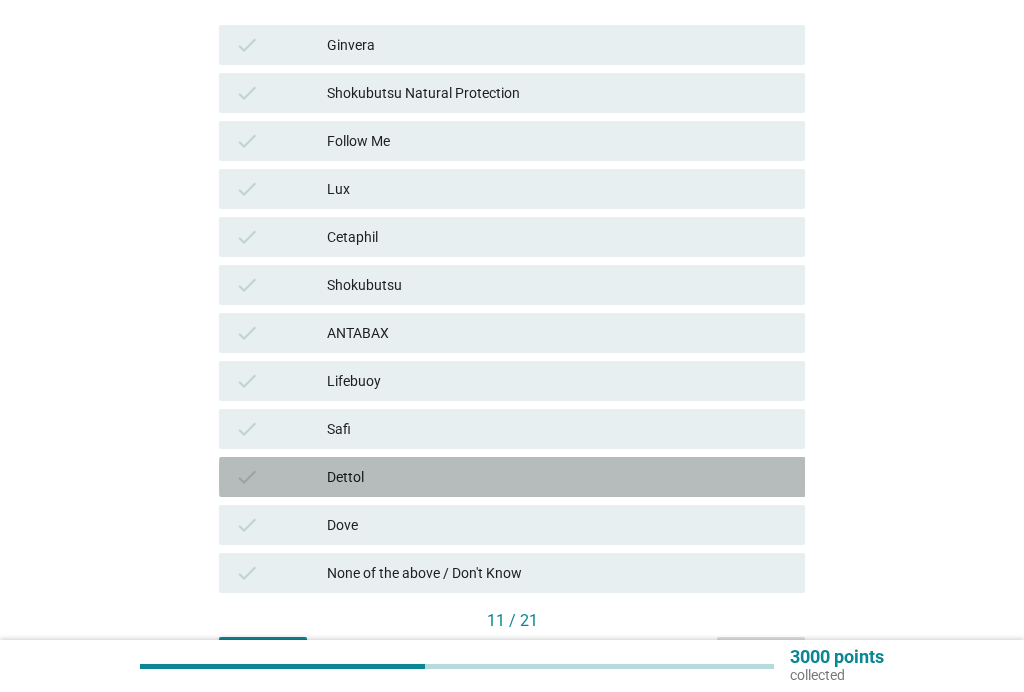 click on "Dettol" at bounding box center (558, 477) 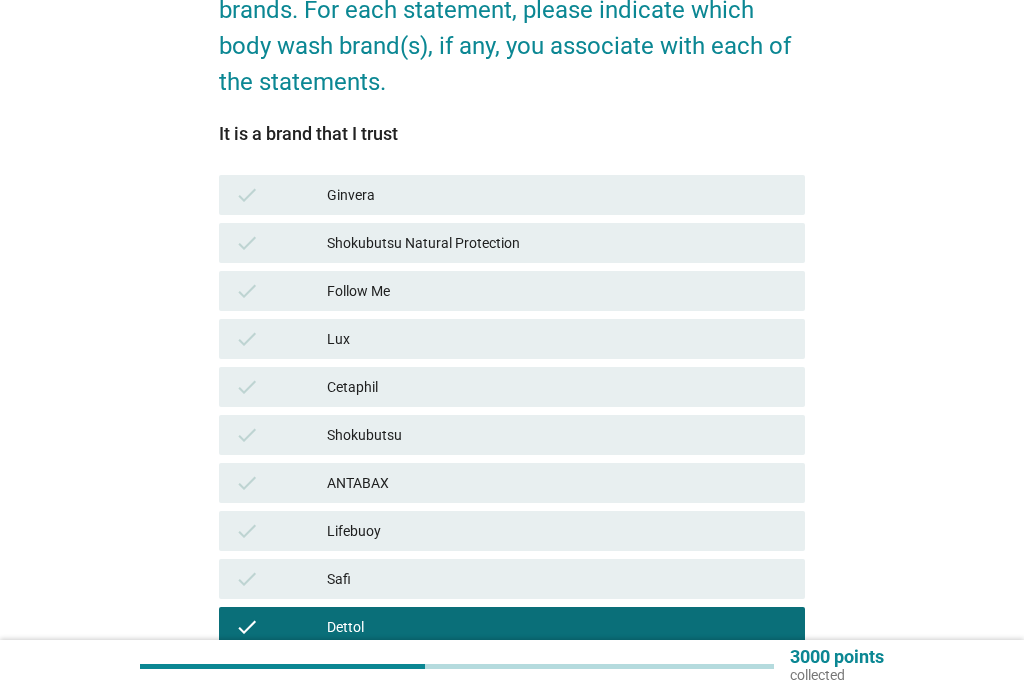 scroll, scrollTop: 210, scrollLeft: 0, axis: vertical 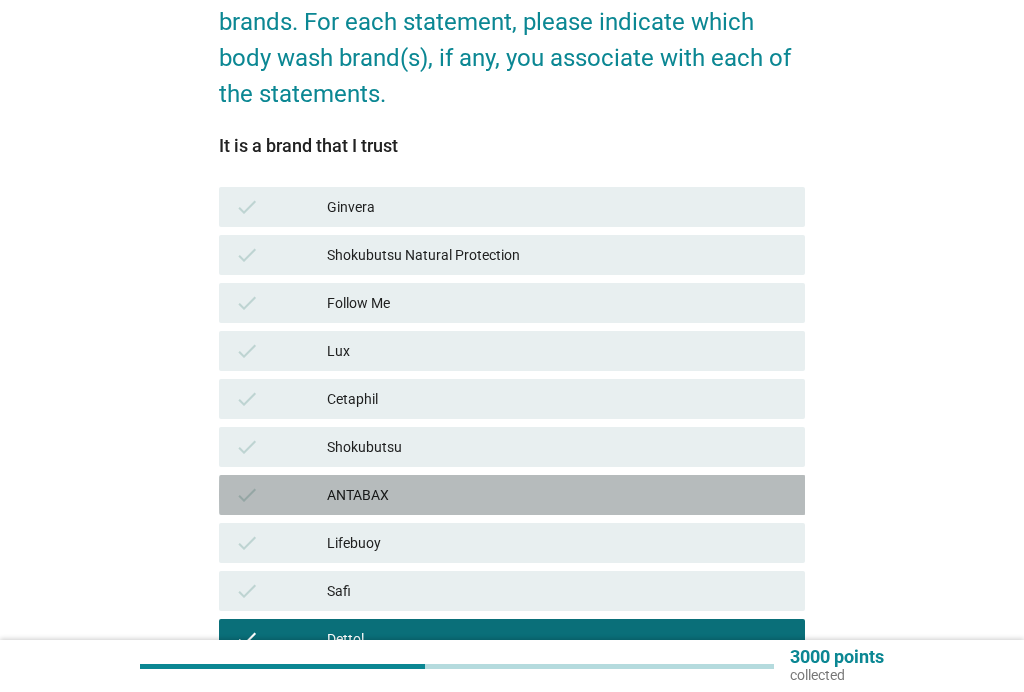 click on "ANTABAX" at bounding box center (558, 495) 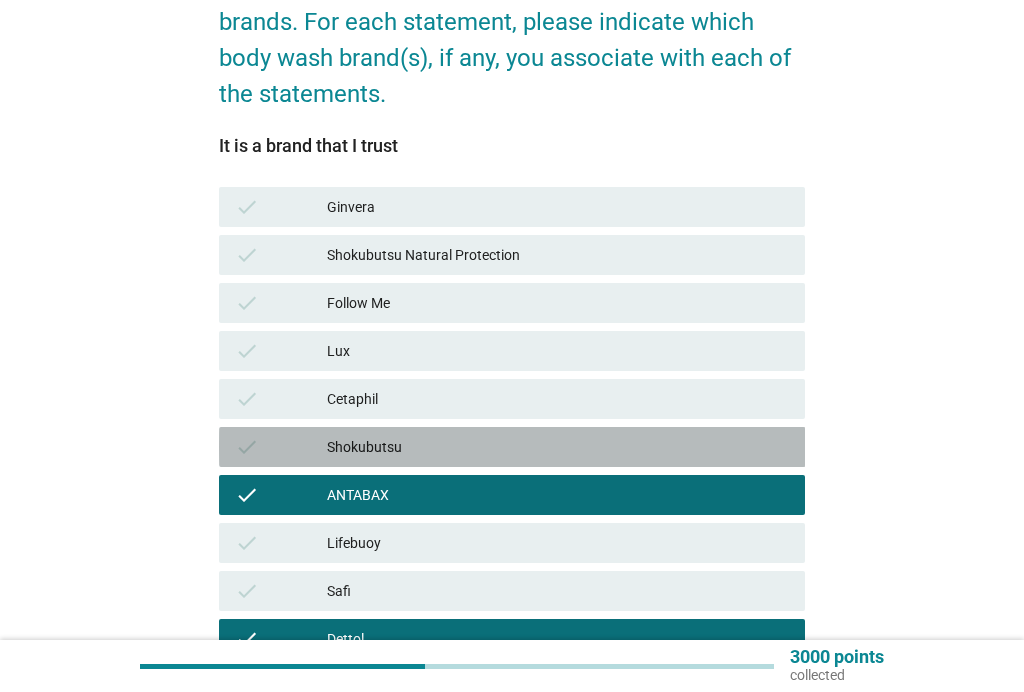 click on "Shokubutsu" at bounding box center [558, 447] 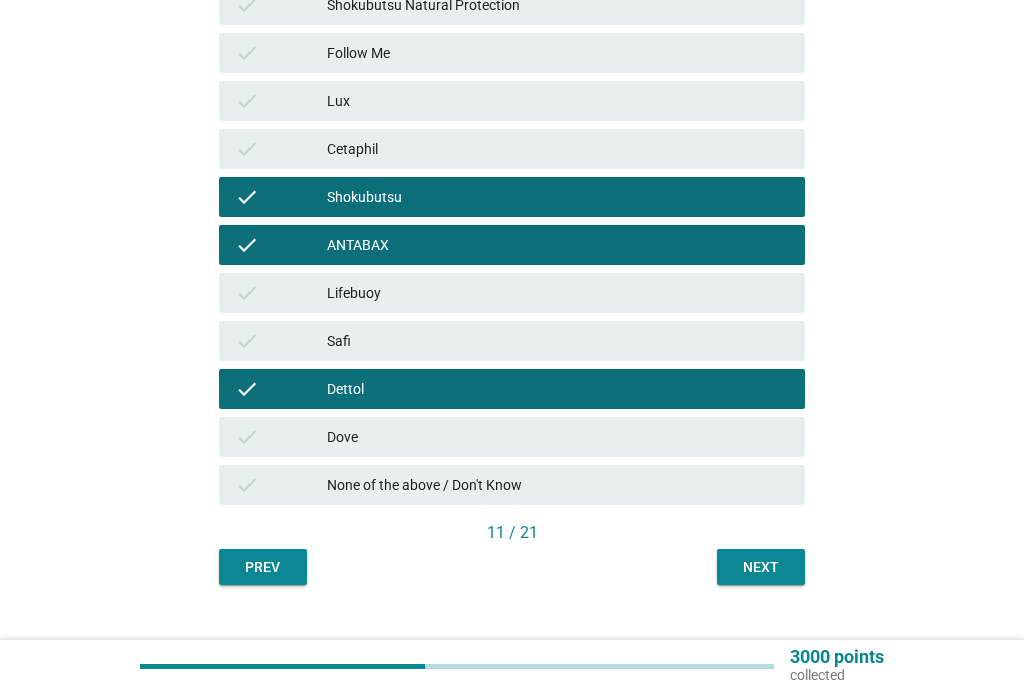 scroll, scrollTop: 495, scrollLeft: 0, axis: vertical 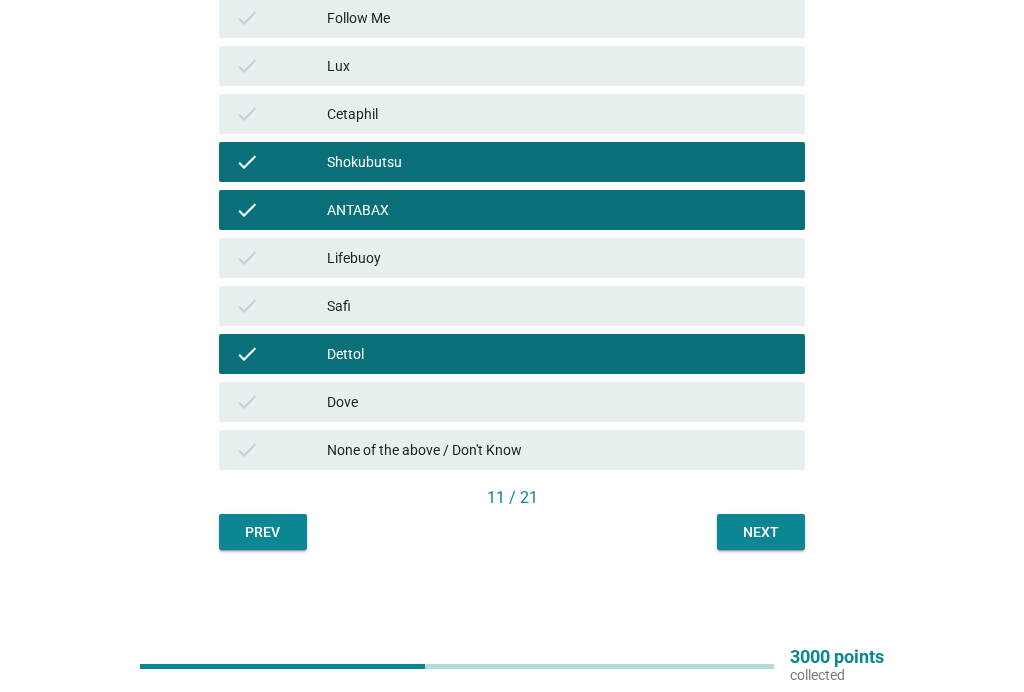 click on "Next" at bounding box center (761, 532) 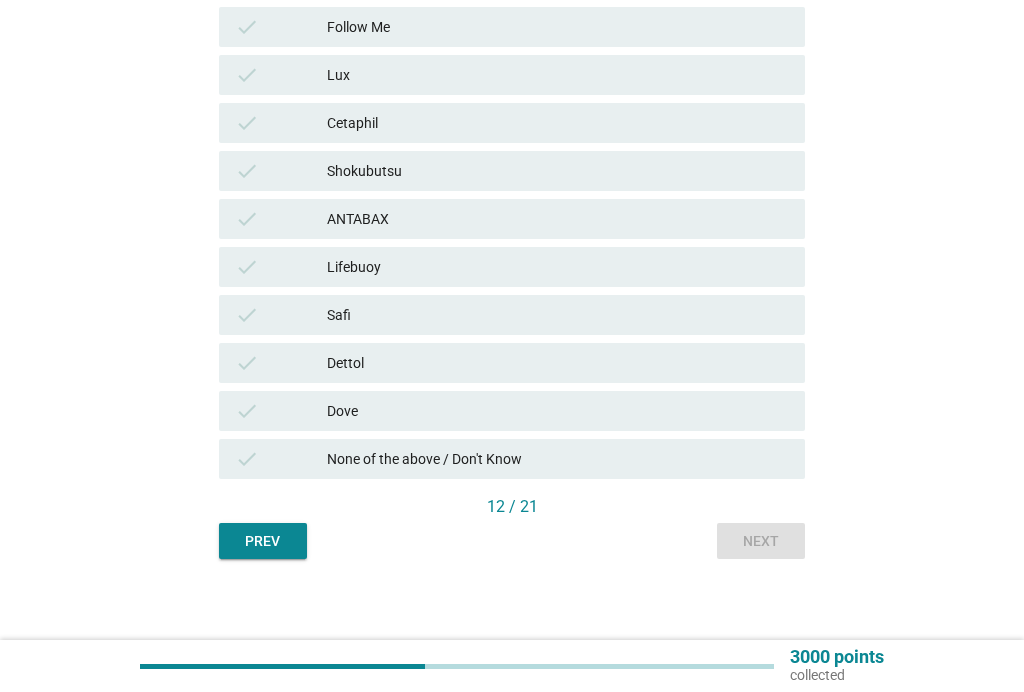 scroll, scrollTop: 495, scrollLeft: 0, axis: vertical 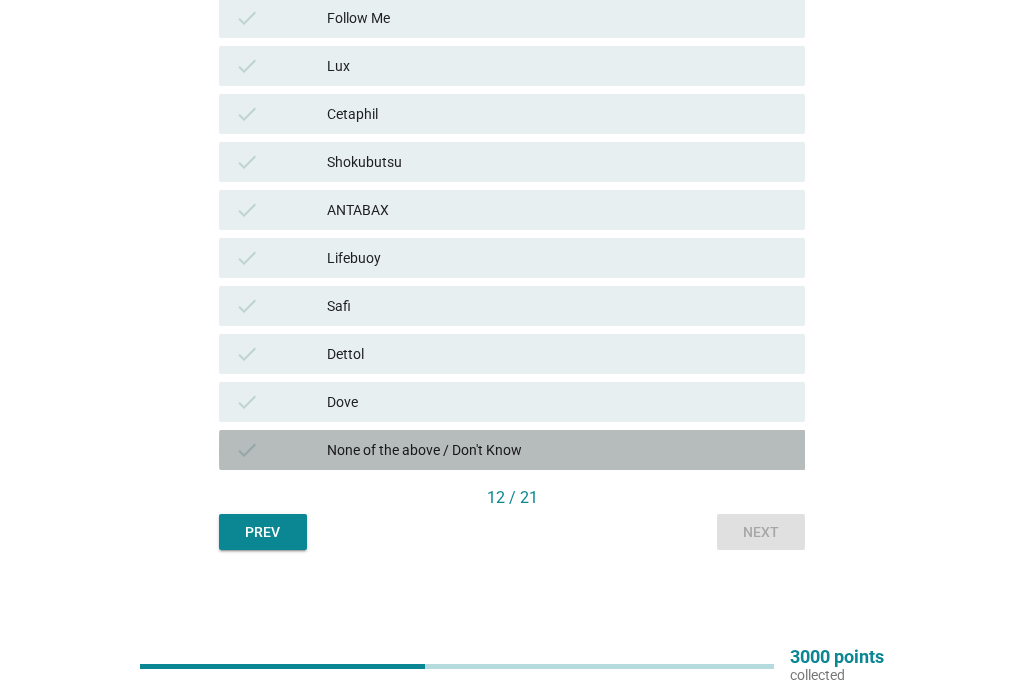 click on "None of the above / Don't Know" at bounding box center [558, 450] 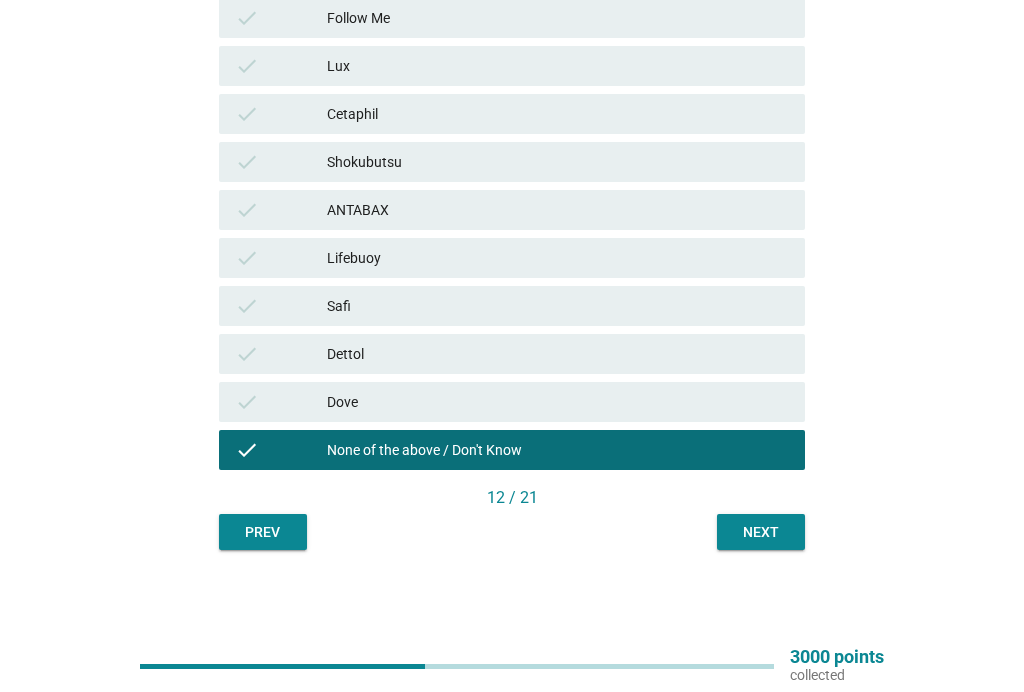 click on "Next" at bounding box center [761, 532] 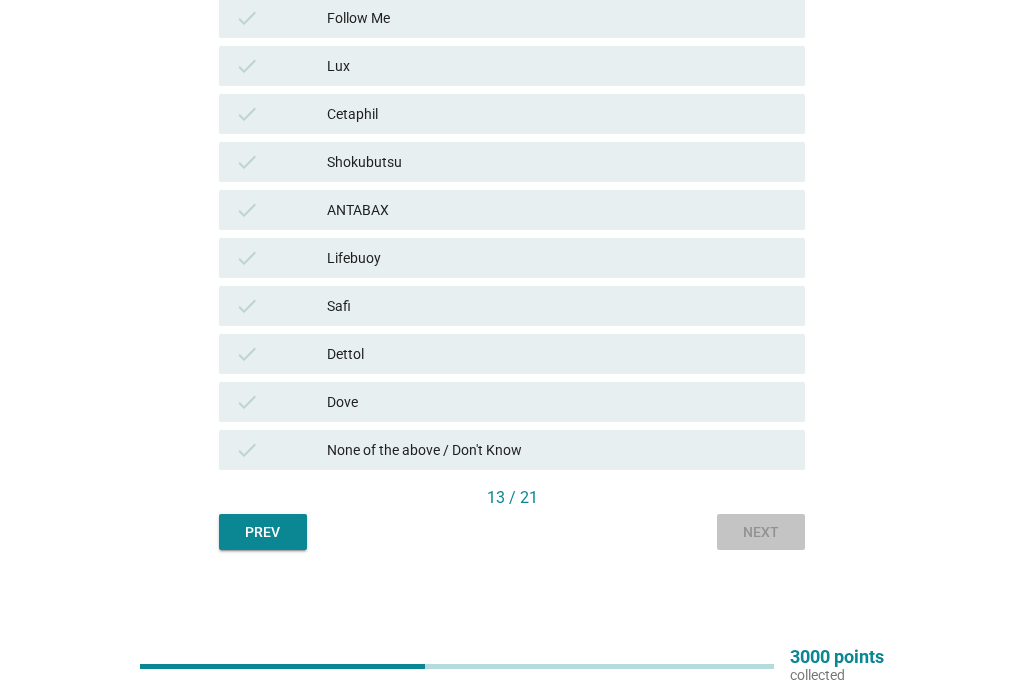 scroll, scrollTop: 0, scrollLeft: 0, axis: both 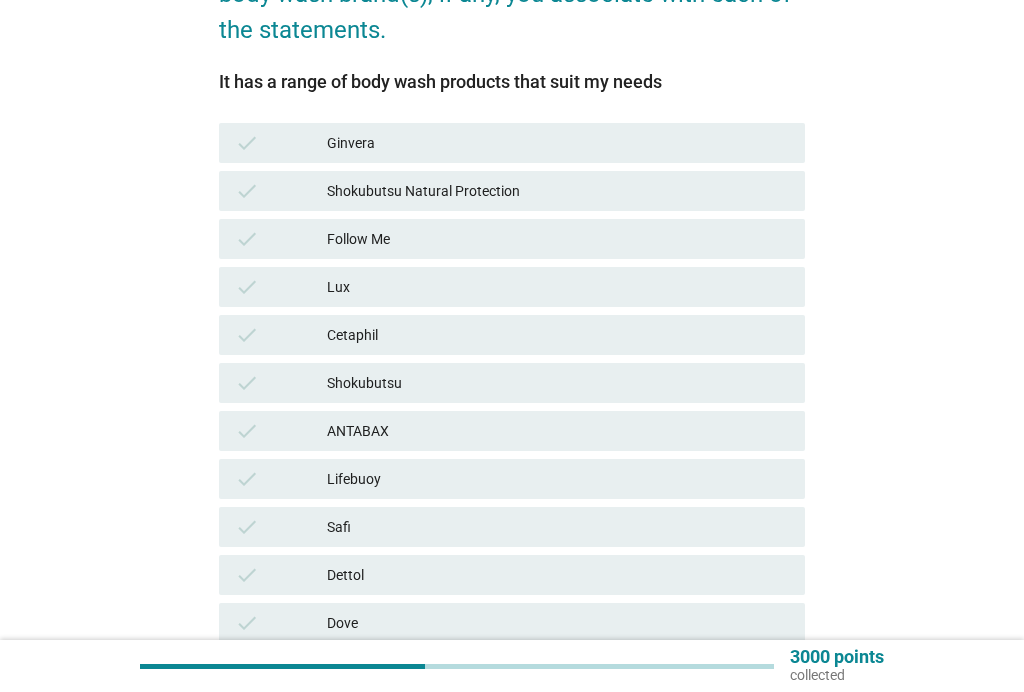 click on "Dettol" at bounding box center [558, 575] 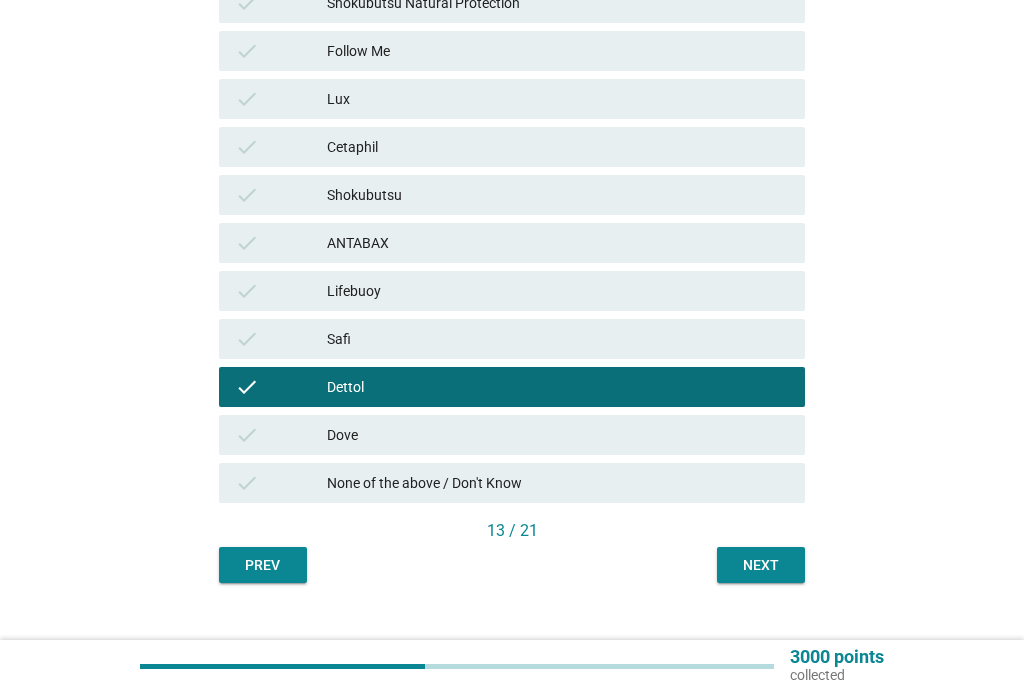 scroll, scrollTop: 495, scrollLeft: 0, axis: vertical 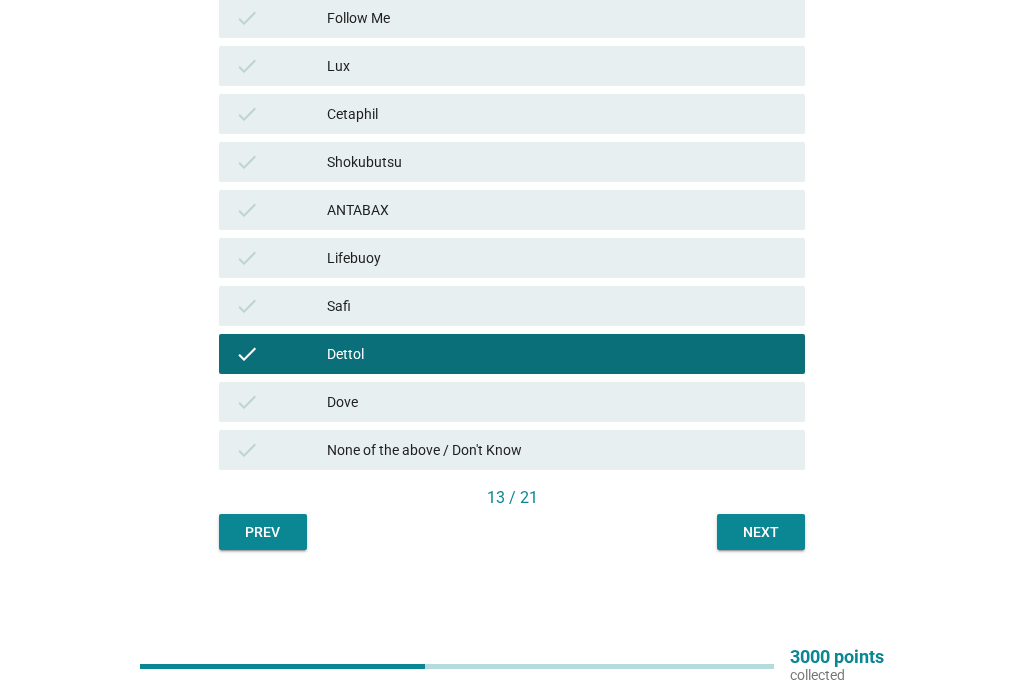 click on "Next" at bounding box center (761, 532) 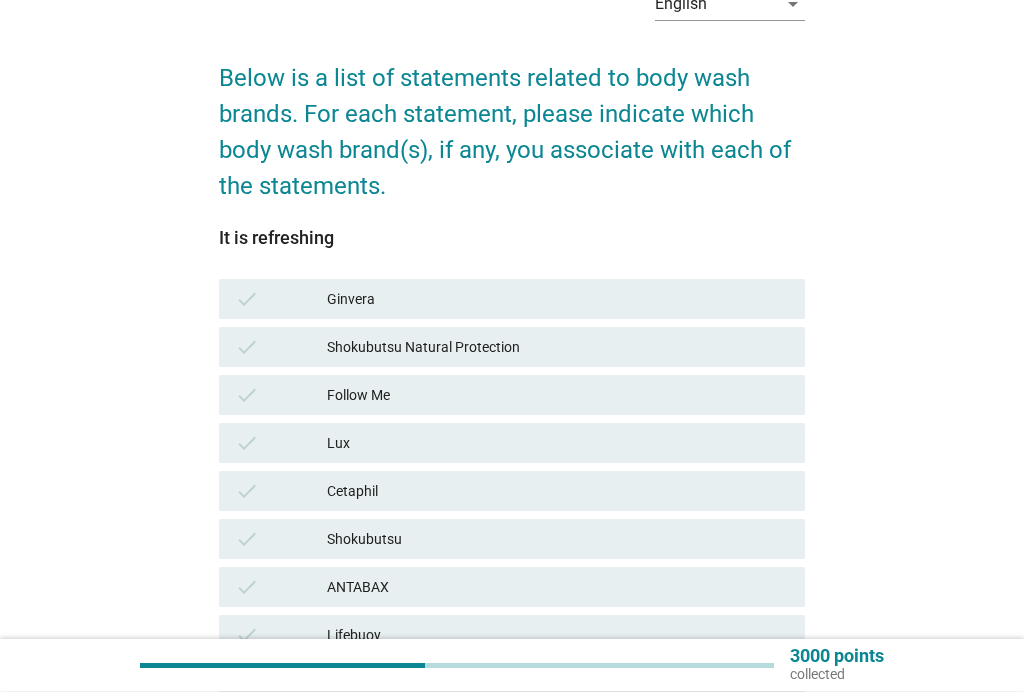 scroll, scrollTop: 119, scrollLeft: 0, axis: vertical 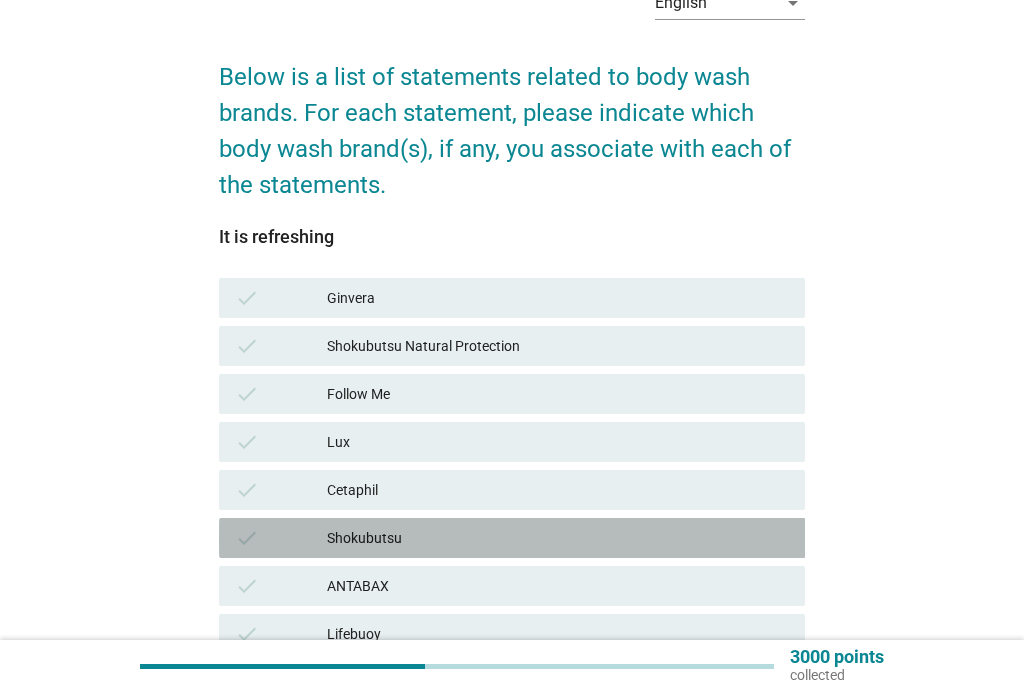 click on "Shokubutsu" at bounding box center (558, 538) 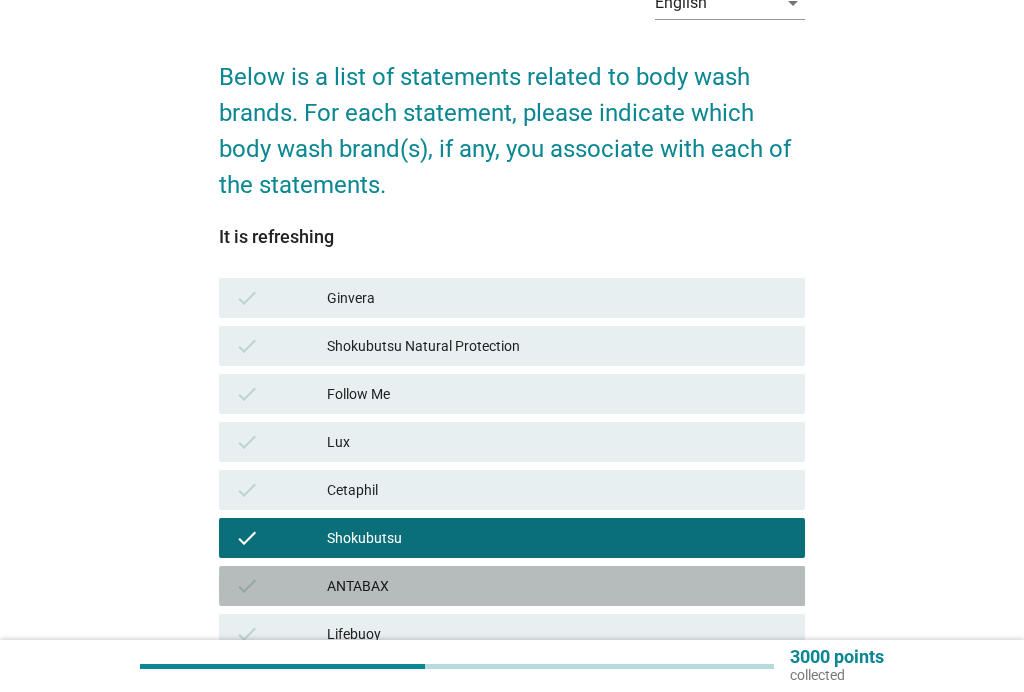 click on "check   ANTABAX" at bounding box center [512, 586] 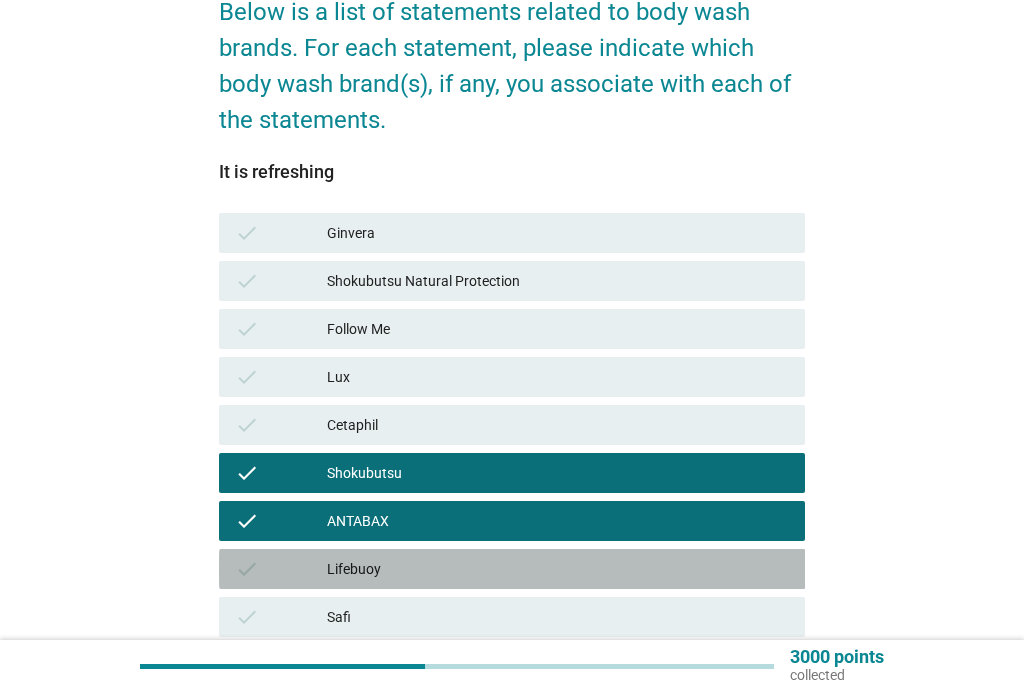 click on "check   Lifebuoy" at bounding box center (512, 569) 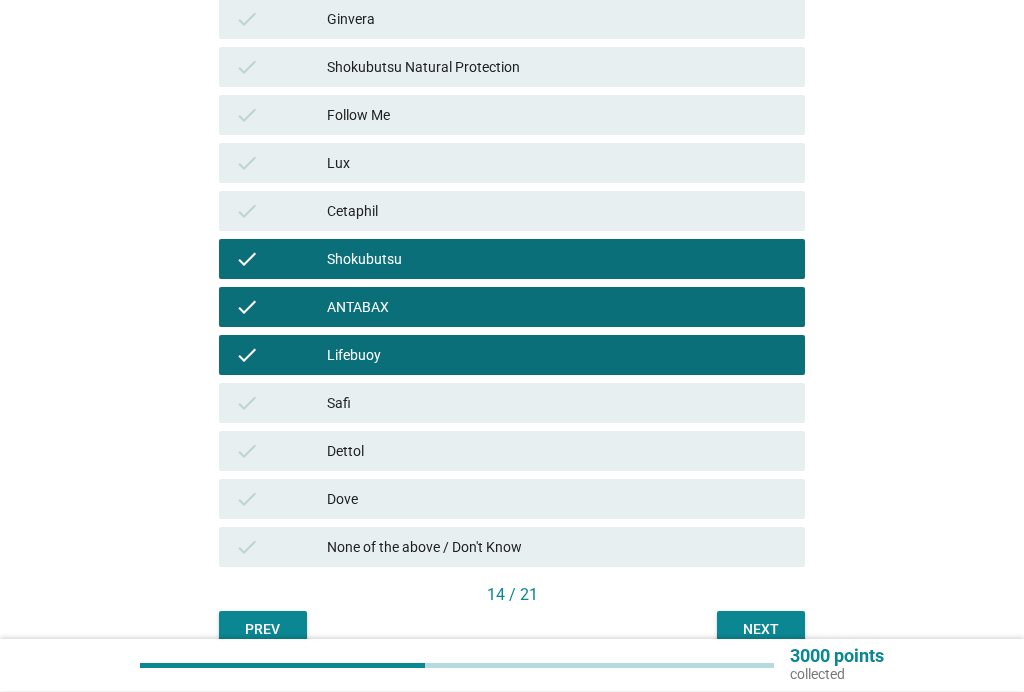 scroll, scrollTop: 404, scrollLeft: 0, axis: vertical 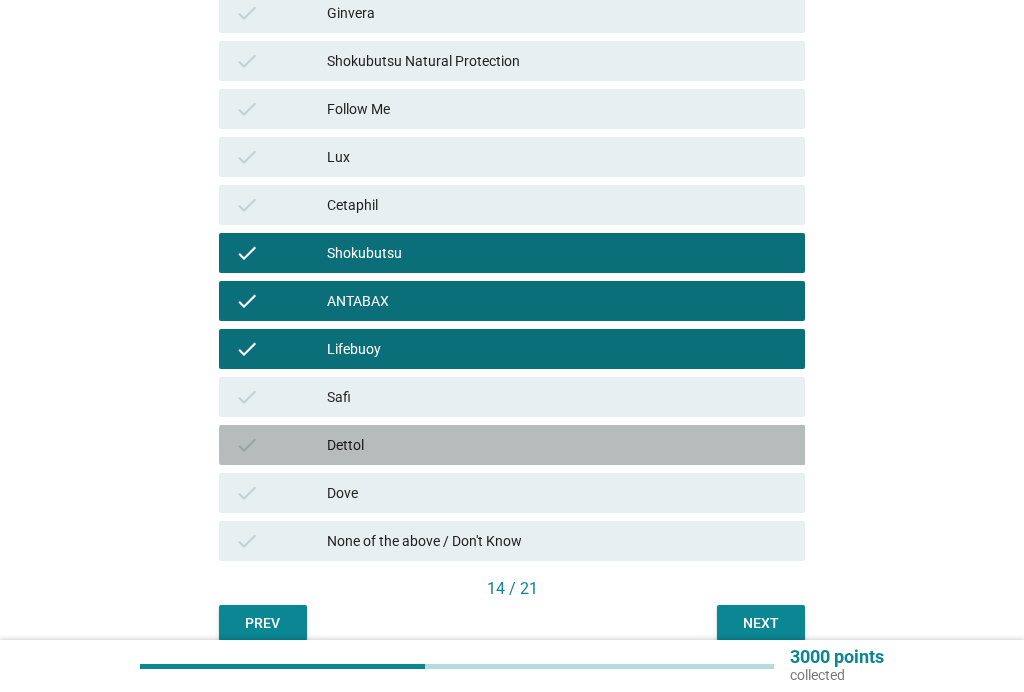 click on "check   Dettol" at bounding box center [512, 445] 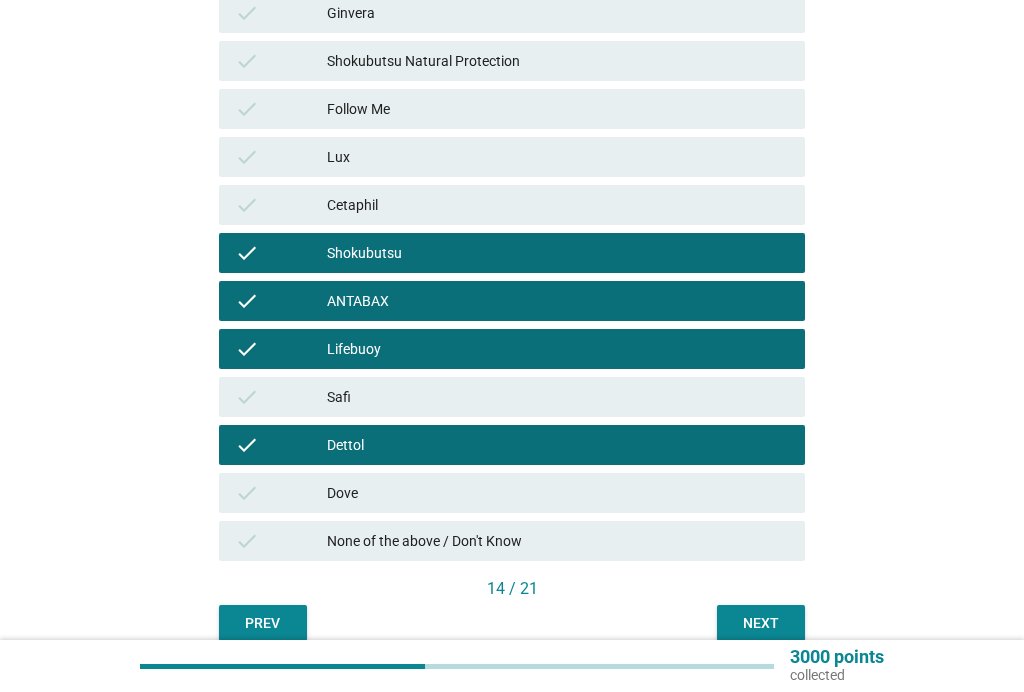 click on "Next" at bounding box center [761, 623] 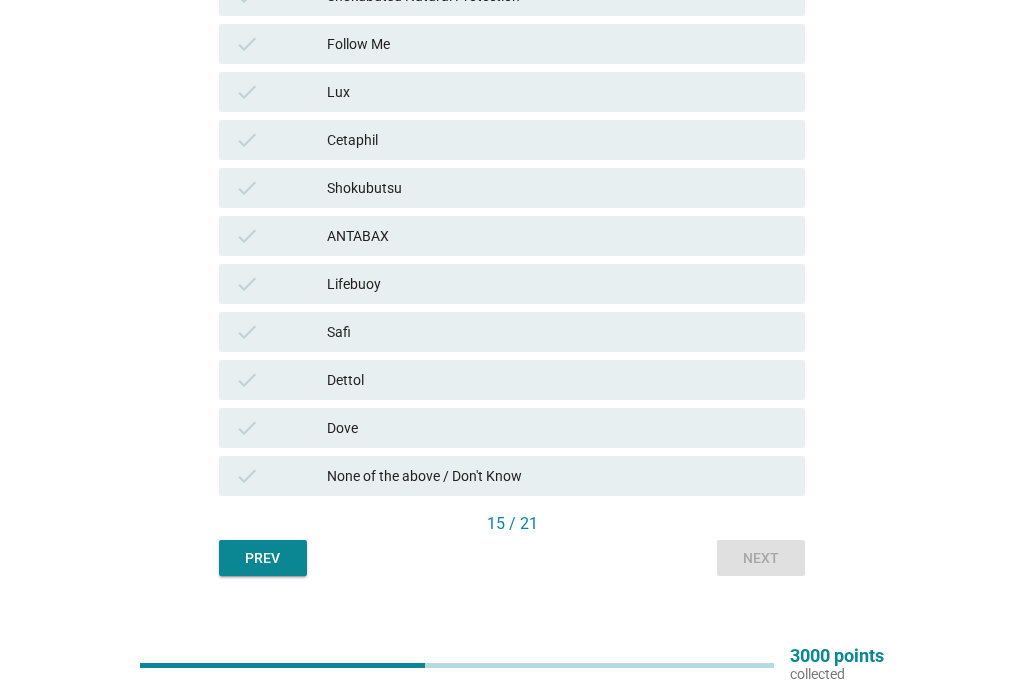scroll, scrollTop: 466, scrollLeft: 0, axis: vertical 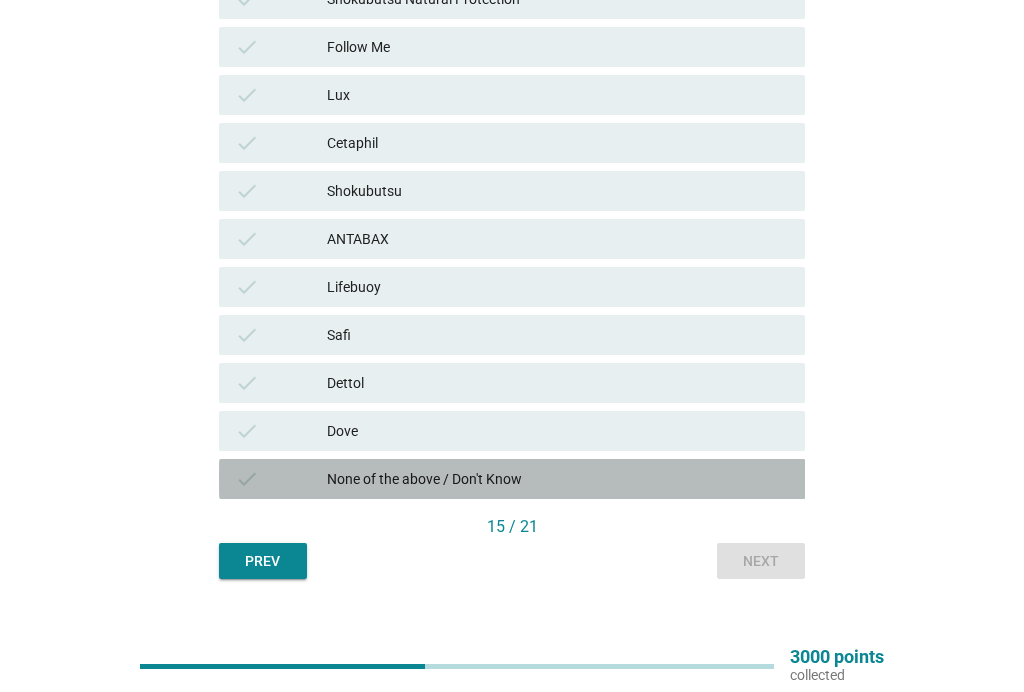 click on "None of the above / Don't Know" at bounding box center (558, 479) 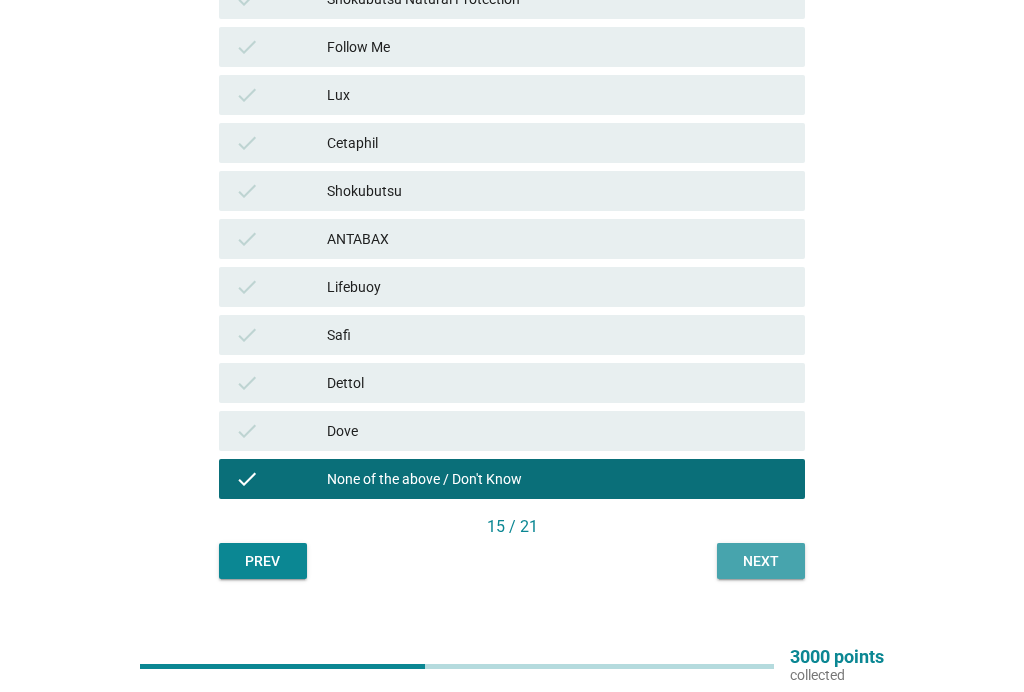 click on "Next" at bounding box center (761, 561) 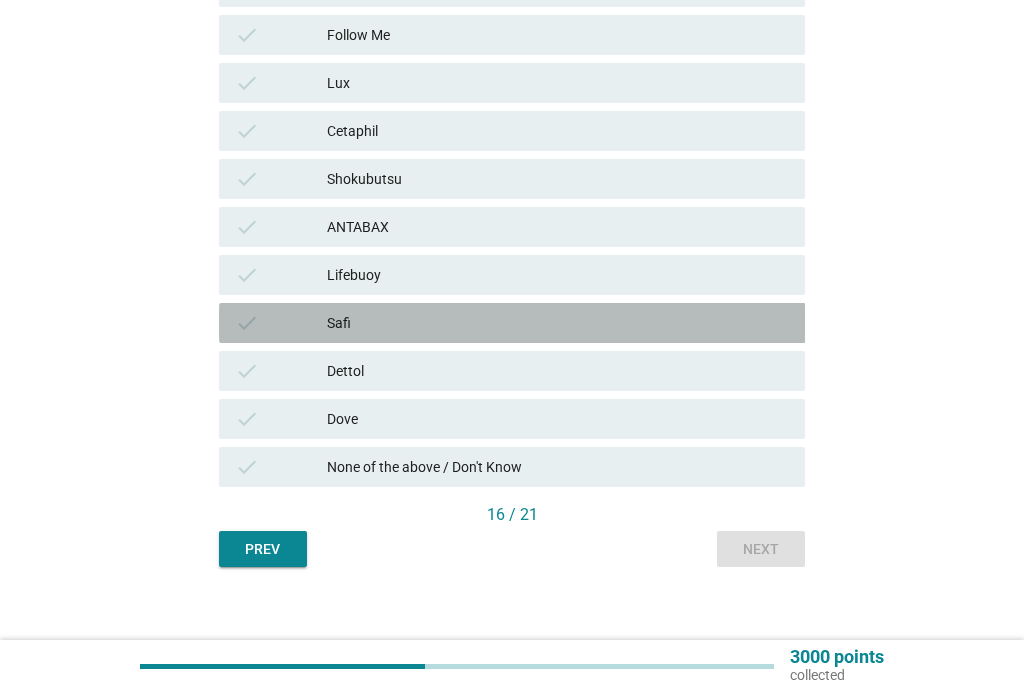 scroll, scrollTop: 495, scrollLeft: 0, axis: vertical 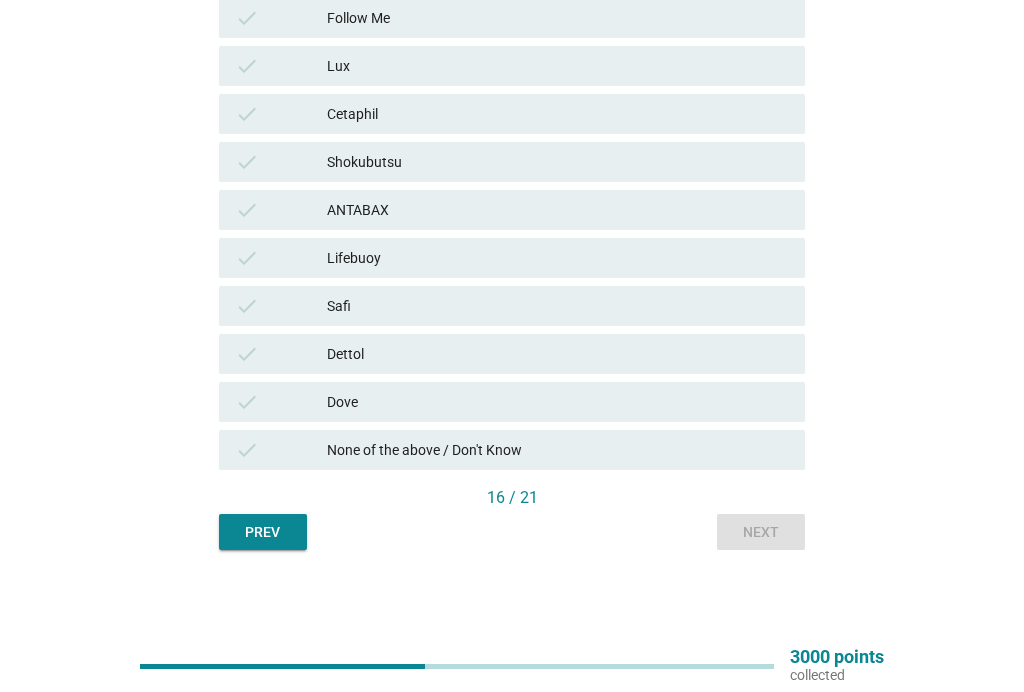 click on "None of the above / Don't Know" at bounding box center [558, 450] 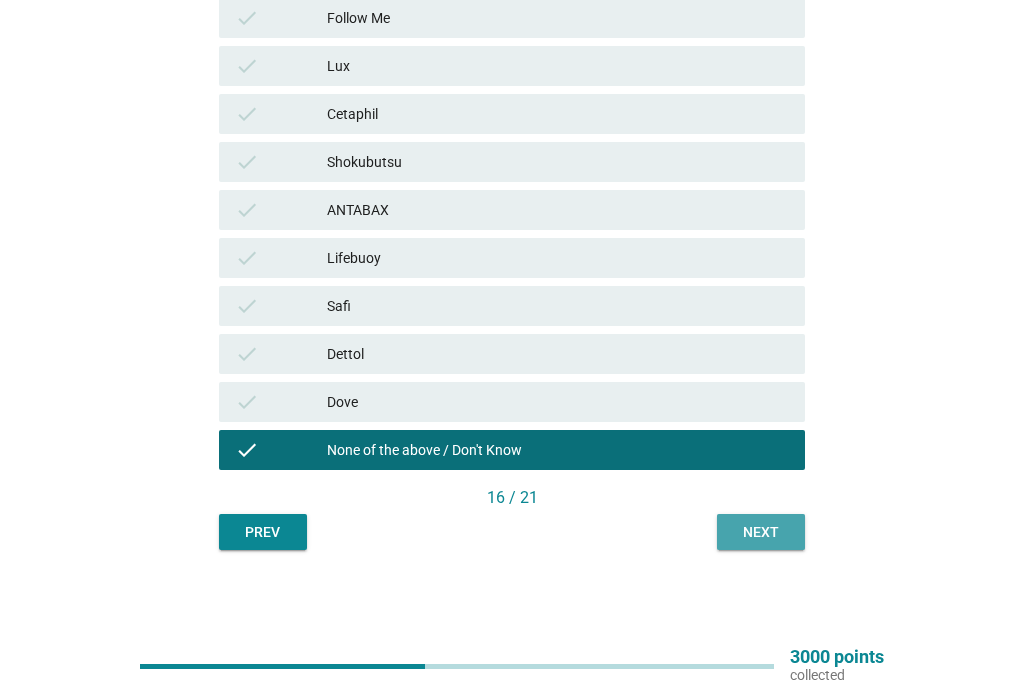 click on "Next" at bounding box center [761, 532] 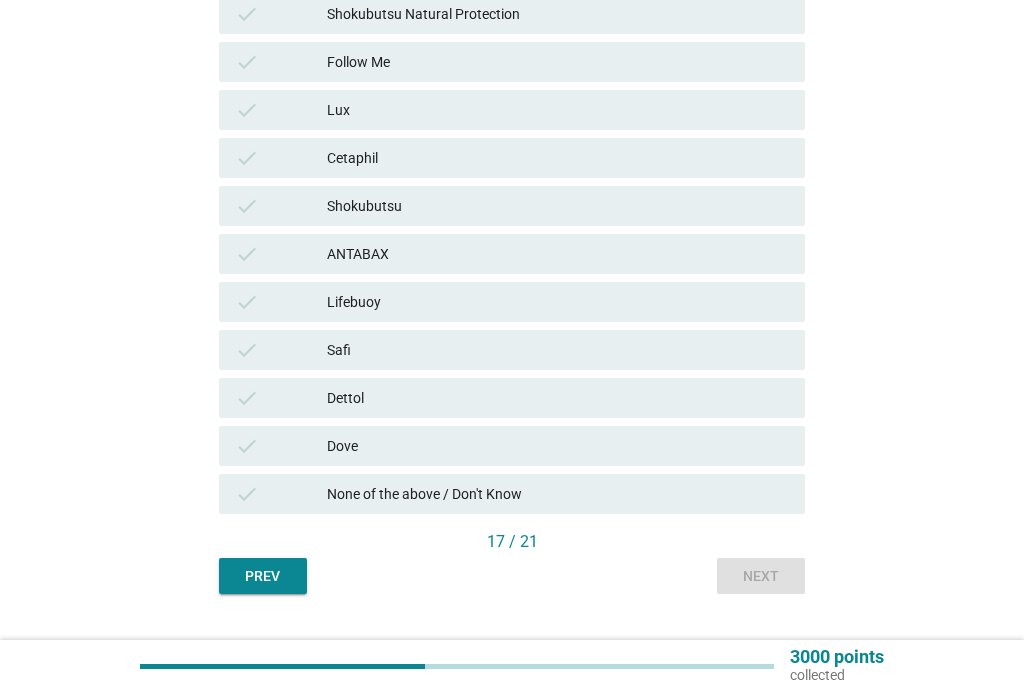 scroll, scrollTop: 495, scrollLeft: 0, axis: vertical 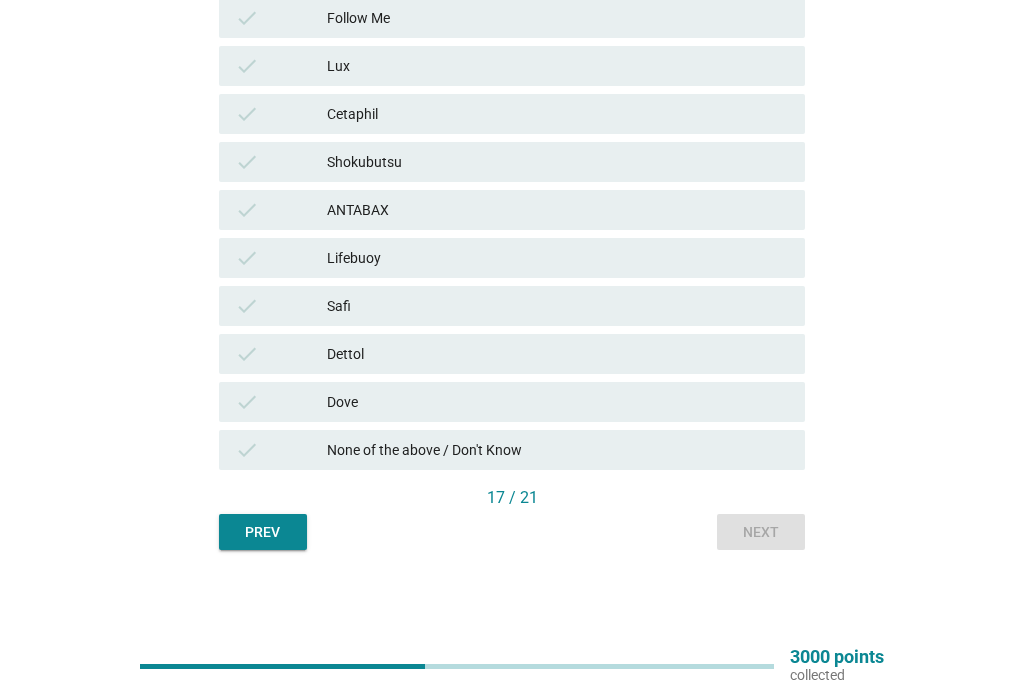 click on "None of the above / Don't Know" at bounding box center [558, 450] 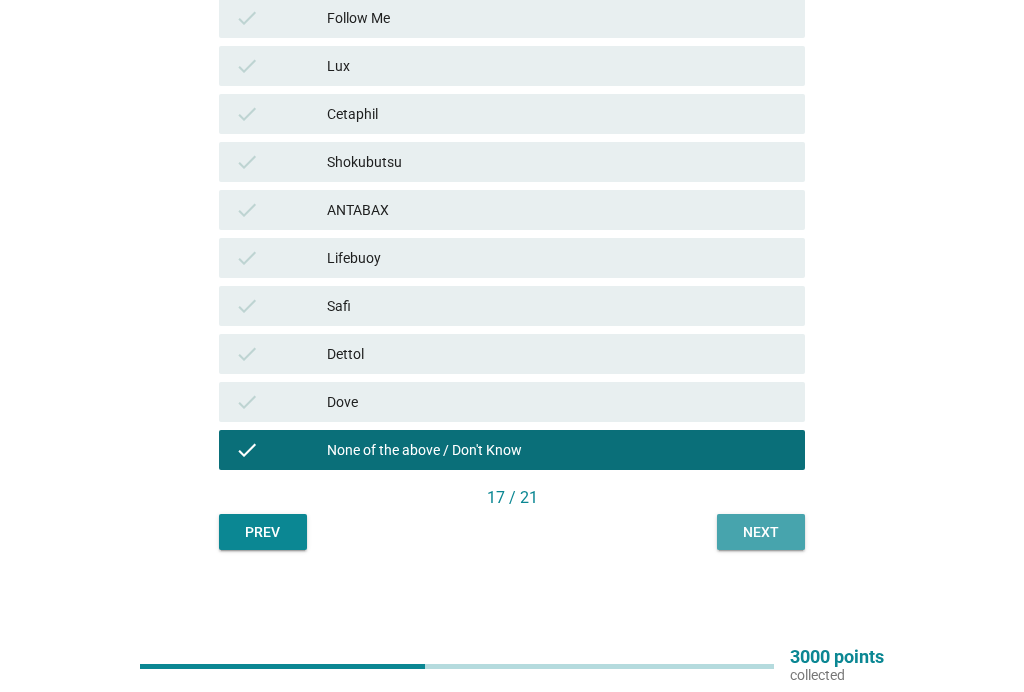 click on "Next" at bounding box center [761, 532] 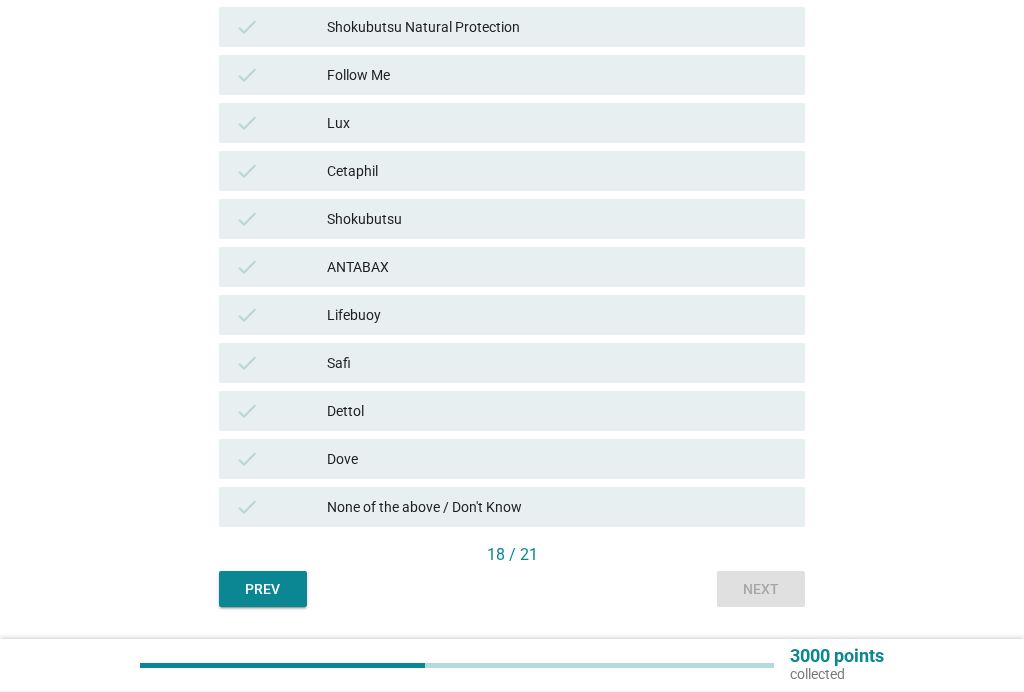 scroll, scrollTop: 495, scrollLeft: 0, axis: vertical 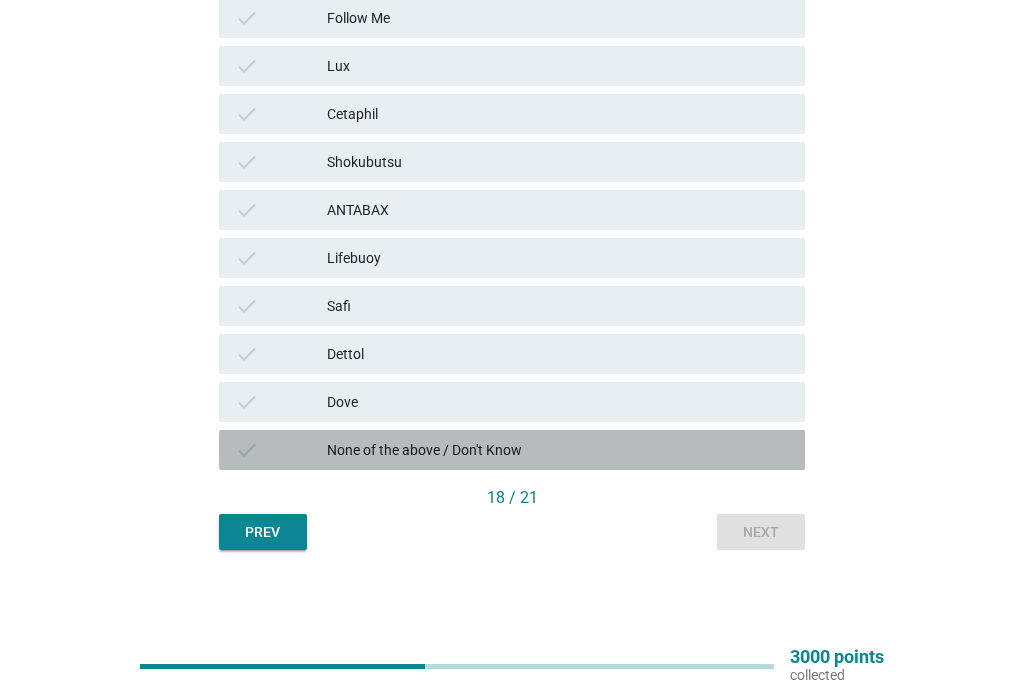 click on "None of the above / Don't Know" at bounding box center [558, 450] 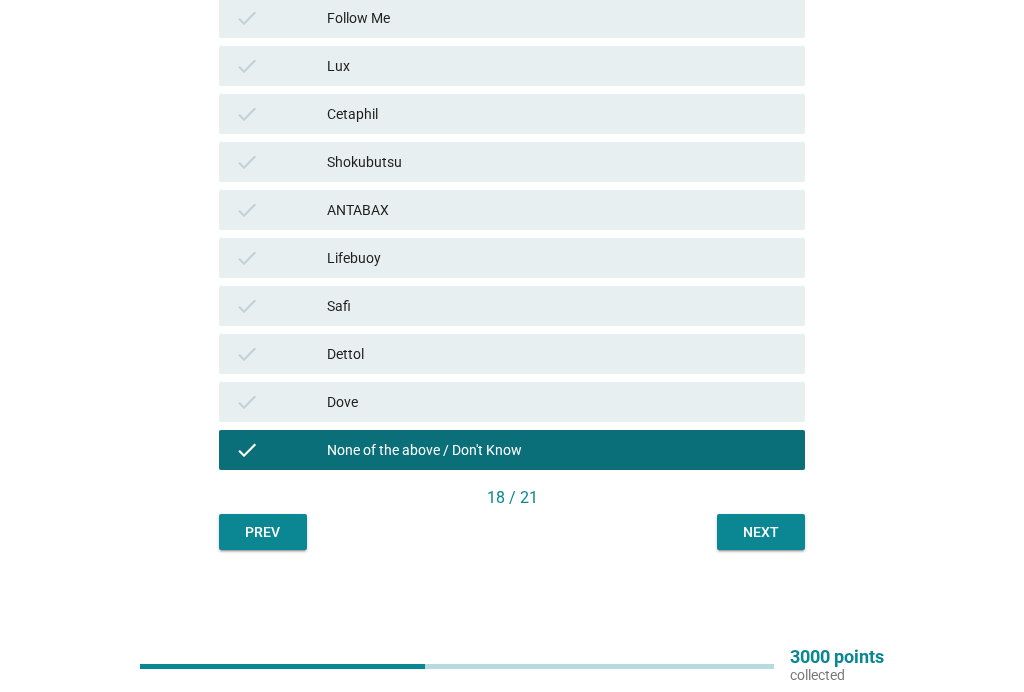 click on "Next" at bounding box center [761, 532] 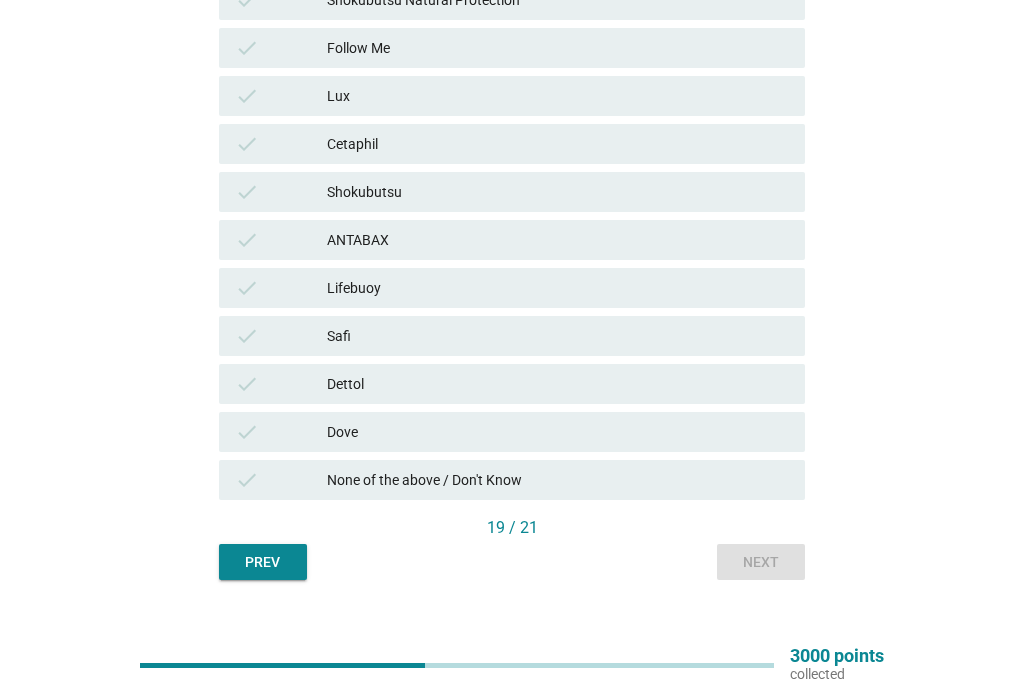 scroll, scrollTop: 465, scrollLeft: 0, axis: vertical 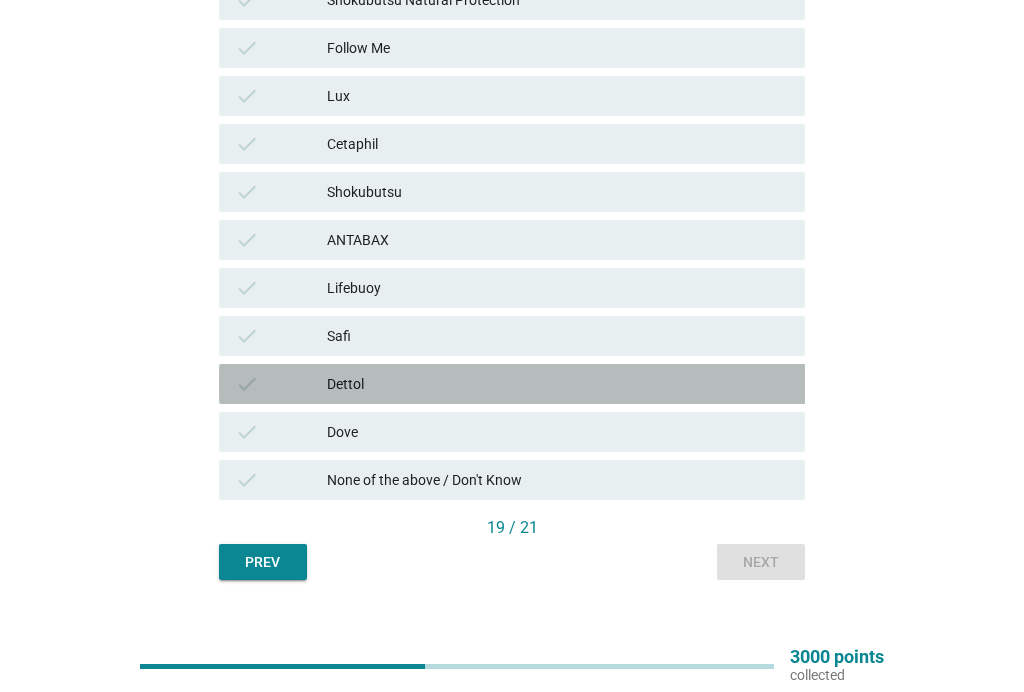 click on "check   Dettol" at bounding box center (512, 384) 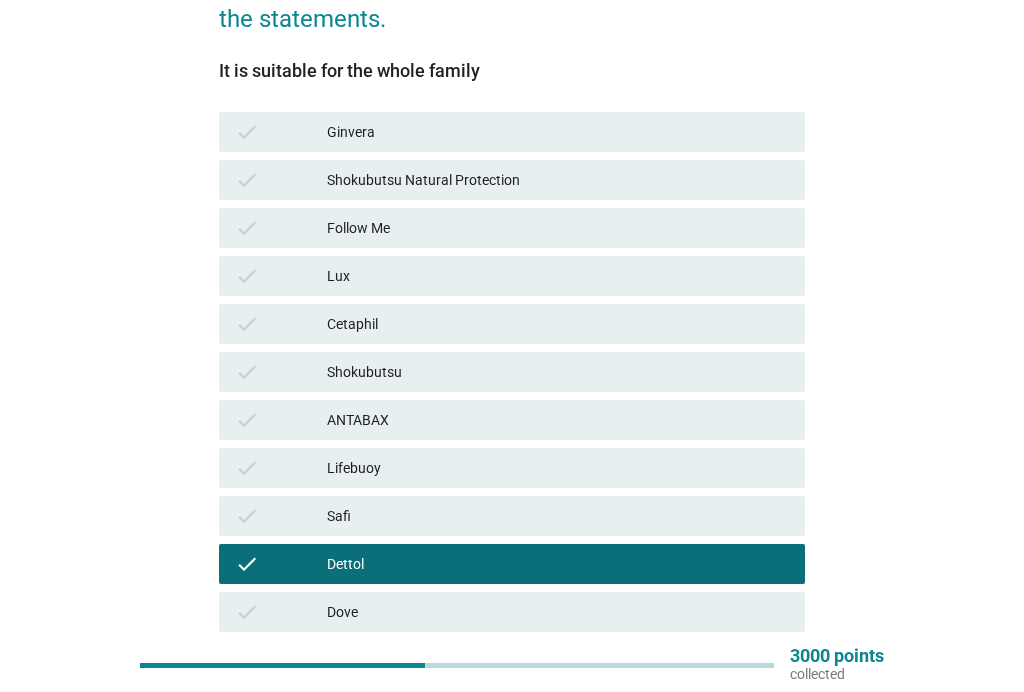 scroll, scrollTop: 282, scrollLeft: 0, axis: vertical 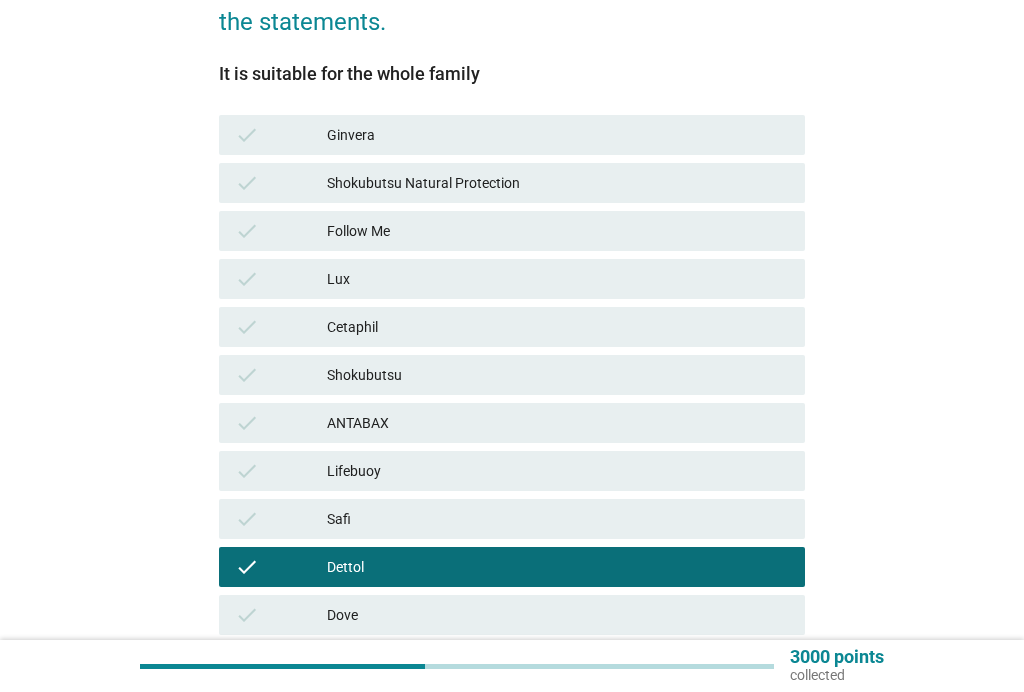 click on "ANTABAX" at bounding box center (558, 423) 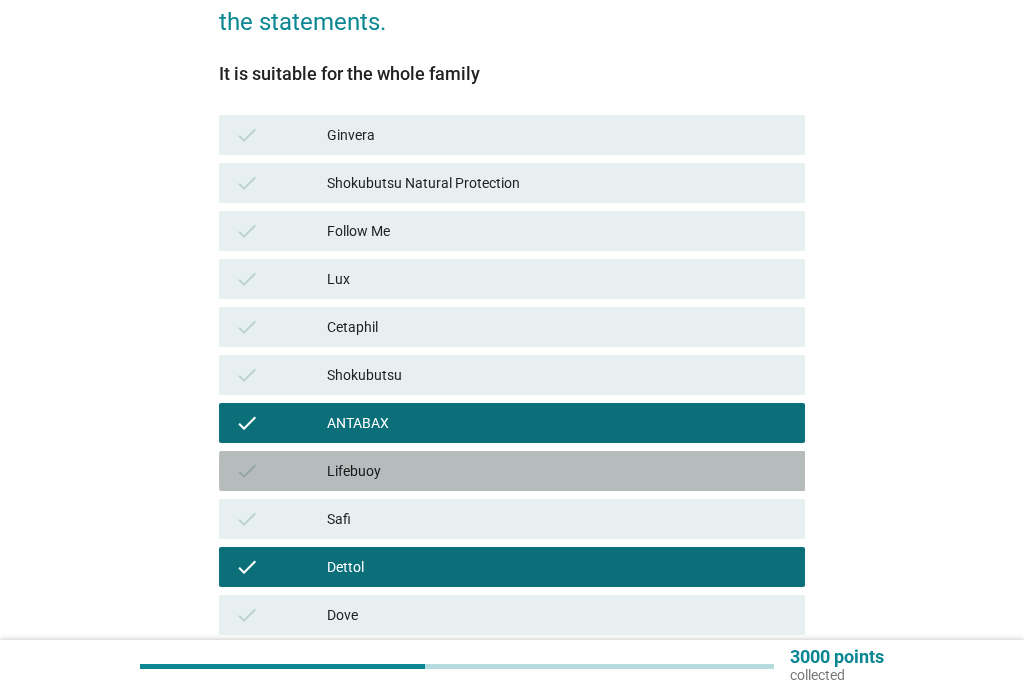 click on "Lifebuoy" at bounding box center (558, 471) 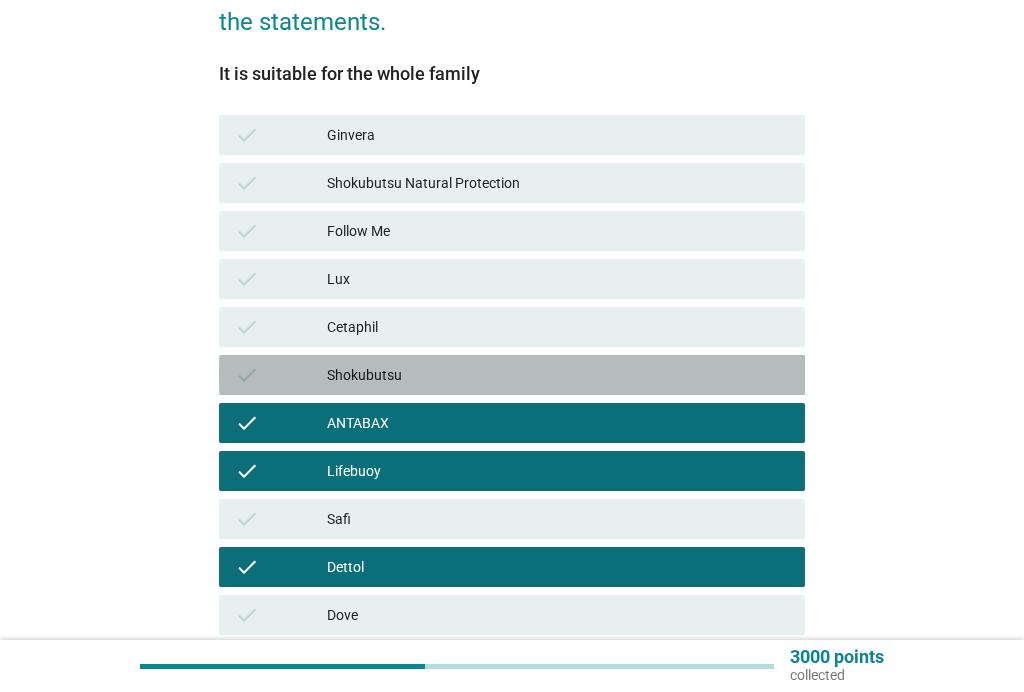 click on "check   Shokubutsu" at bounding box center [512, 375] 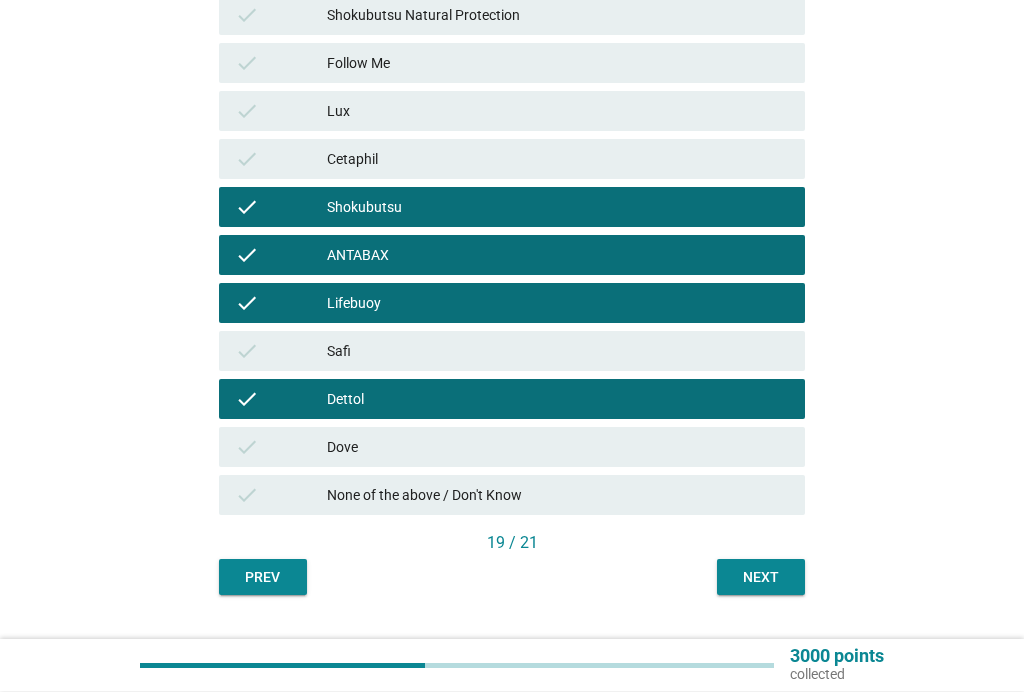 scroll, scrollTop: 495, scrollLeft: 0, axis: vertical 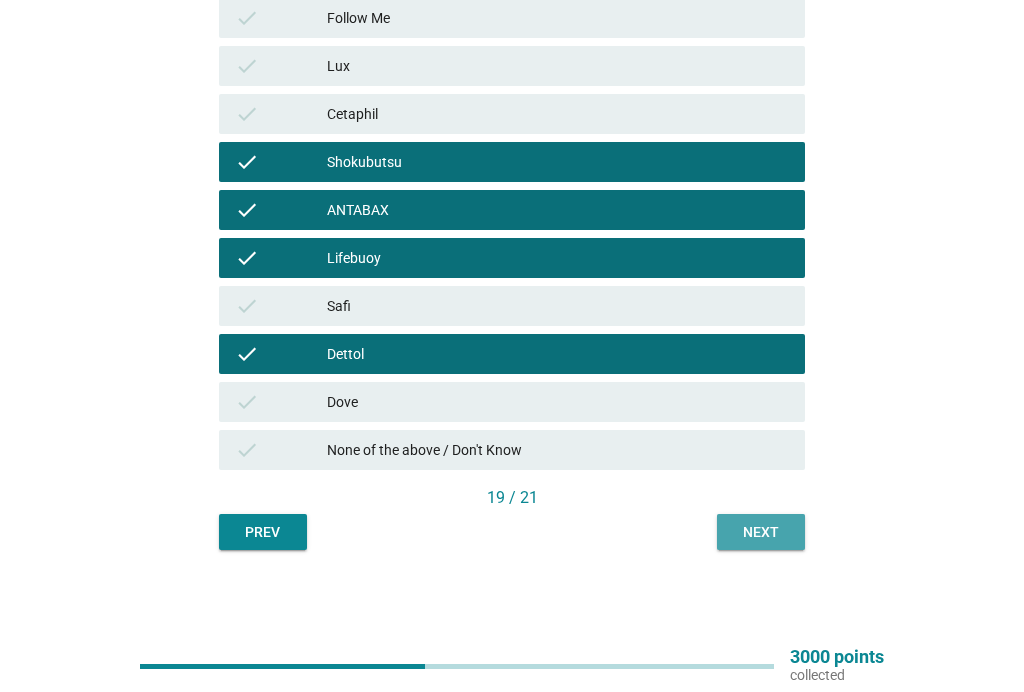 click on "Next" at bounding box center (761, 532) 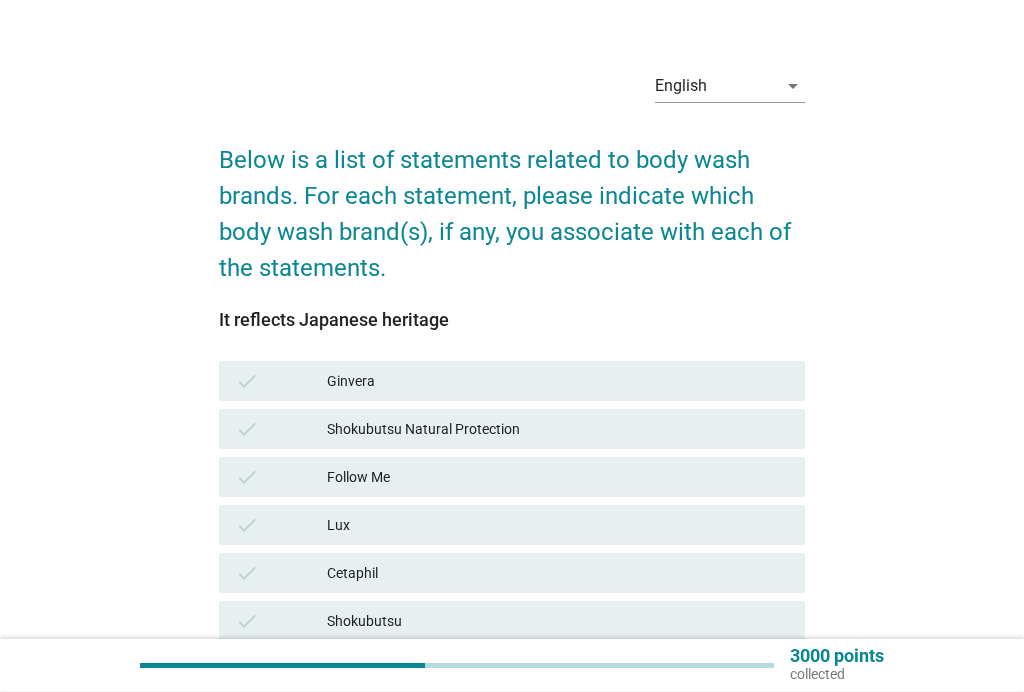 scroll, scrollTop: 31, scrollLeft: 0, axis: vertical 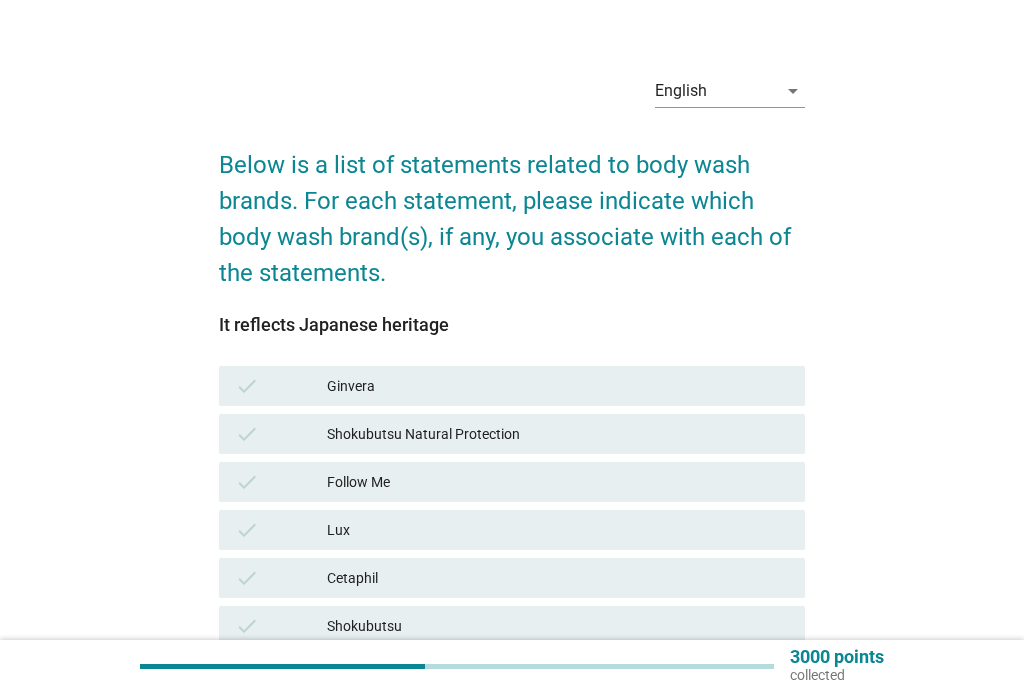 click on "Shokubutsu Natural Protection" at bounding box center (558, 434) 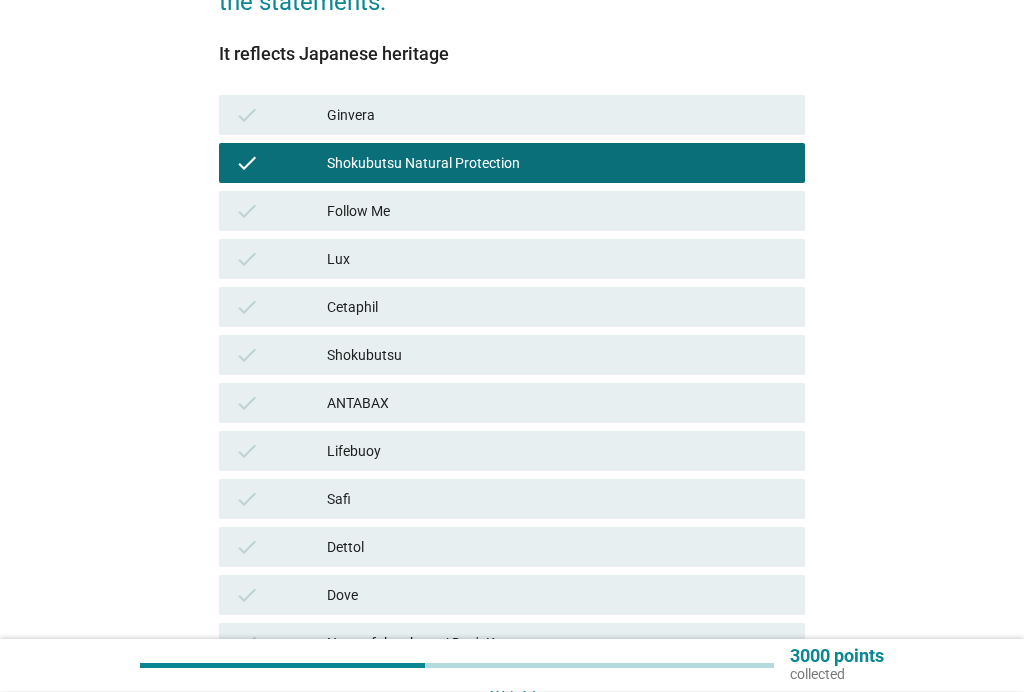scroll, scrollTop: 300, scrollLeft: 0, axis: vertical 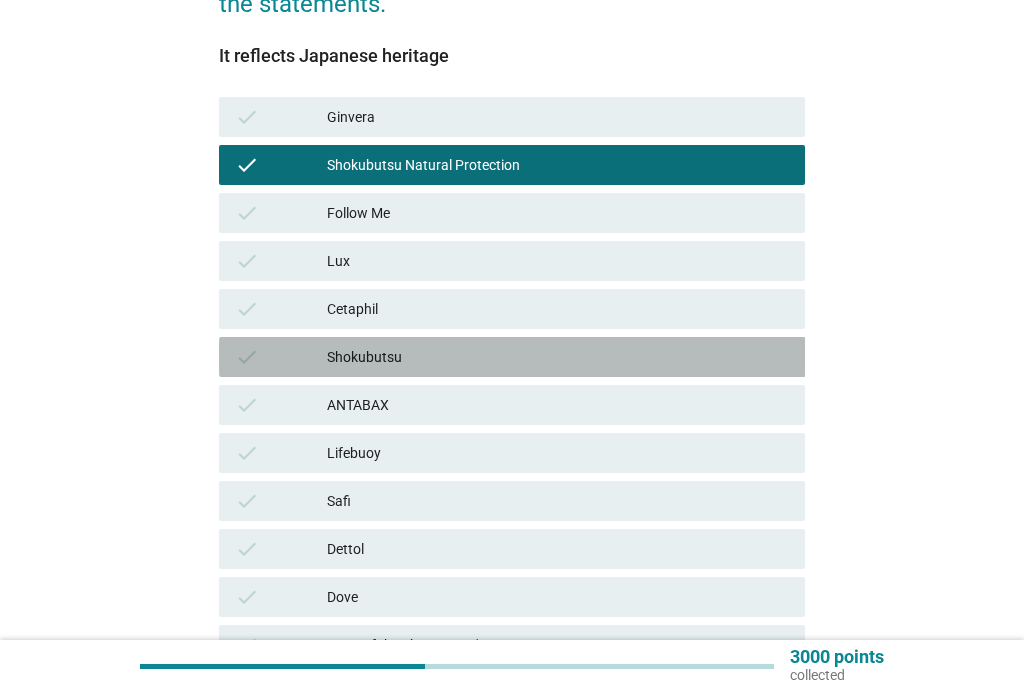 click on "check   Shokubutsu" at bounding box center [512, 357] 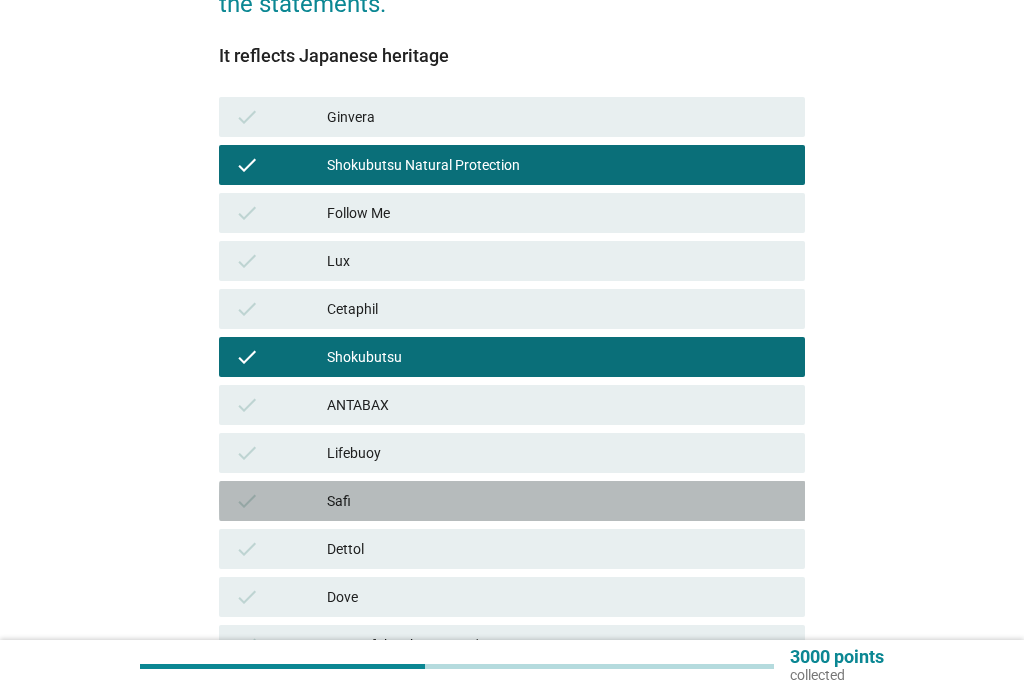 click on "check   Safi" at bounding box center [512, 501] 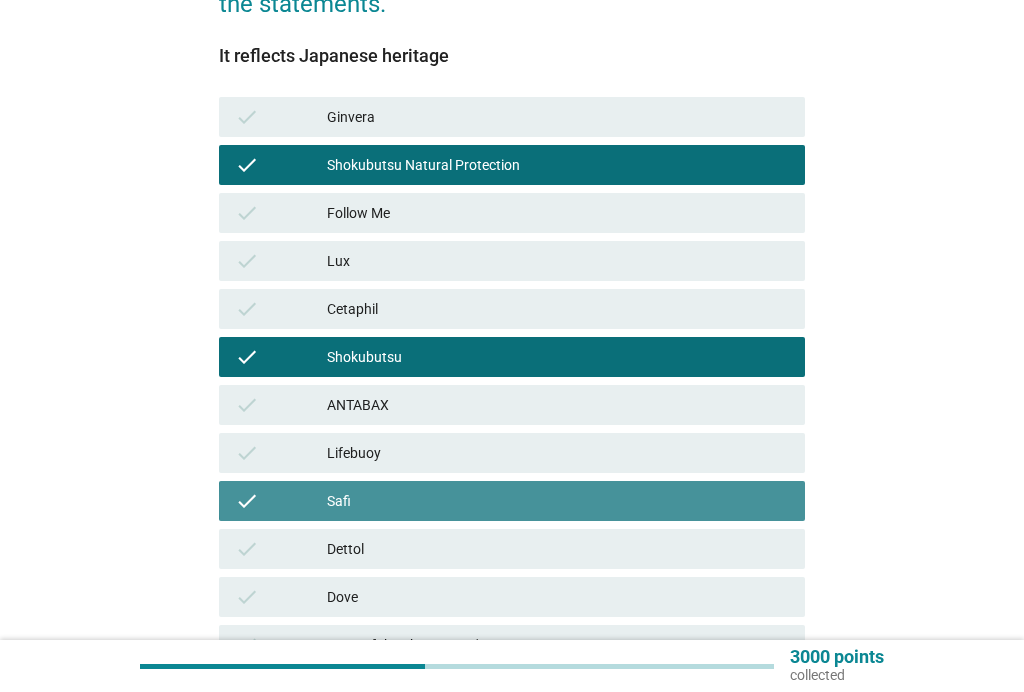 click on "Safi" at bounding box center (558, 501) 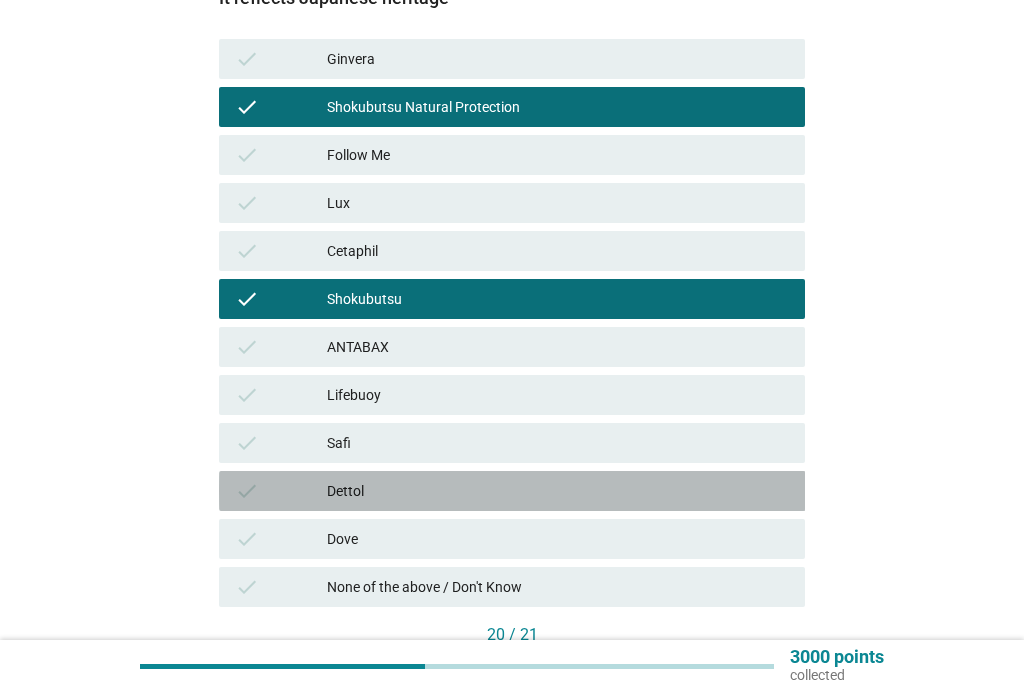 scroll, scrollTop: 495, scrollLeft: 0, axis: vertical 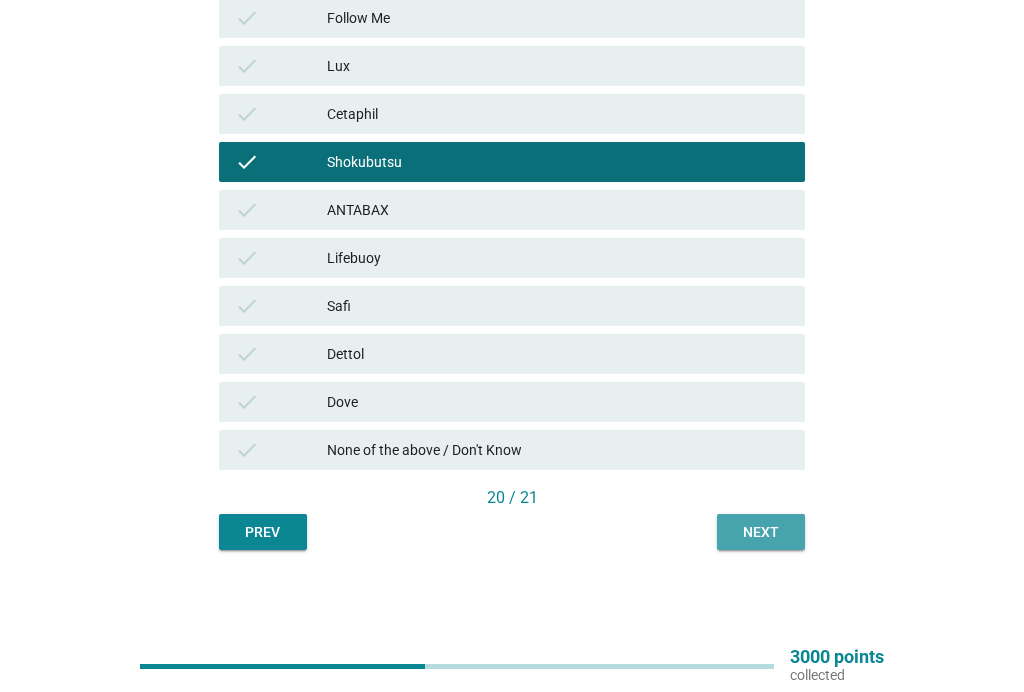 click on "Next" at bounding box center (761, 532) 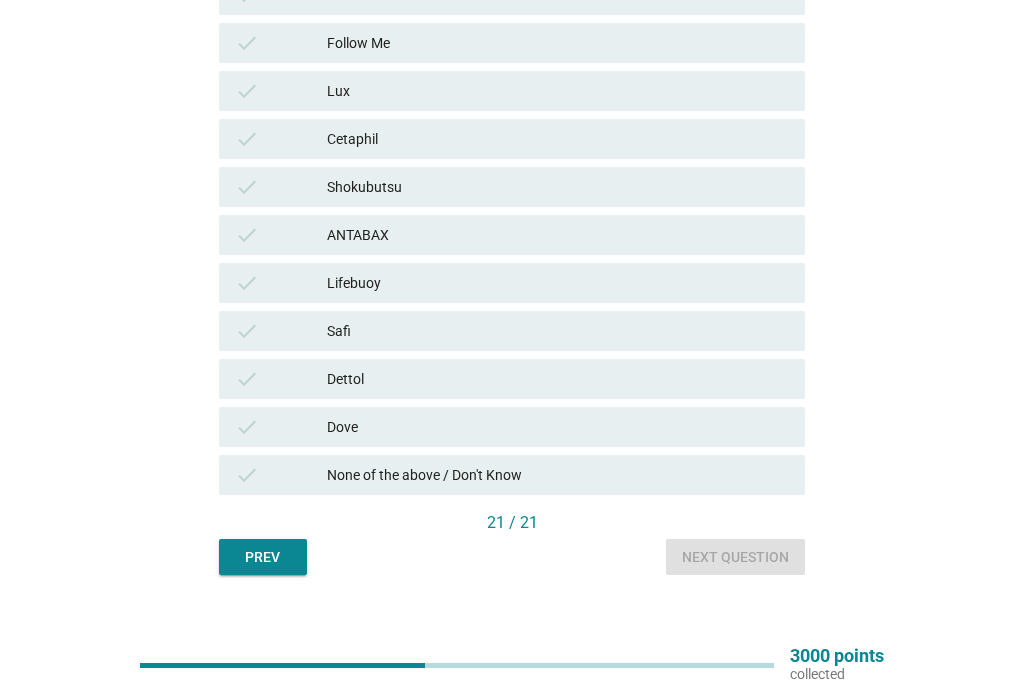 scroll, scrollTop: 468, scrollLeft: 0, axis: vertical 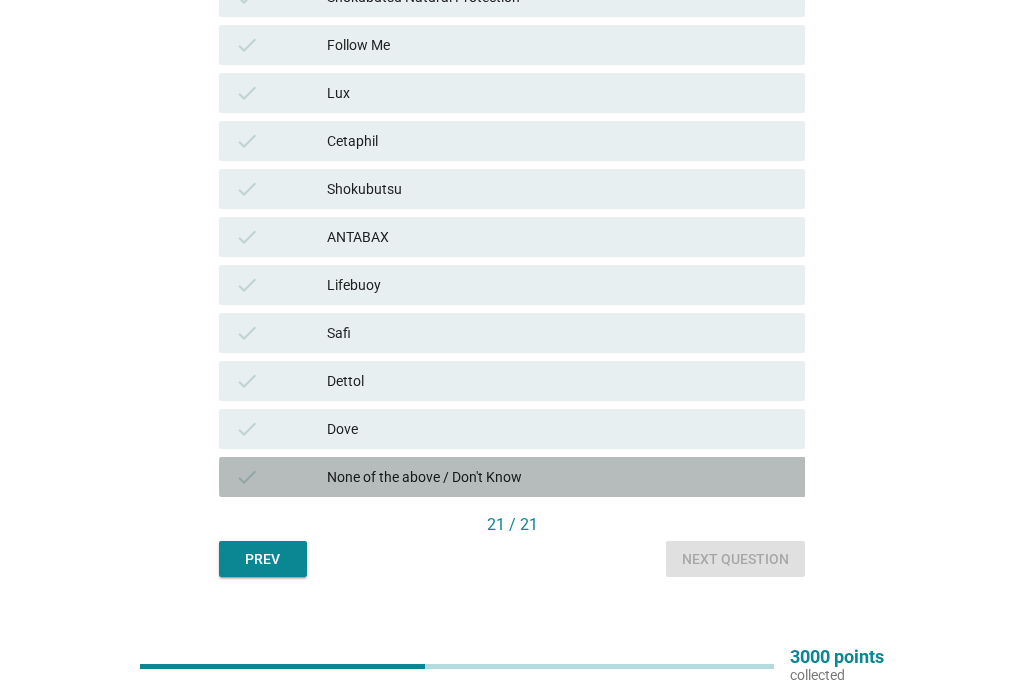 click on "None of the above / Don't Know" at bounding box center (558, 477) 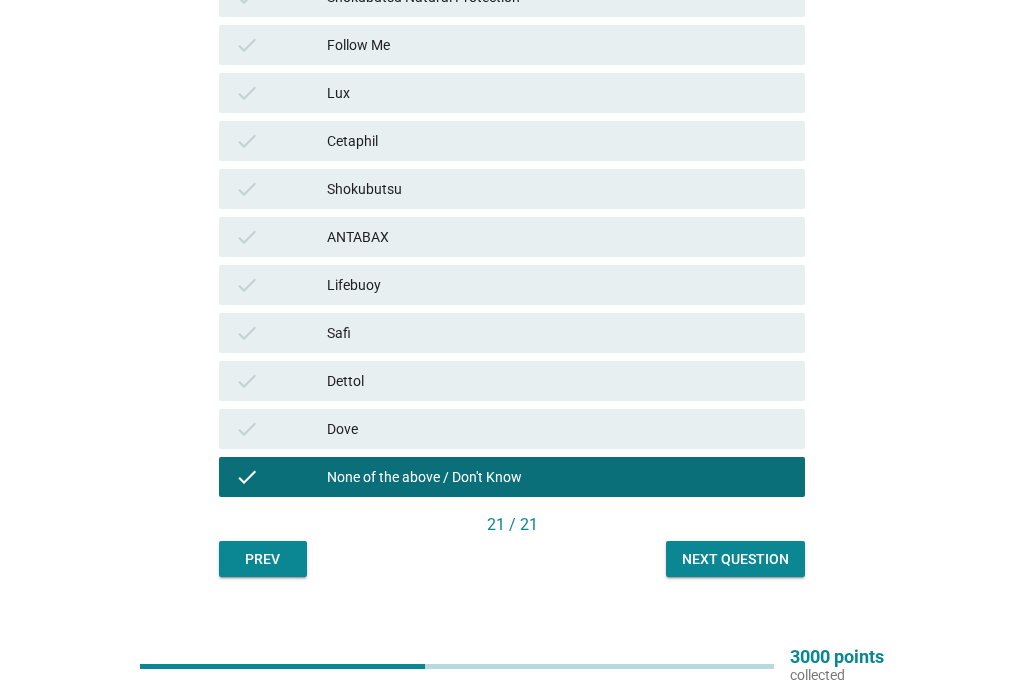 click on "Next question" at bounding box center (735, 559) 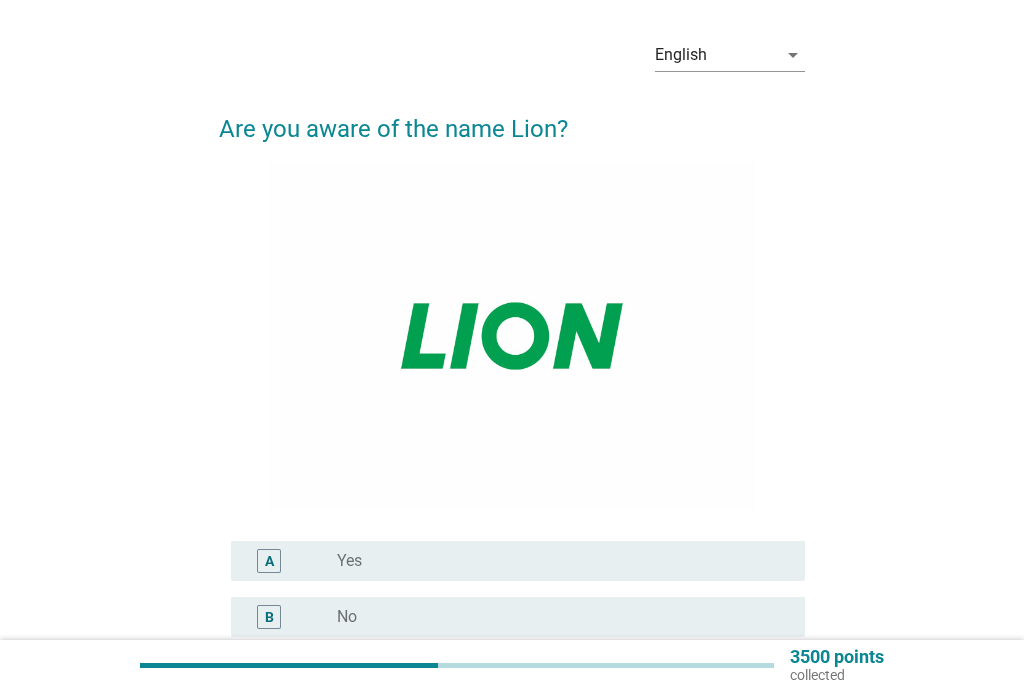 scroll, scrollTop: 61, scrollLeft: 0, axis: vertical 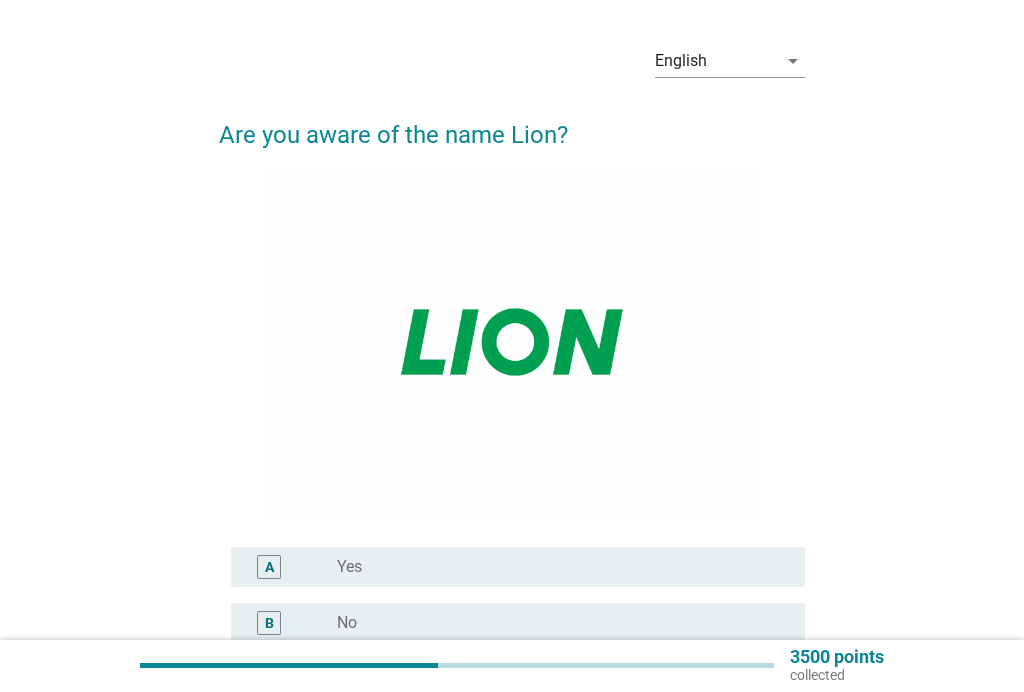 click on "radio_button_unchecked Yes" at bounding box center (555, 567) 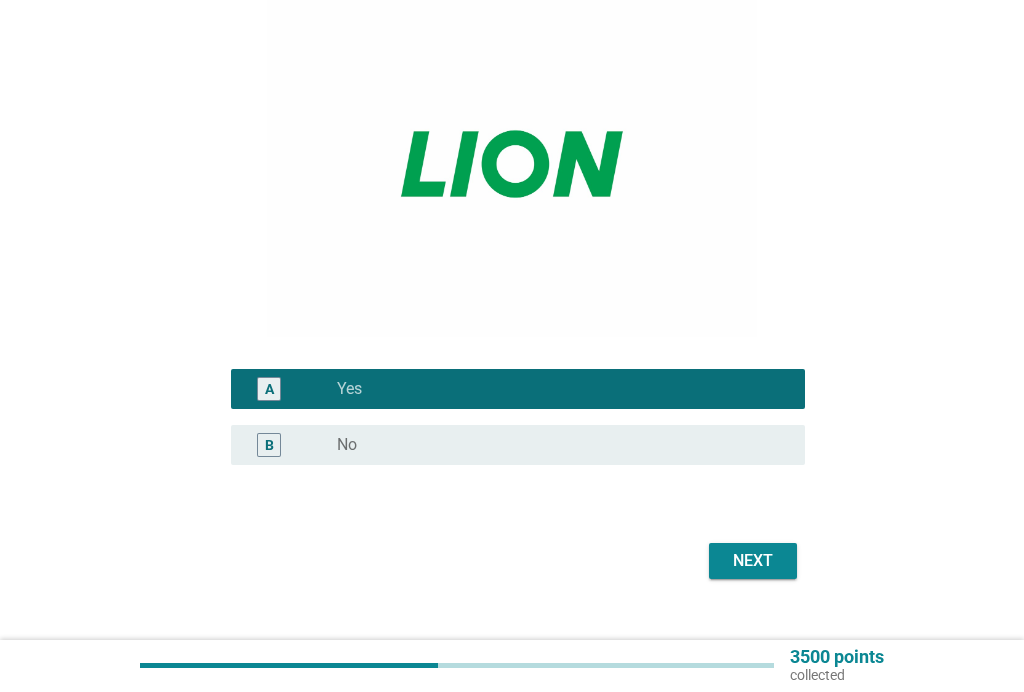 scroll, scrollTop: 274, scrollLeft: 0, axis: vertical 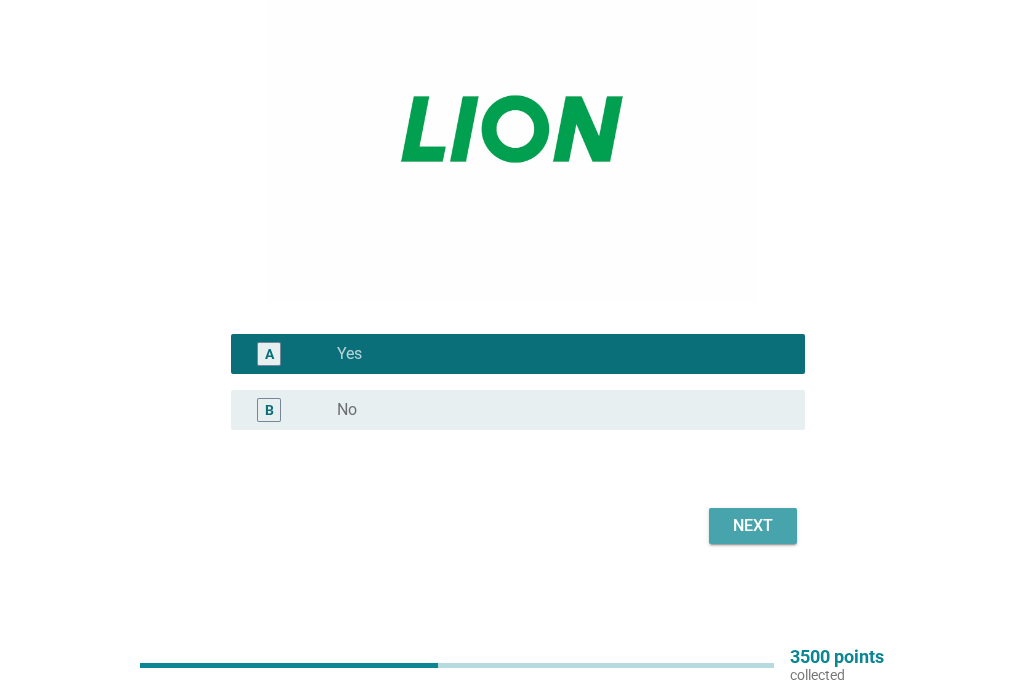 click on "Next" at bounding box center (753, 526) 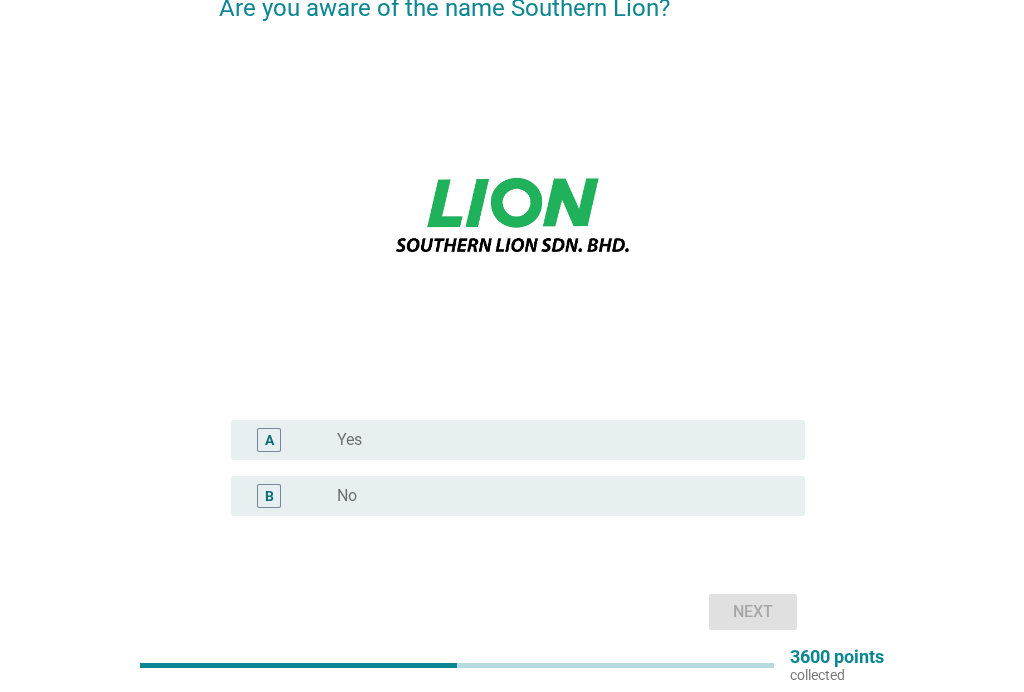 scroll, scrollTop: 187, scrollLeft: 0, axis: vertical 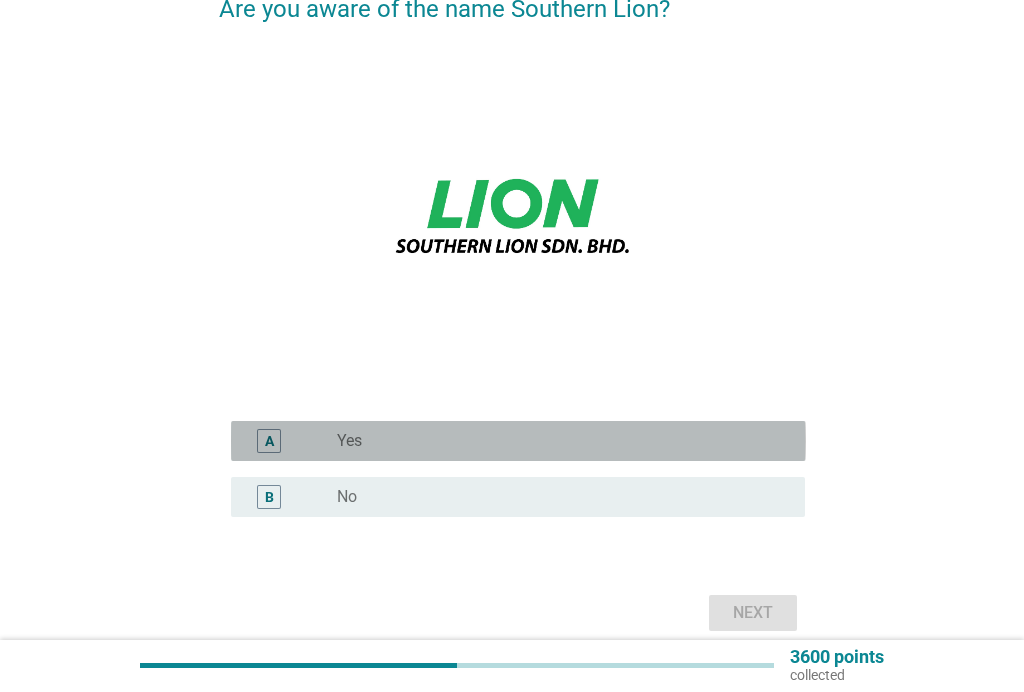 click on "radio_button_unchecked Yes" at bounding box center (555, 441) 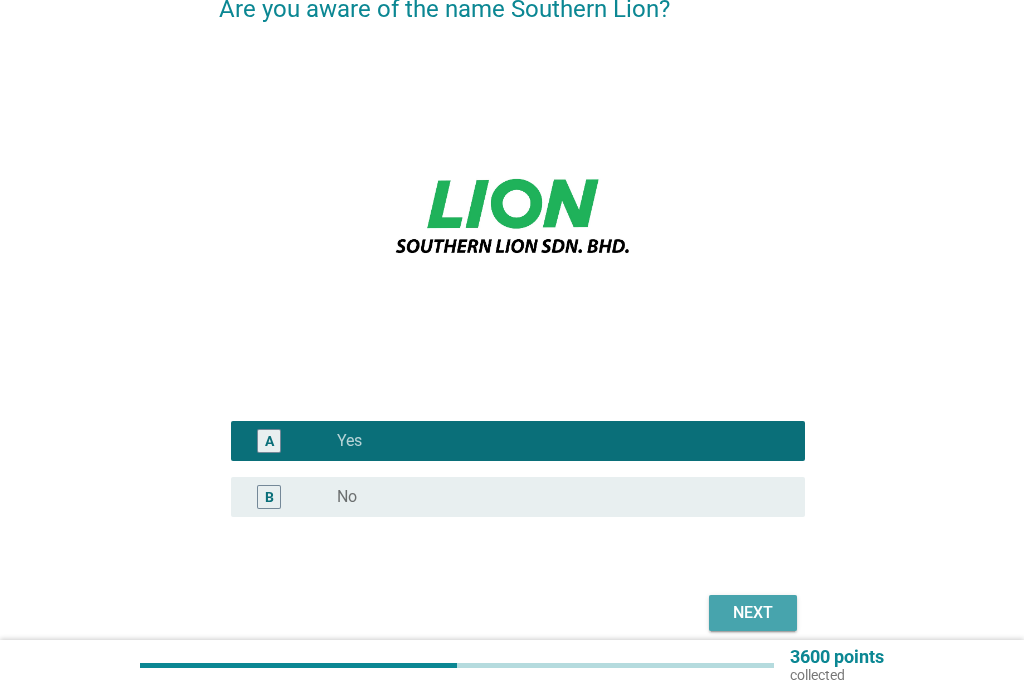 click on "Next" at bounding box center [753, 613] 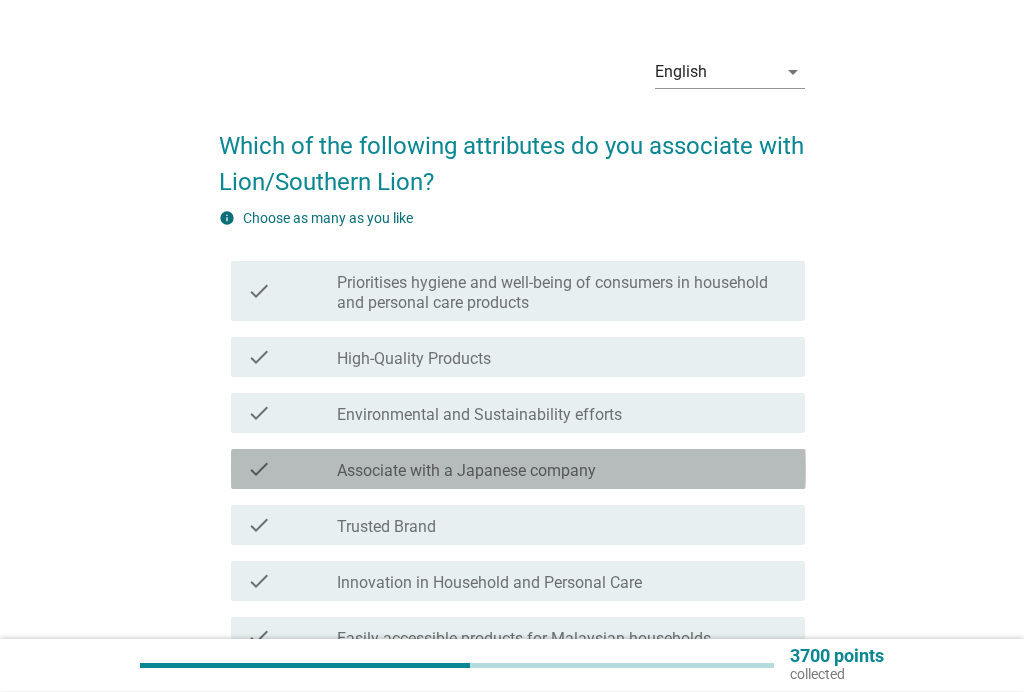 scroll, scrollTop: 50, scrollLeft: 0, axis: vertical 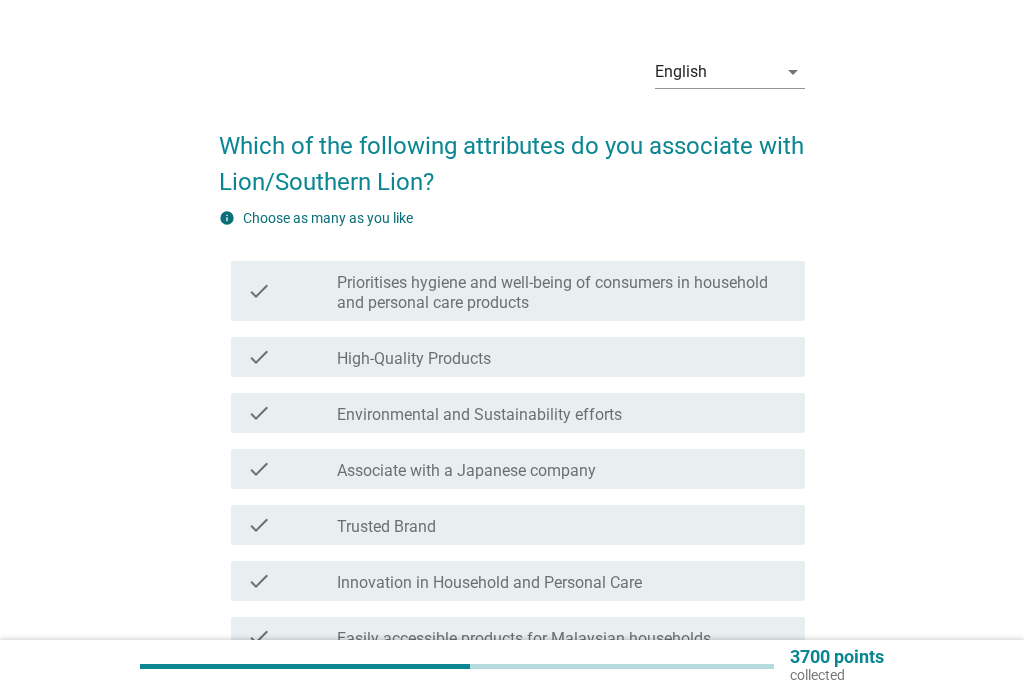 click on "check_box_outline_blank Environmental and Sustainability efforts" at bounding box center (563, 413) 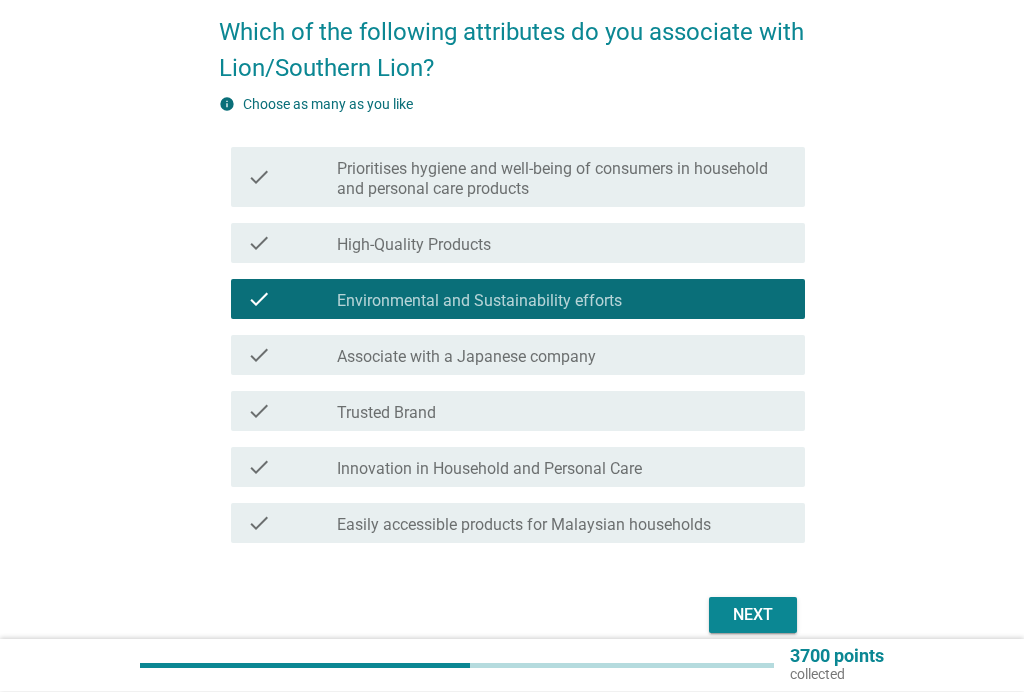 scroll, scrollTop: 164, scrollLeft: 0, axis: vertical 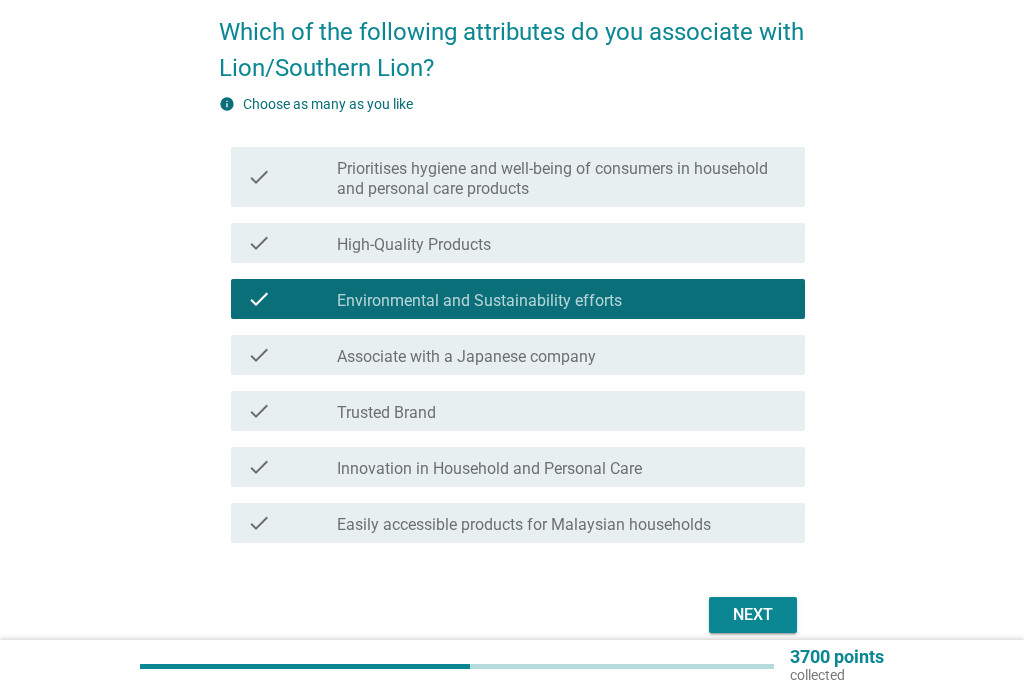 click on "check     check_box_outline_blank Trusted Brand" at bounding box center (518, 411) 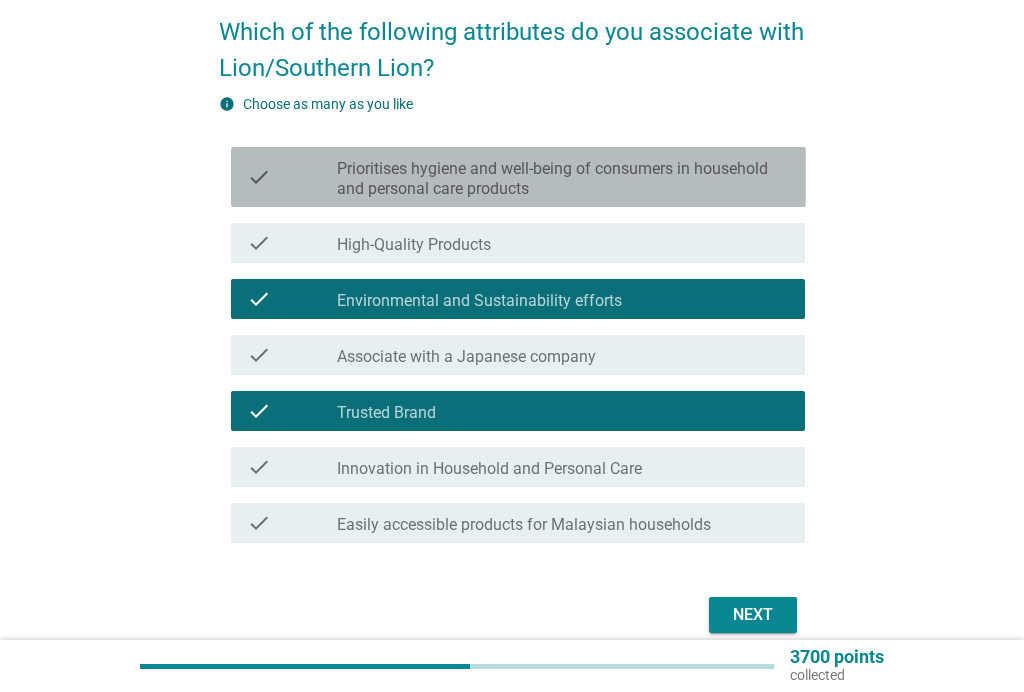 click on "check     check_box_outline_blank Prioritises hygiene and well-being of consumers in household and personal care products" at bounding box center [518, 177] 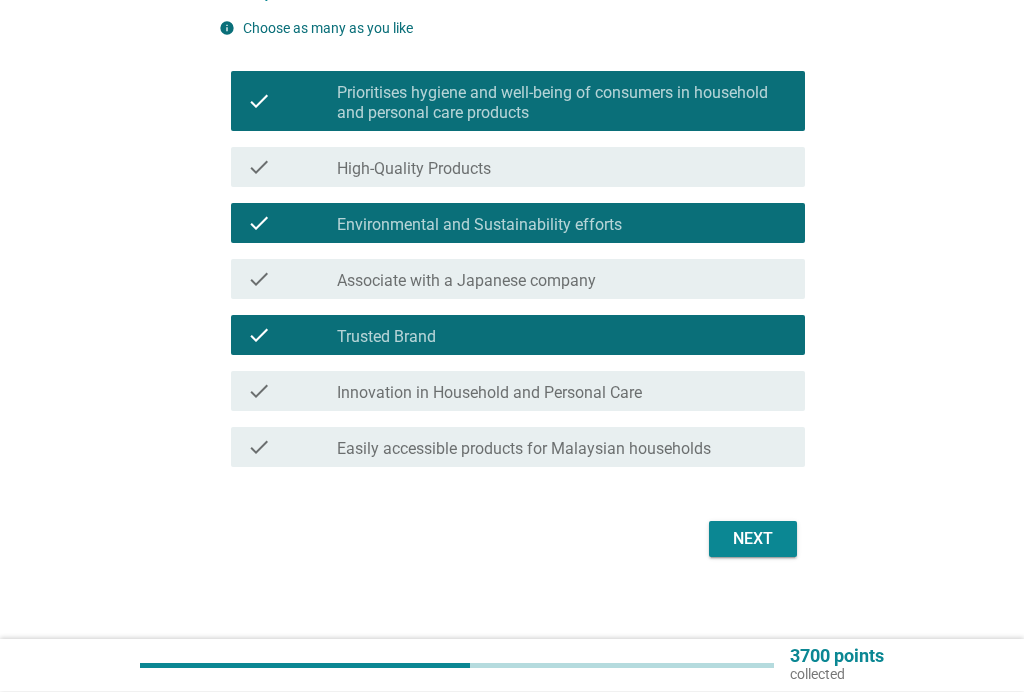 scroll, scrollTop: 253, scrollLeft: 0, axis: vertical 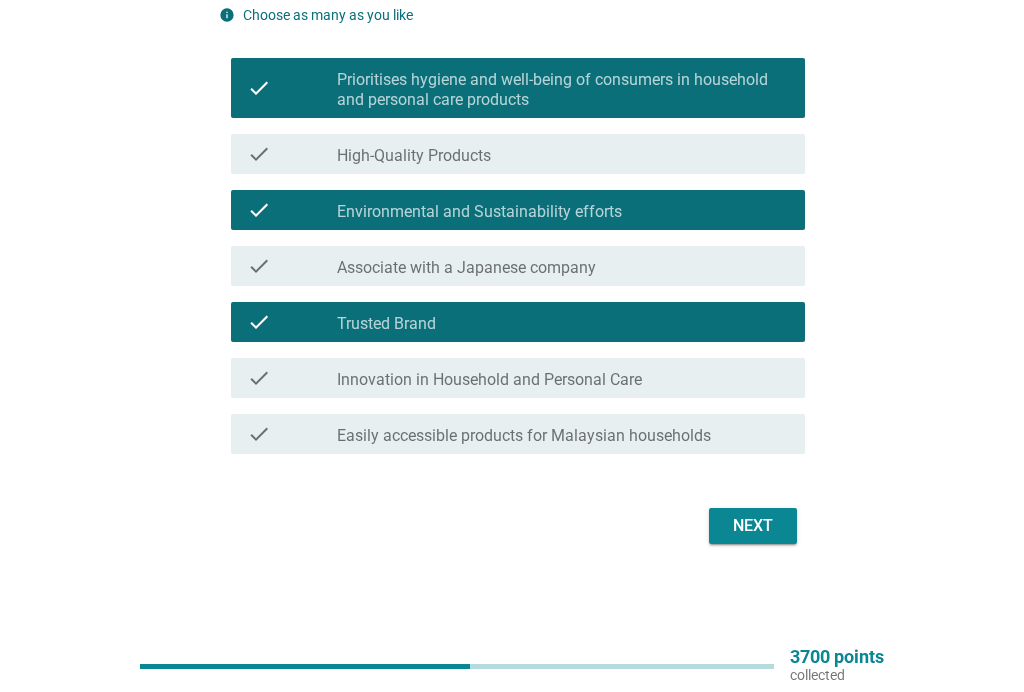 click on "Next" at bounding box center [753, 526] 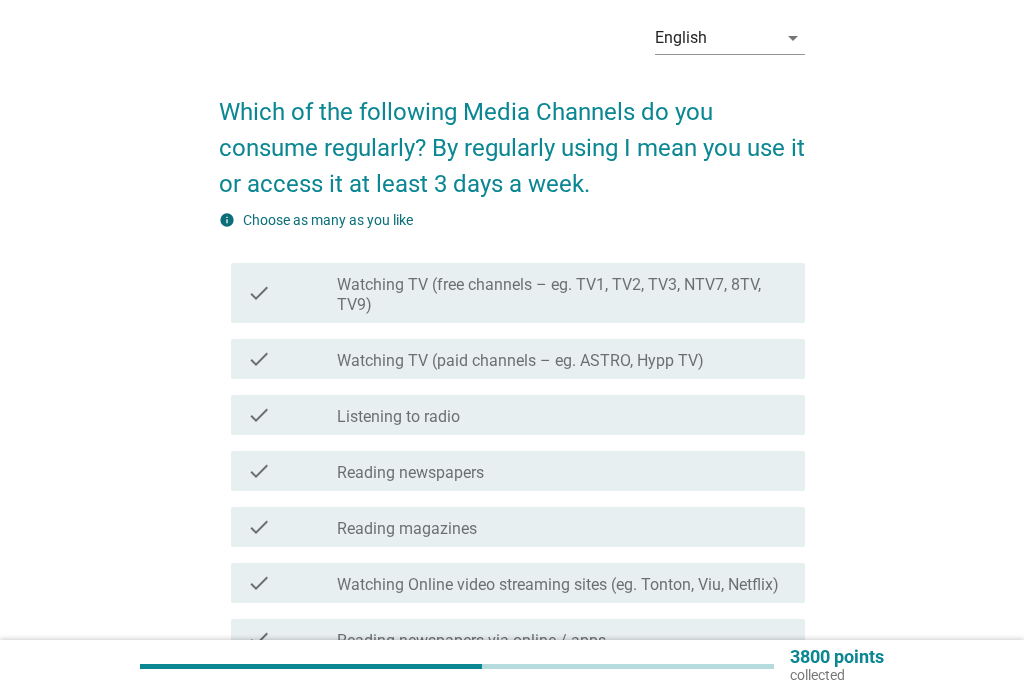 scroll, scrollTop: 89, scrollLeft: 0, axis: vertical 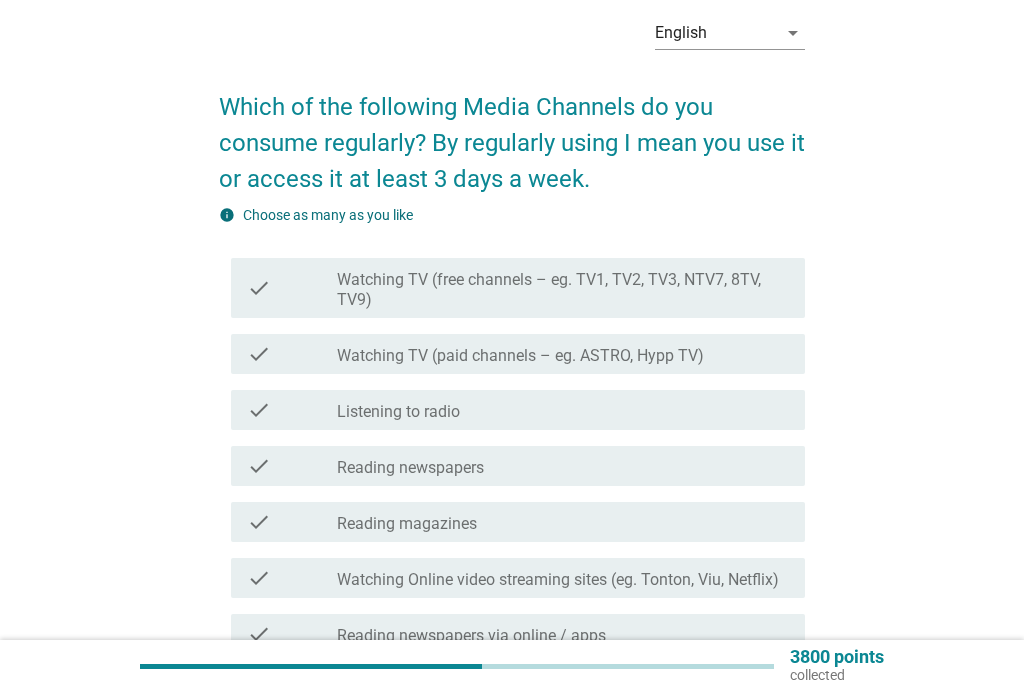 click on "check" at bounding box center (292, 288) 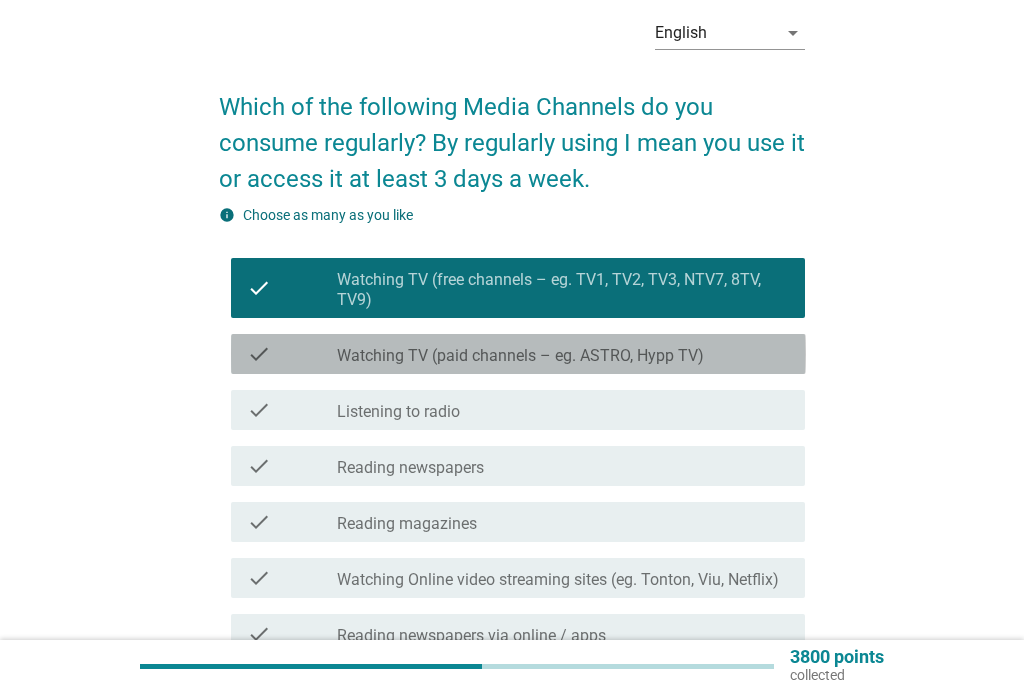 click on "check" at bounding box center (292, 354) 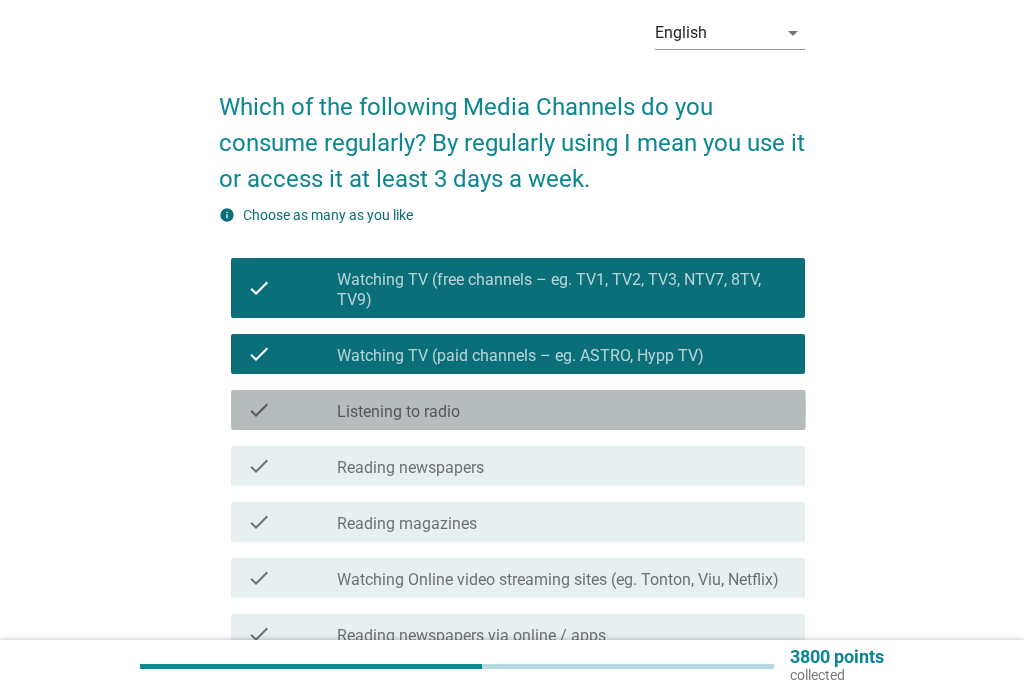 click on "Listening to radio" at bounding box center (398, 412) 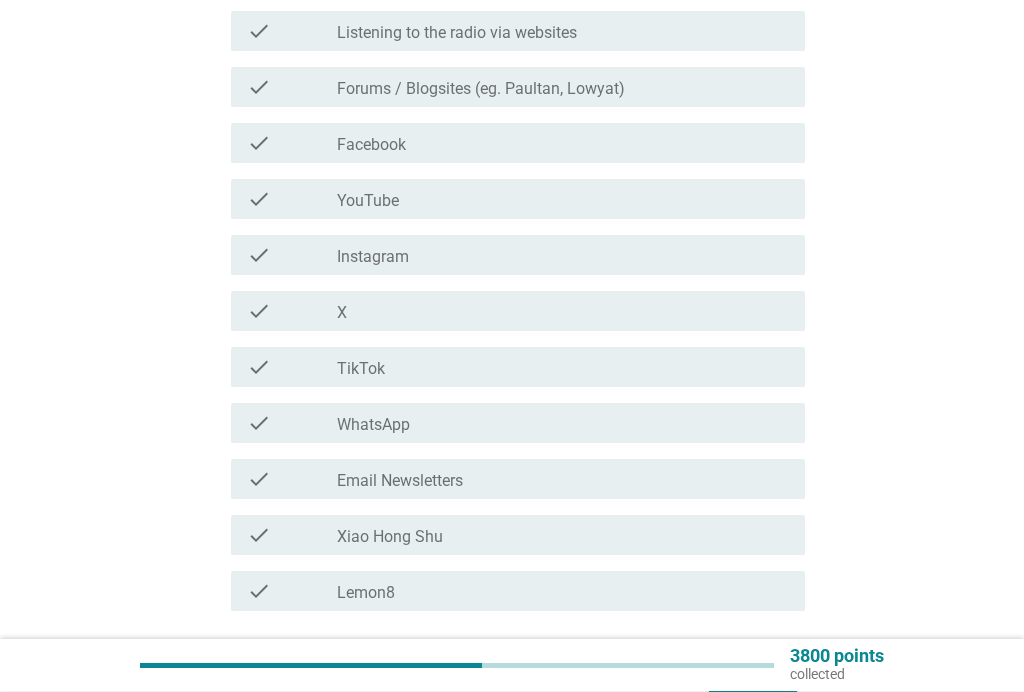 scroll, scrollTop: 805, scrollLeft: 0, axis: vertical 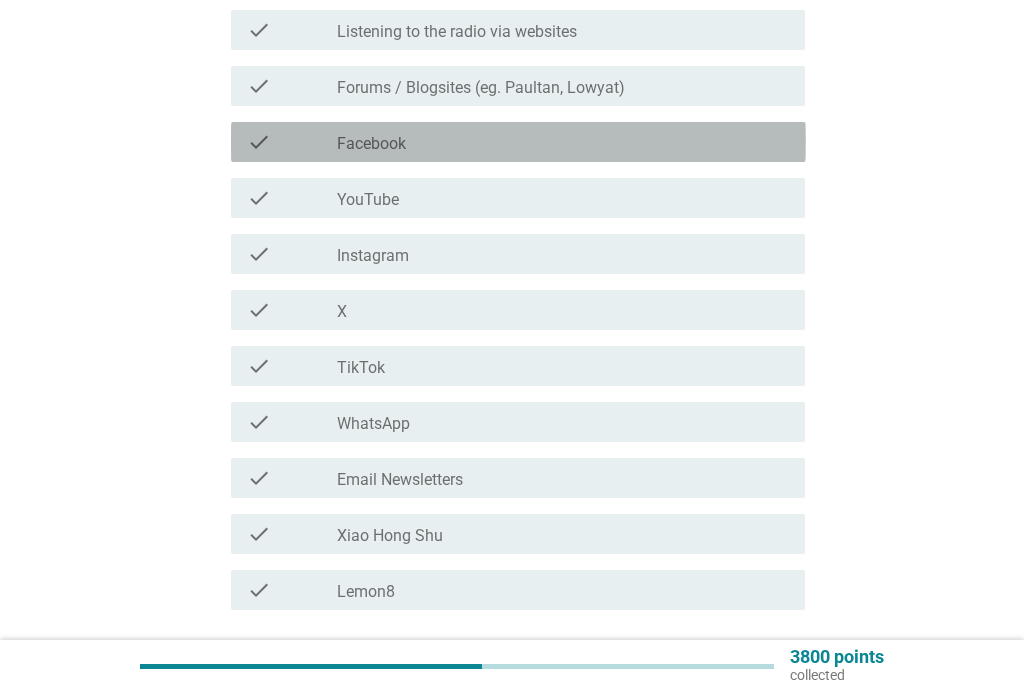 click on "check     check_box_outline_blank Facebook" at bounding box center [518, 142] 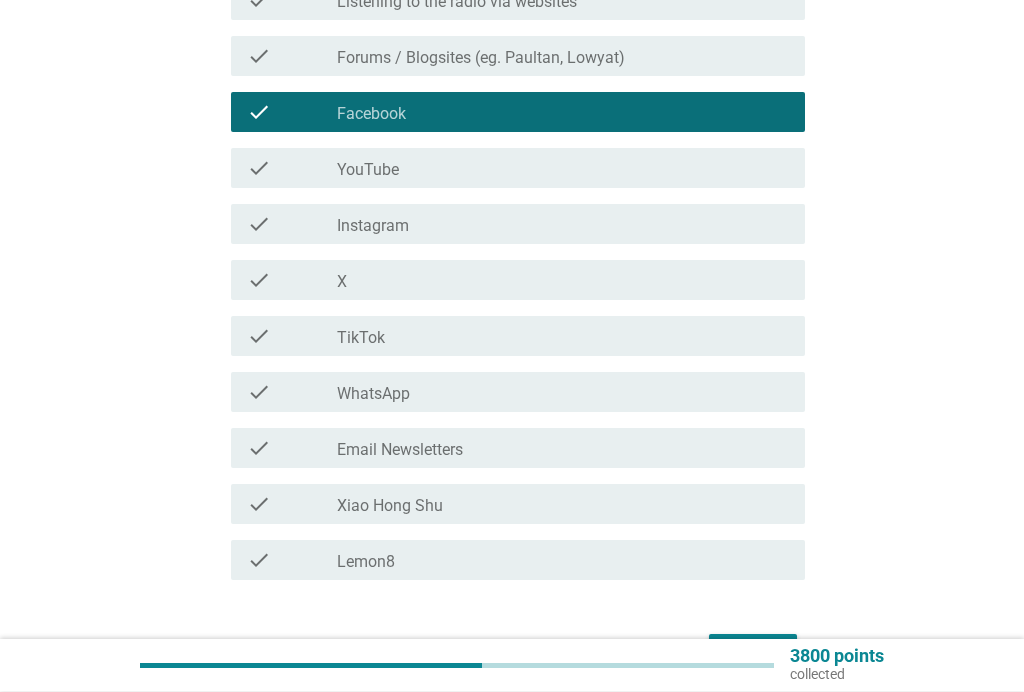 scroll, scrollTop: 850, scrollLeft: 0, axis: vertical 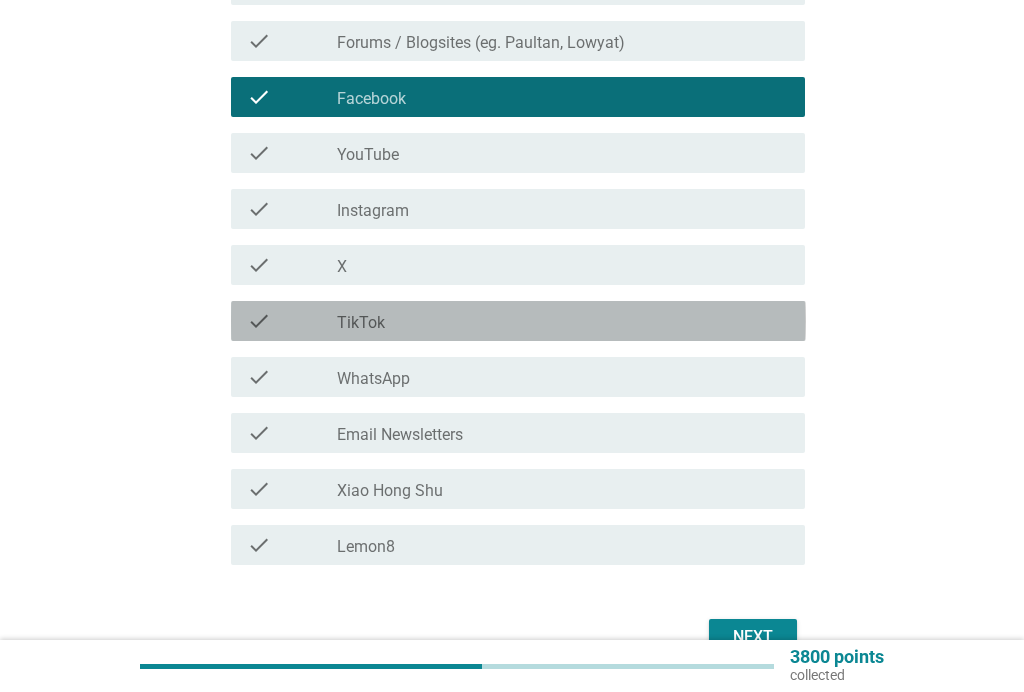 click on "check_box_outline_blank TikTok" at bounding box center [563, 321] 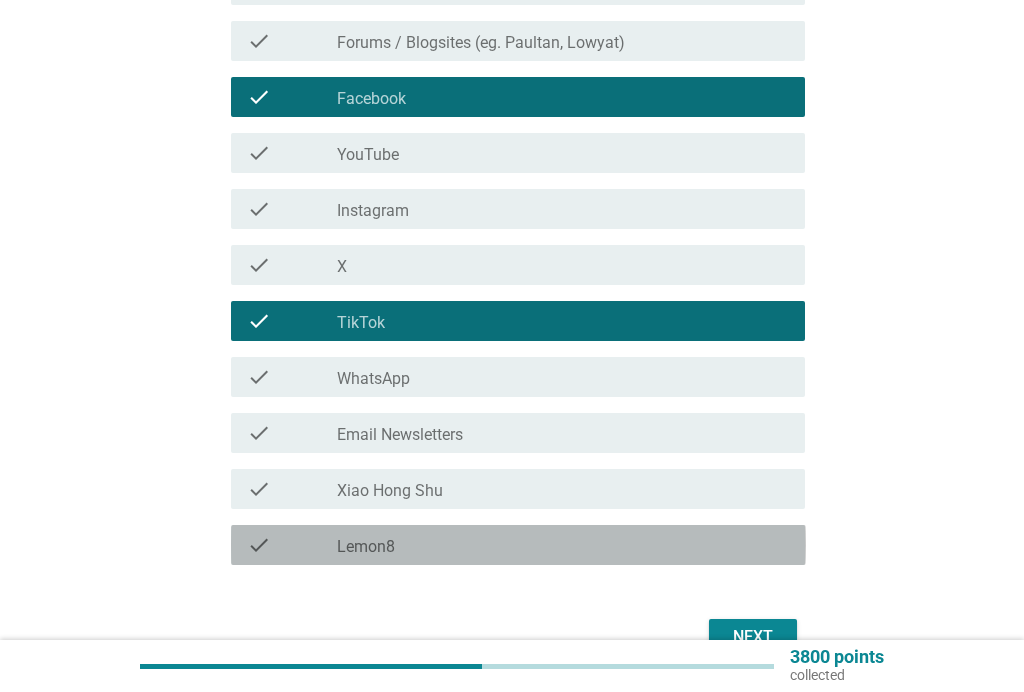 click on "check_box_outline_blank Lemon8" at bounding box center (563, 545) 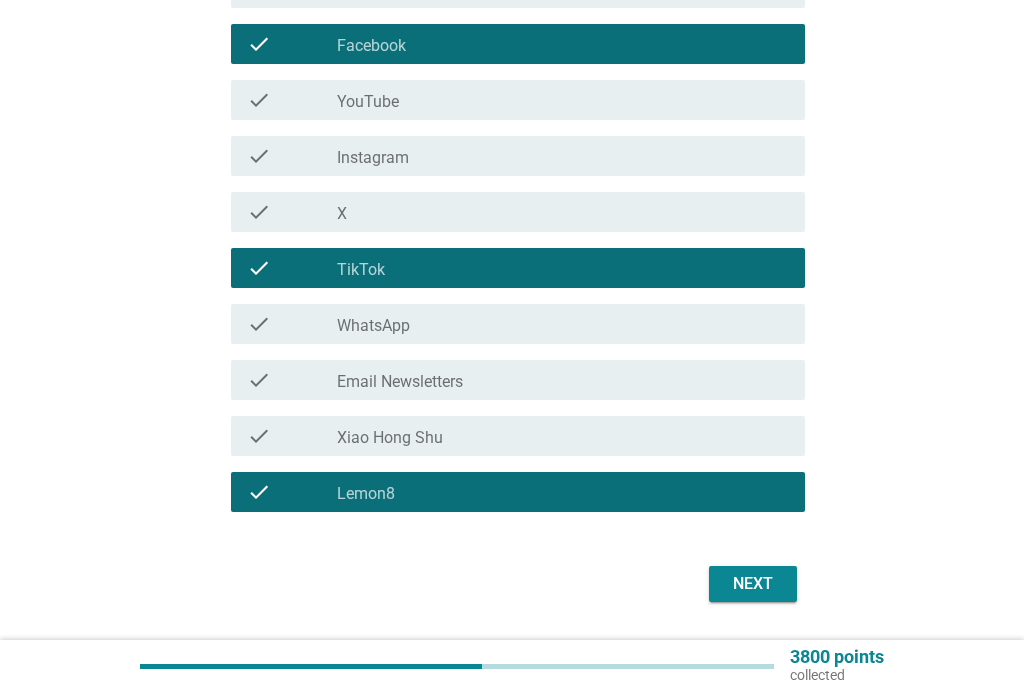 scroll, scrollTop: 908, scrollLeft: 0, axis: vertical 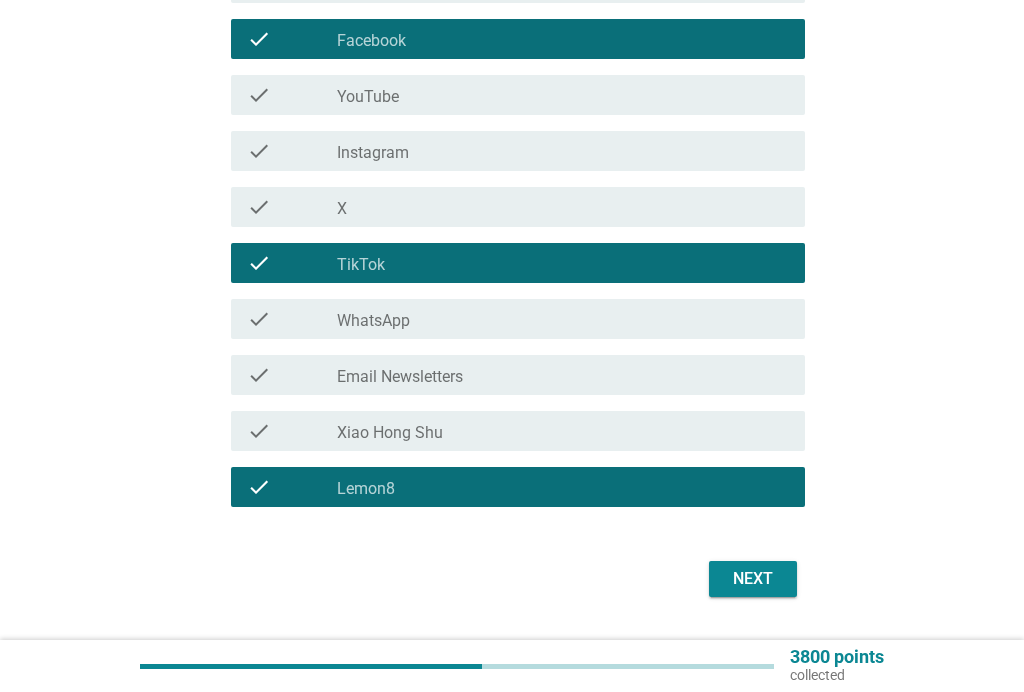 click on "Next" at bounding box center (753, 579) 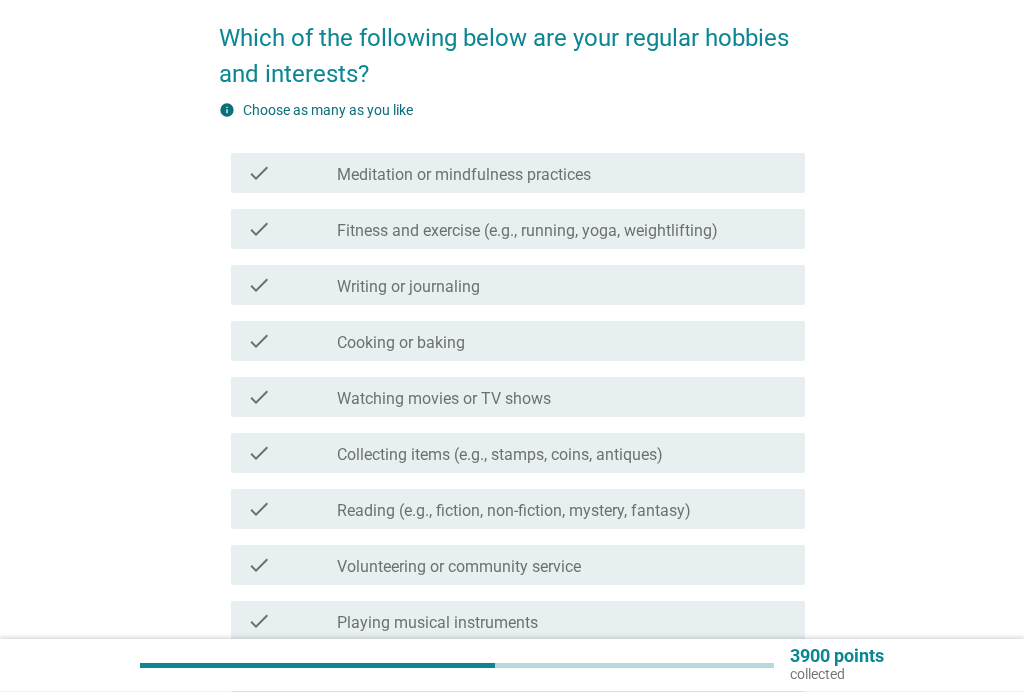 scroll, scrollTop: 158, scrollLeft: 0, axis: vertical 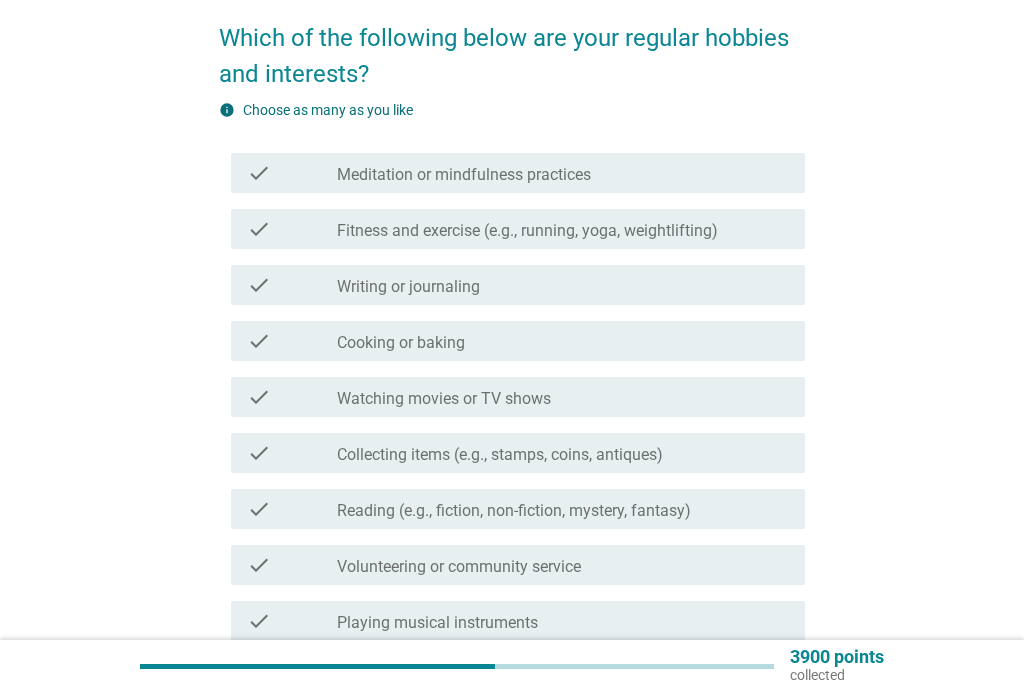 click on "check     check_box_outline_blank Cooking or baking" at bounding box center [518, 341] 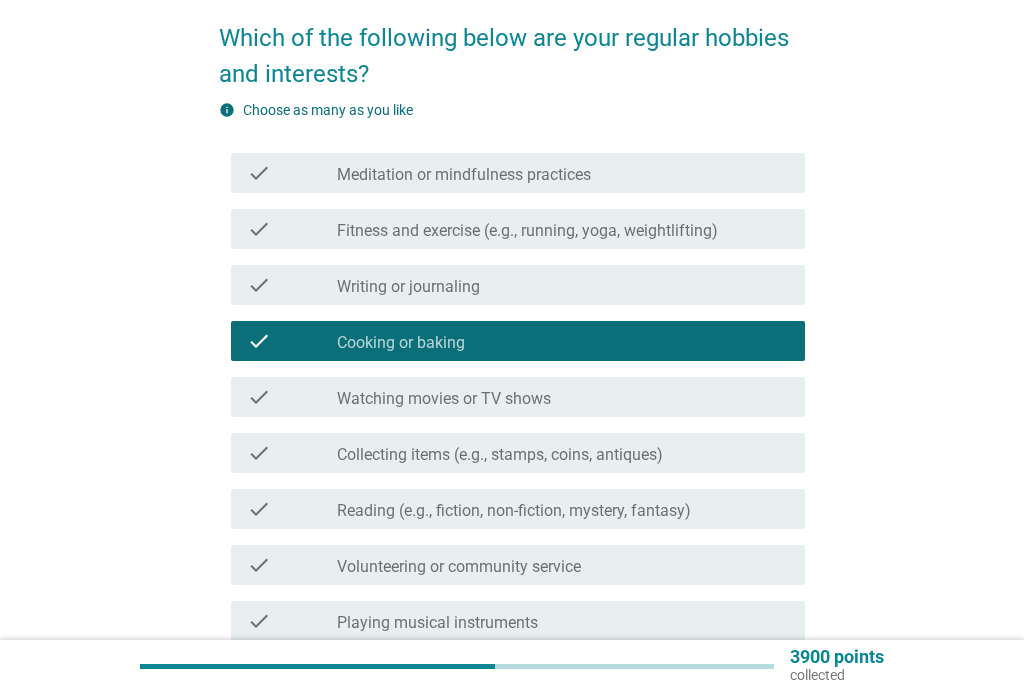click on "check_box_outline_blank Reading (e.g., fiction, non-fiction, mystery, fantasy)" at bounding box center [563, 509] 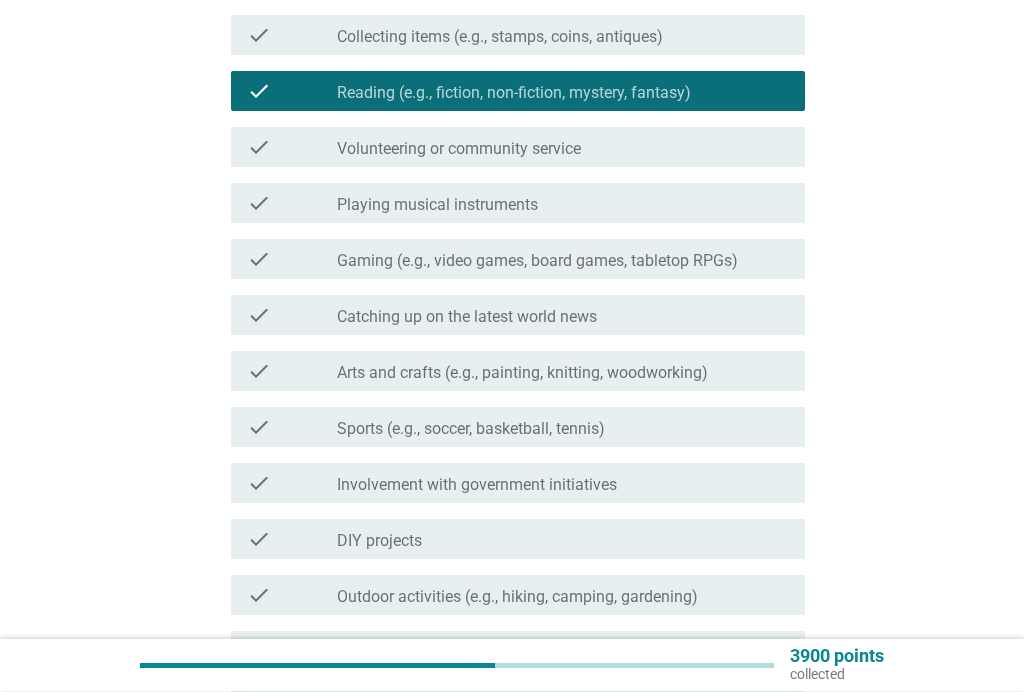 scroll, scrollTop: 576, scrollLeft: 0, axis: vertical 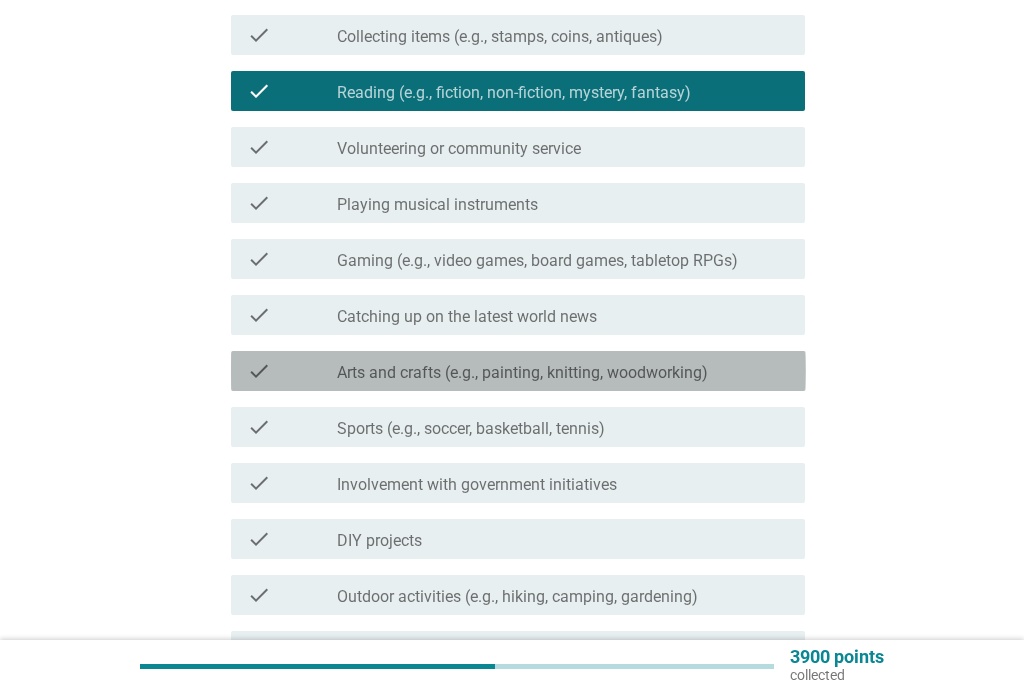 click on "check_box_outline_blank Arts and crafts (e.g., painting, knitting, woodworking)" at bounding box center (563, 371) 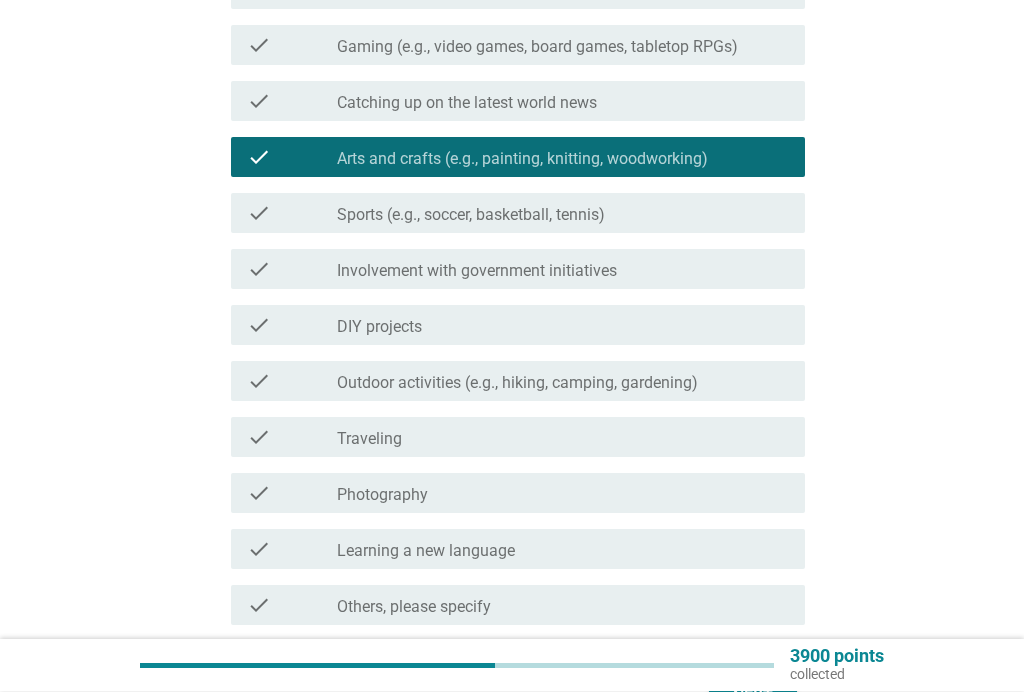 scroll, scrollTop: 961, scrollLeft: 0, axis: vertical 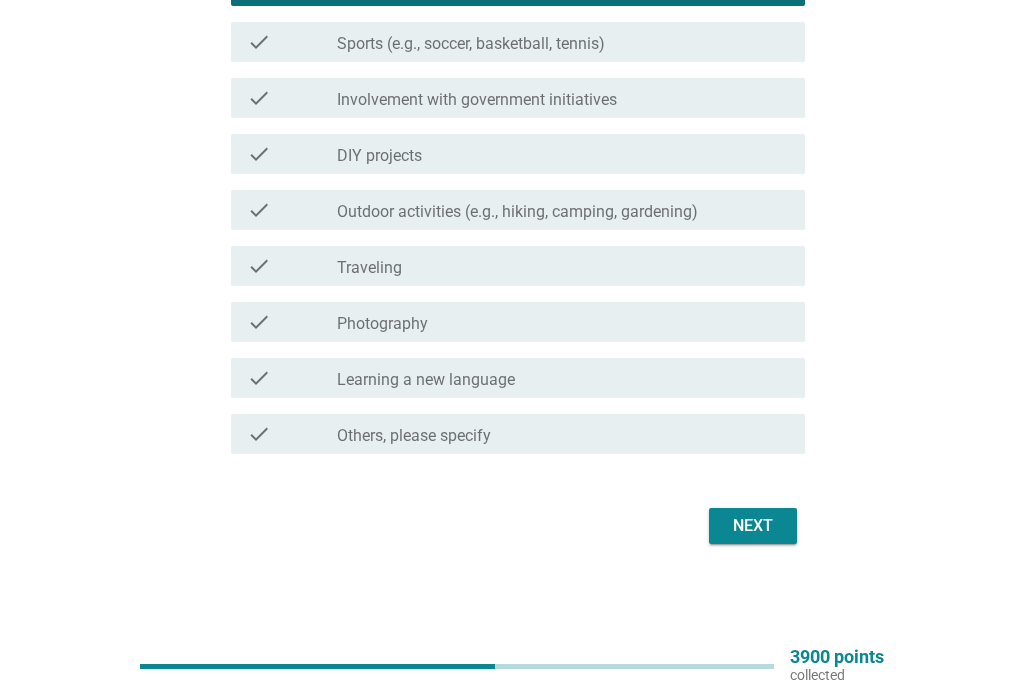 click on "Next" at bounding box center (753, 526) 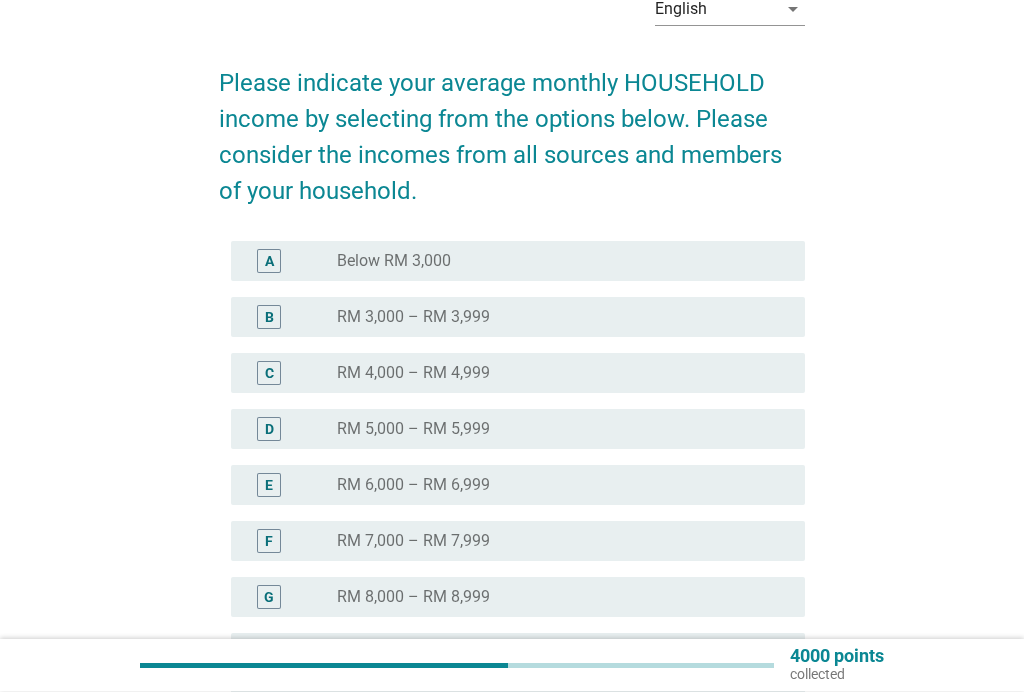 scroll, scrollTop: 113, scrollLeft: 0, axis: vertical 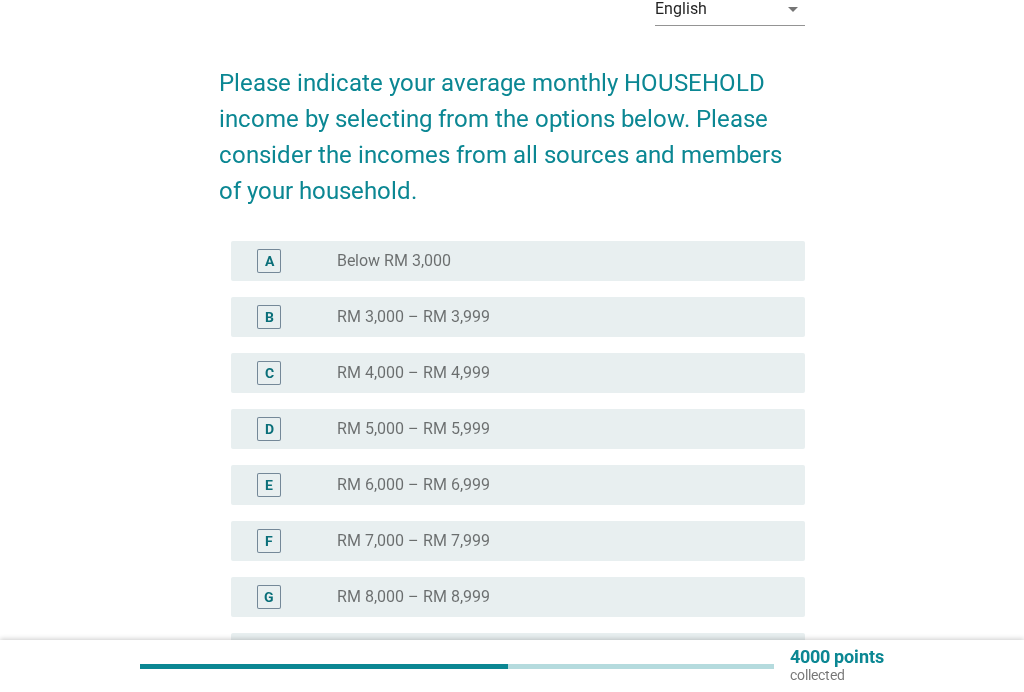 click on "radio_button_unchecked RM [PRICE] – RM [PRICE]" at bounding box center (555, 597) 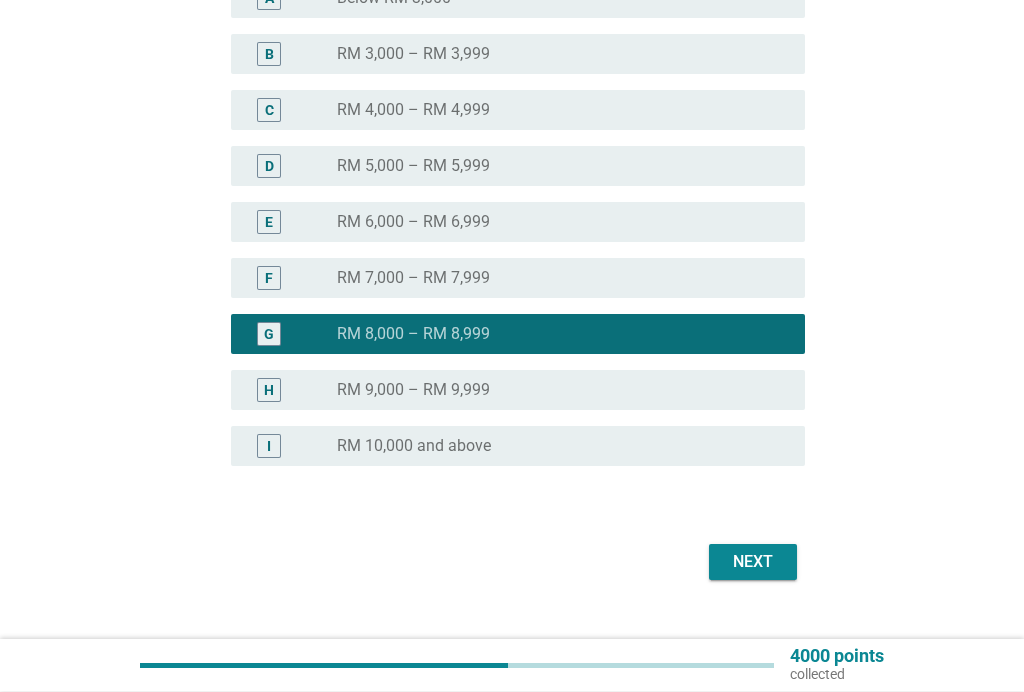 scroll, scrollTop: 412, scrollLeft: 0, axis: vertical 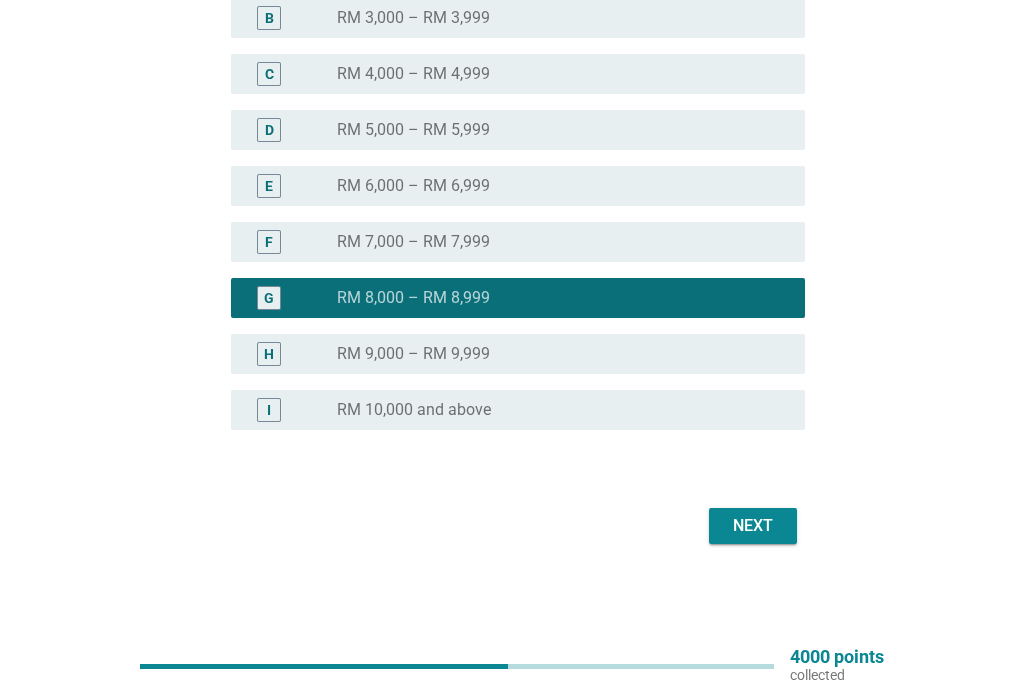 click on "Next" at bounding box center [753, 526] 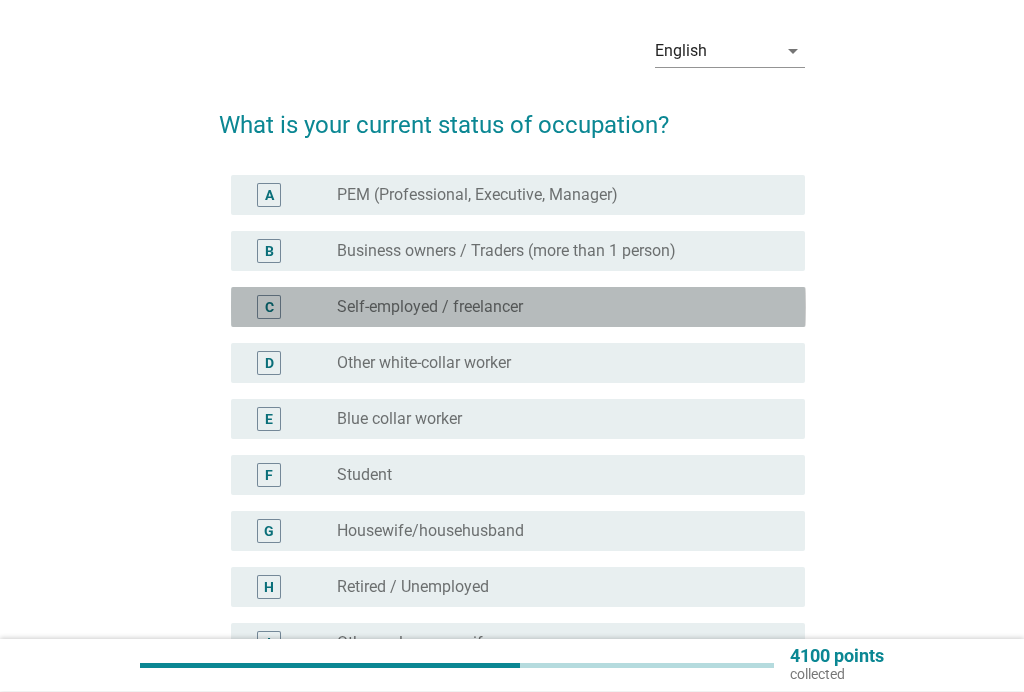 scroll, scrollTop: 71, scrollLeft: 0, axis: vertical 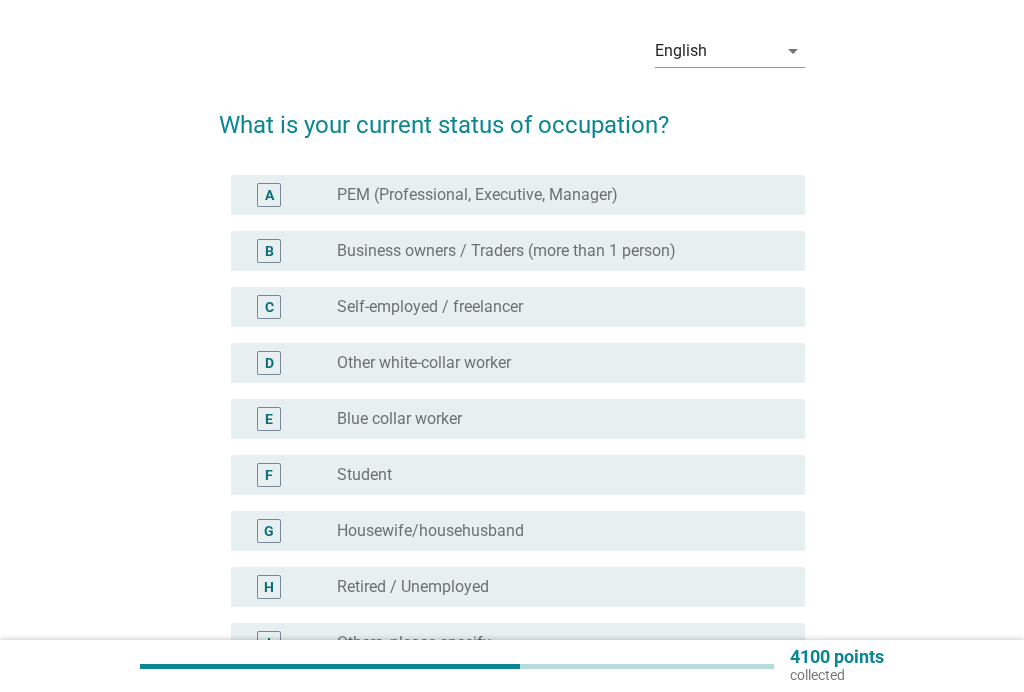 click on "radio_button_unchecked Other white-collar worker" at bounding box center [555, 363] 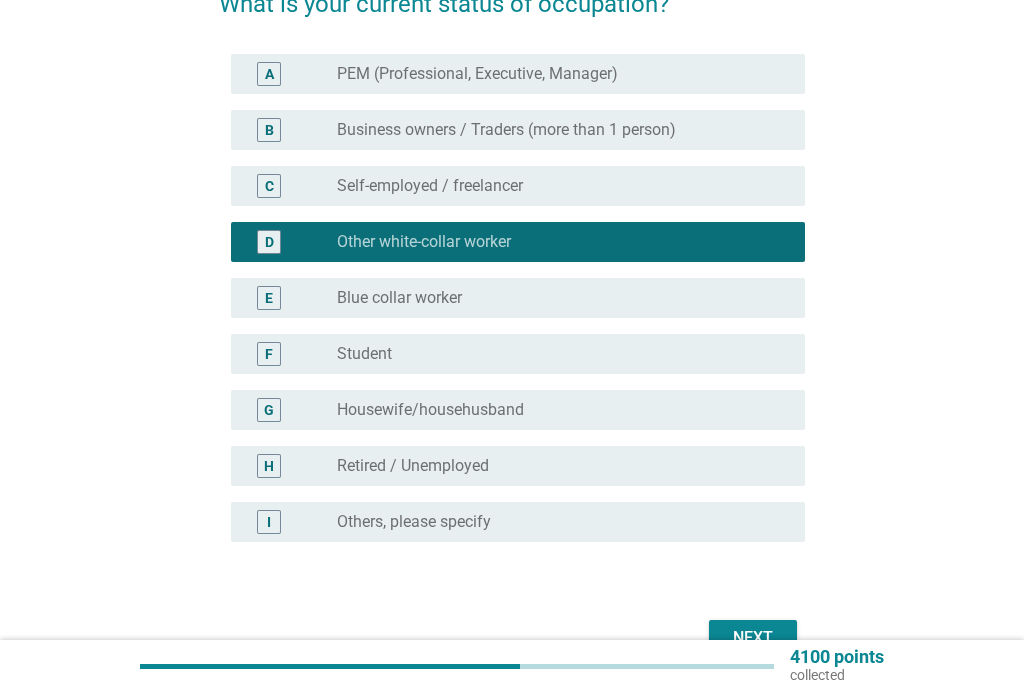scroll, scrollTop: 304, scrollLeft: 0, axis: vertical 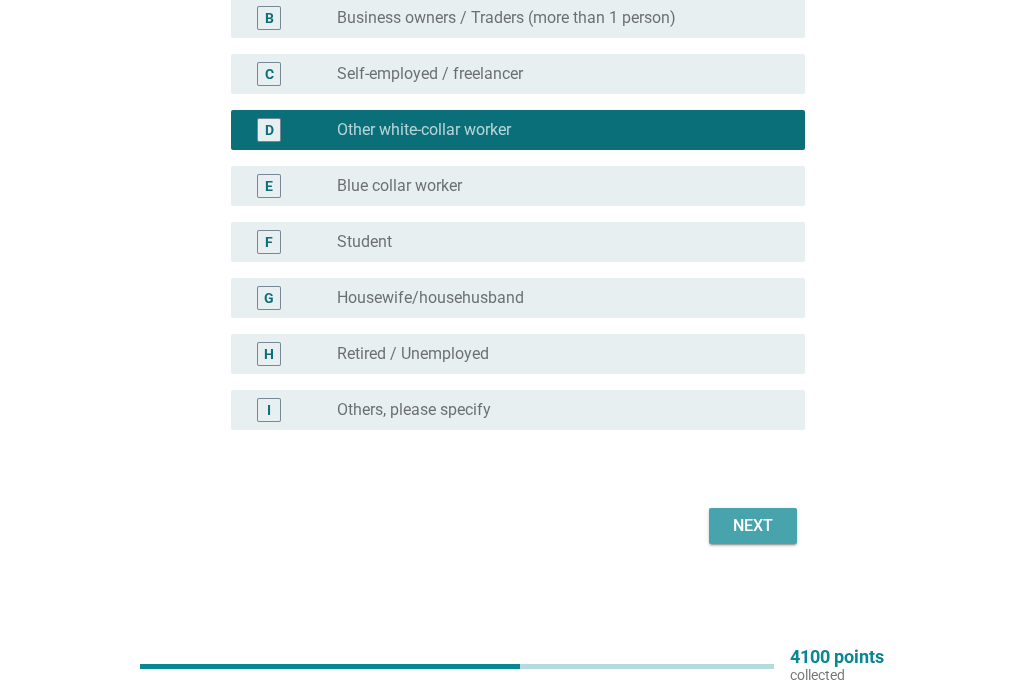 click on "Next" at bounding box center (753, 526) 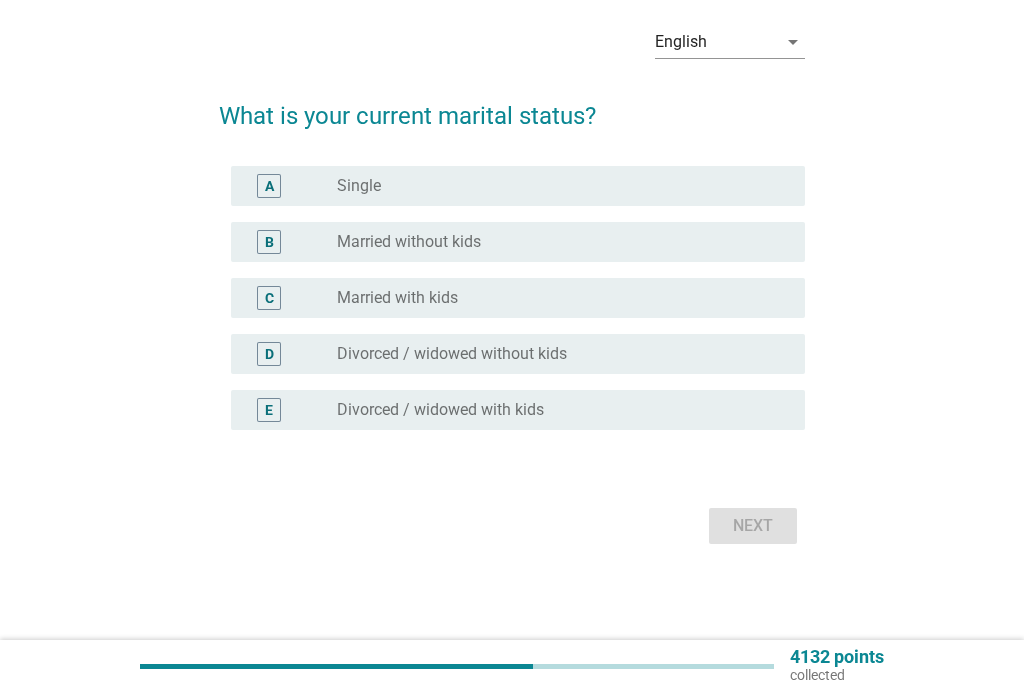 scroll, scrollTop: 0, scrollLeft: 0, axis: both 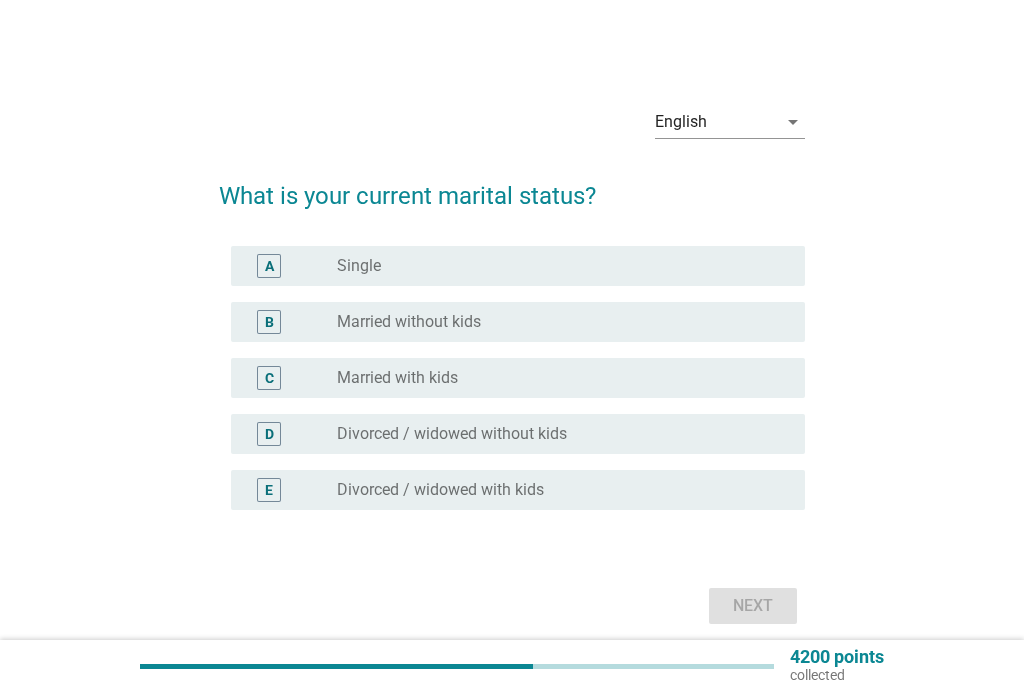click on "radio_button_unchecked Married with kids" at bounding box center [555, 378] 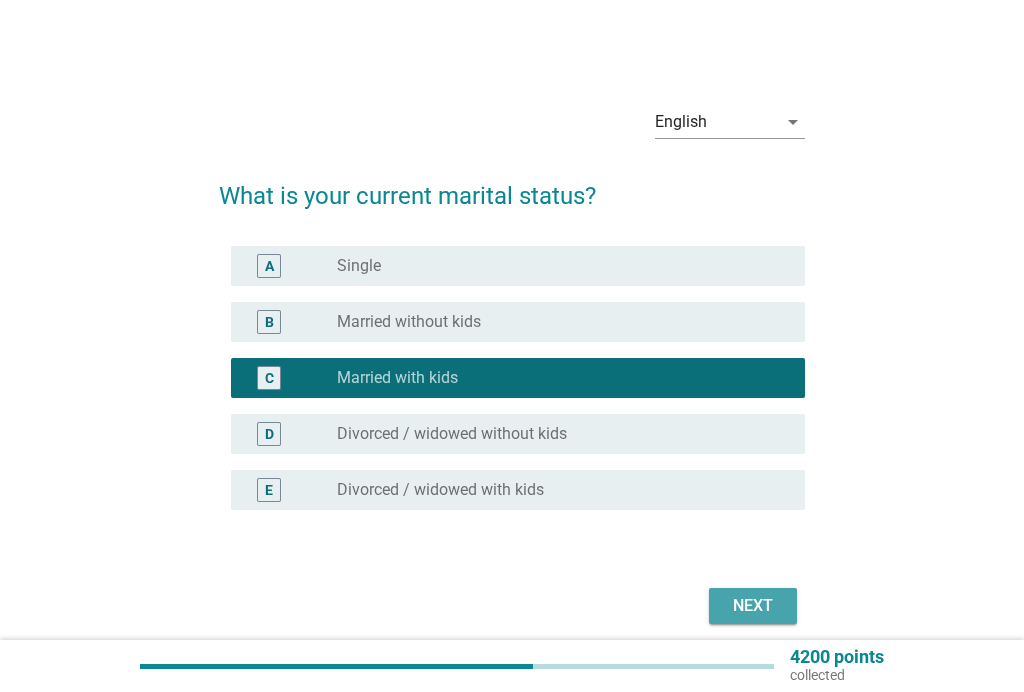 click on "Next" at bounding box center [753, 606] 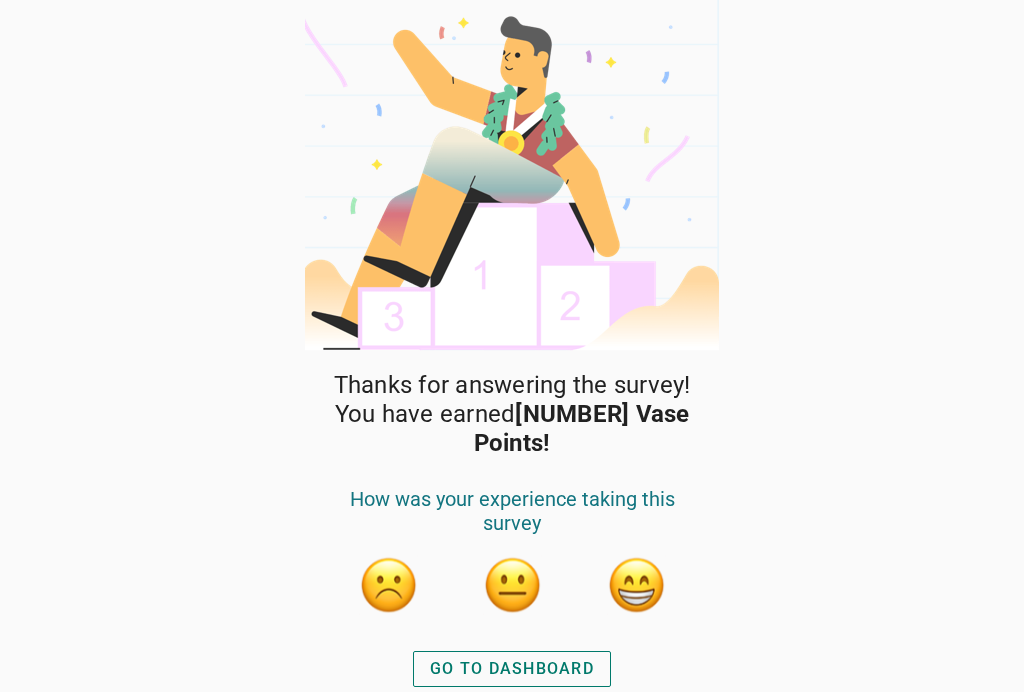 click on "GO TO DASHBOARD" at bounding box center [512, 669] 